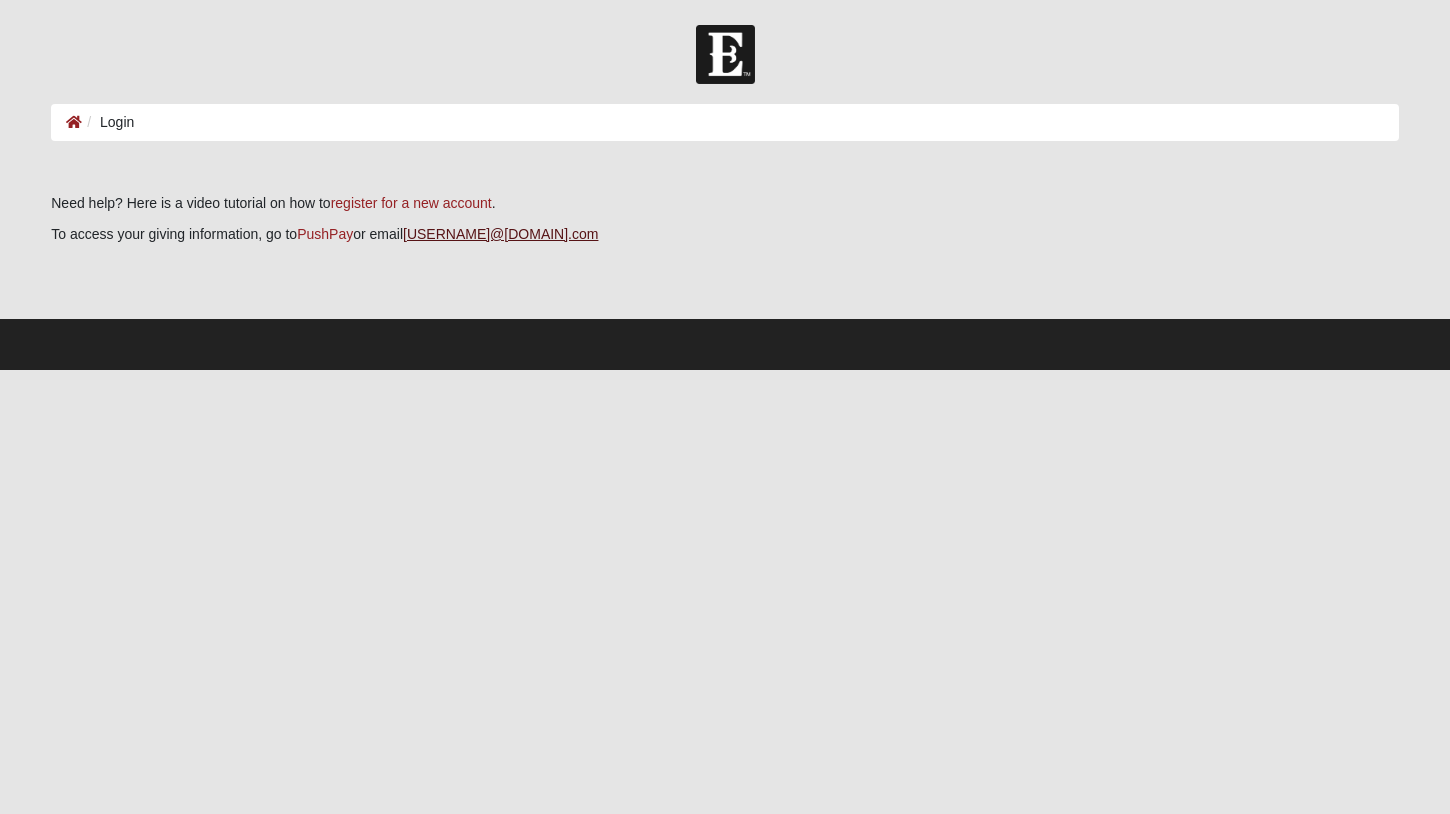scroll, scrollTop: 0, scrollLeft: 0, axis: both 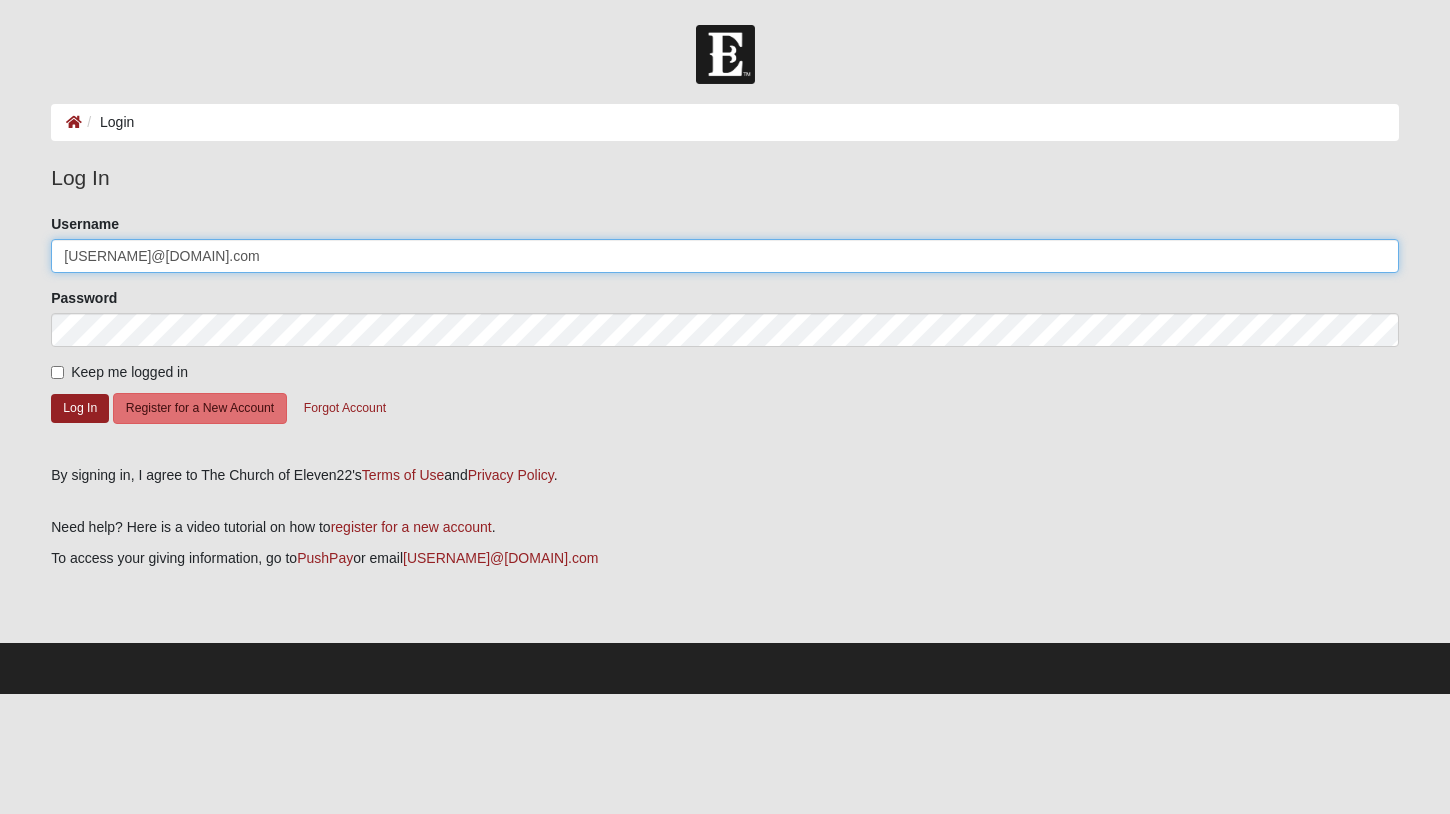 type on "chris24nacis@yahoo.com" 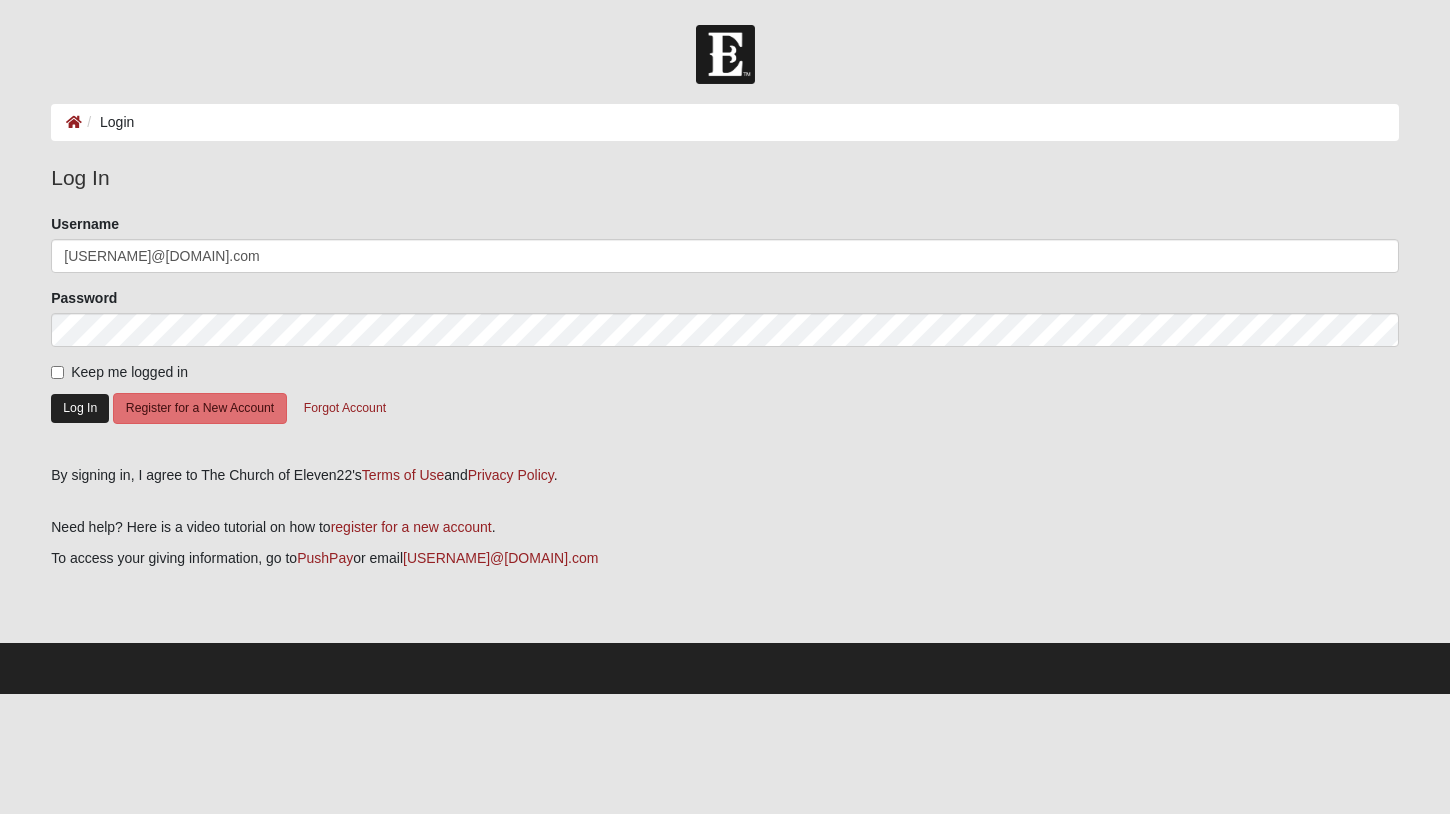 click on "Log In" 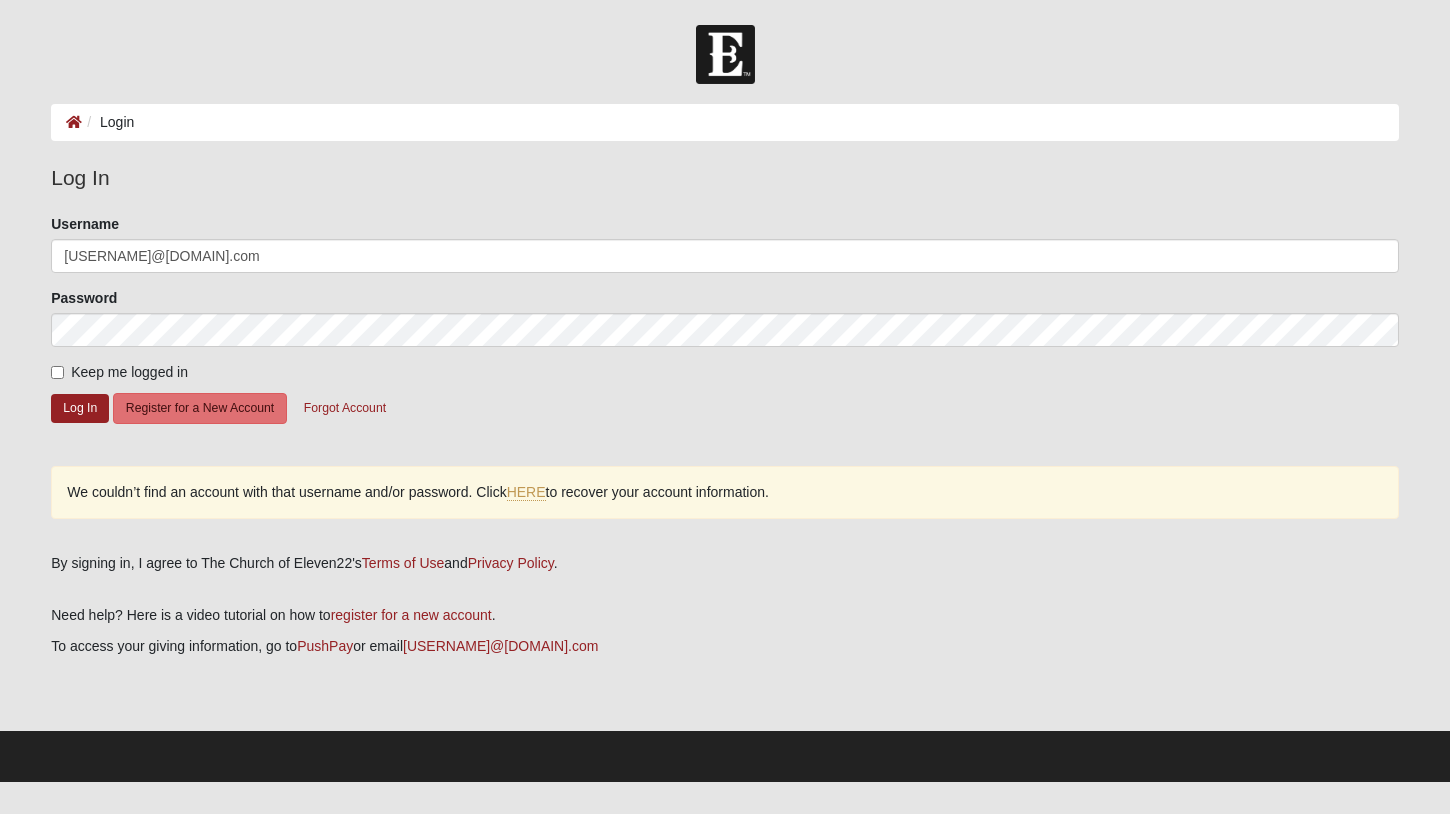 click at bounding box center [725, 54] 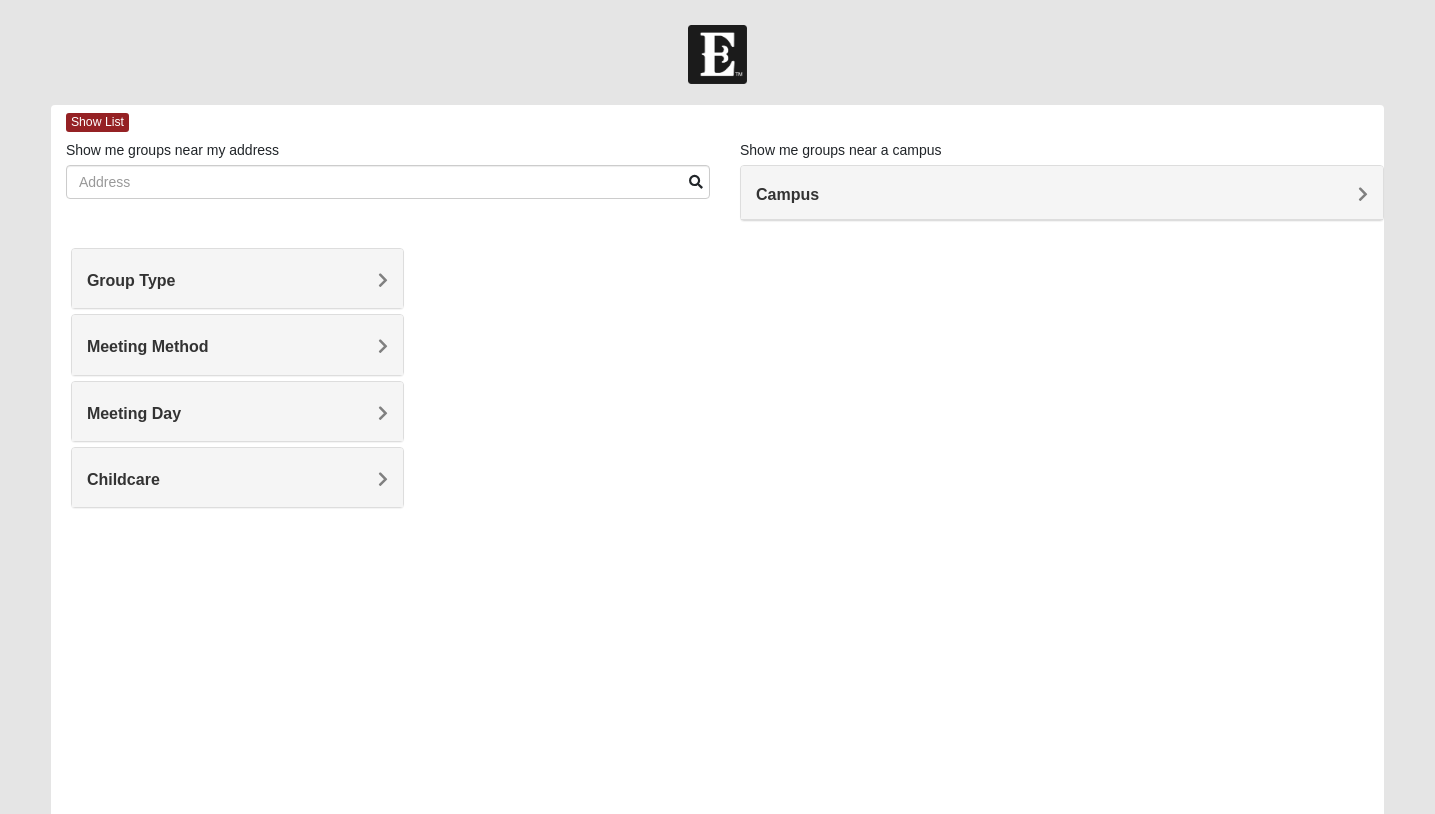 scroll, scrollTop: 0, scrollLeft: 0, axis: both 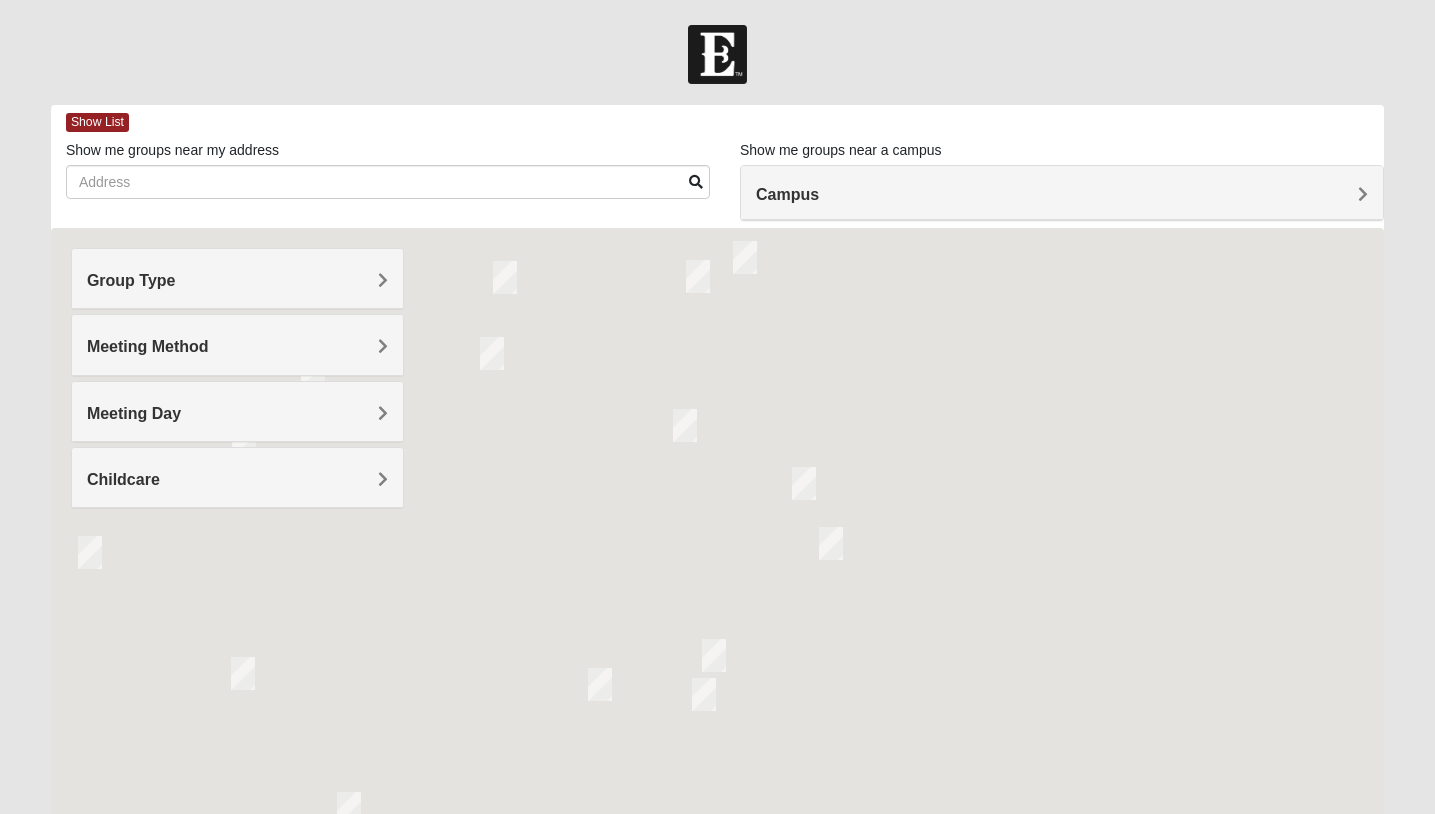 click on "Group Type" at bounding box center [237, 278] 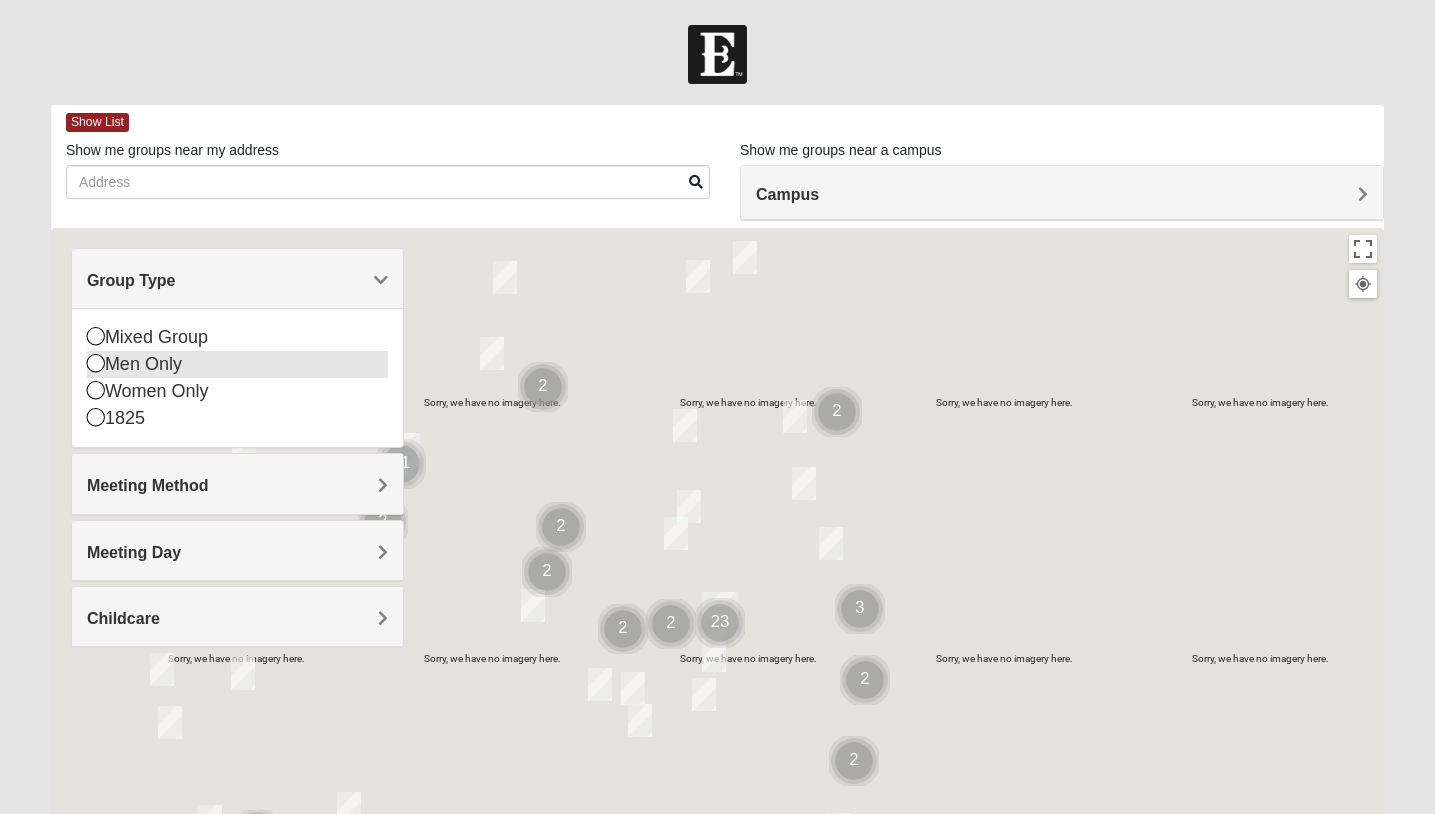 drag, startPoint x: 97, startPoint y: 332, endPoint x: 276, endPoint y: 345, distance: 179.47145 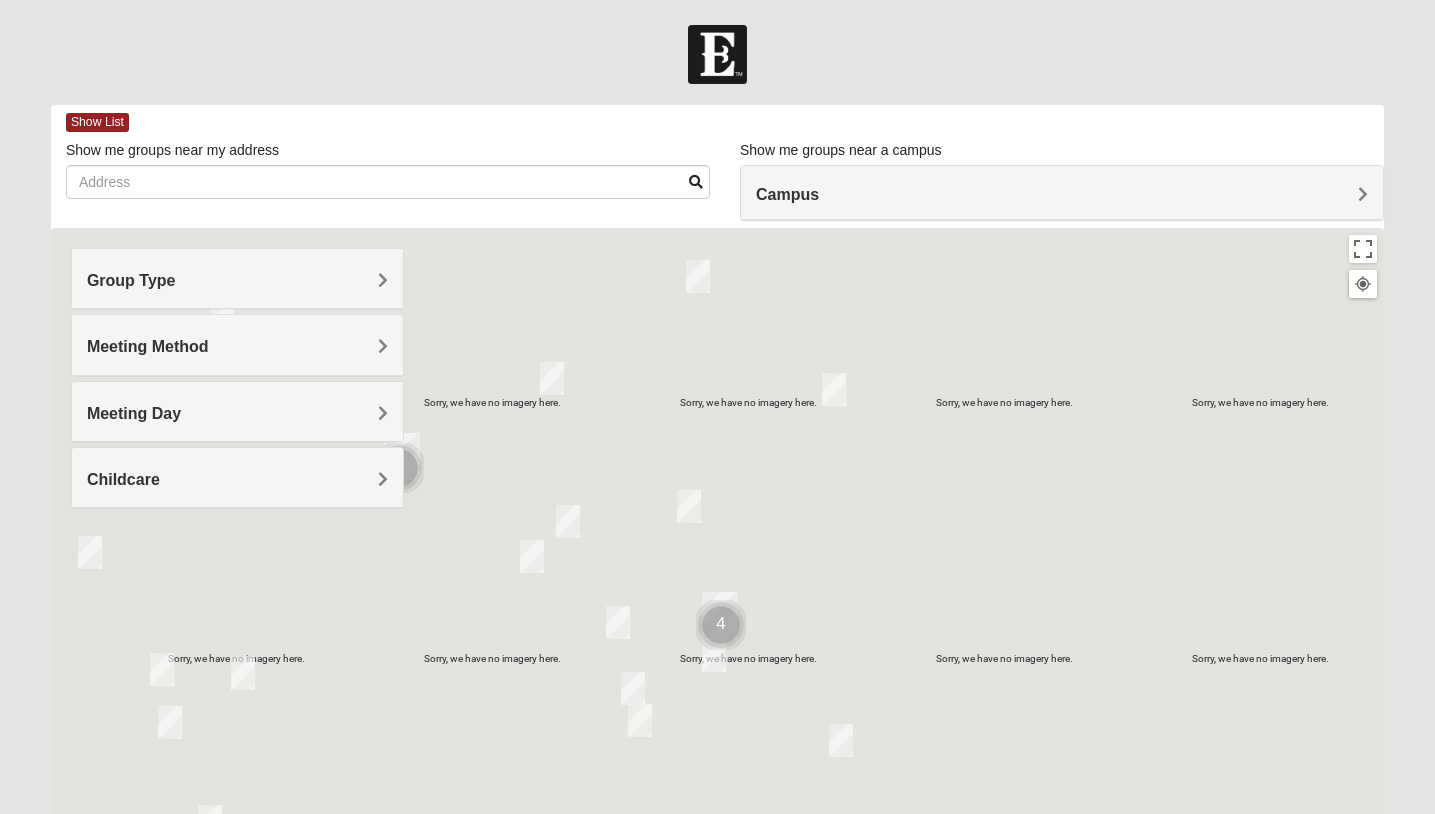 click on "Group Type" at bounding box center [237, 280] 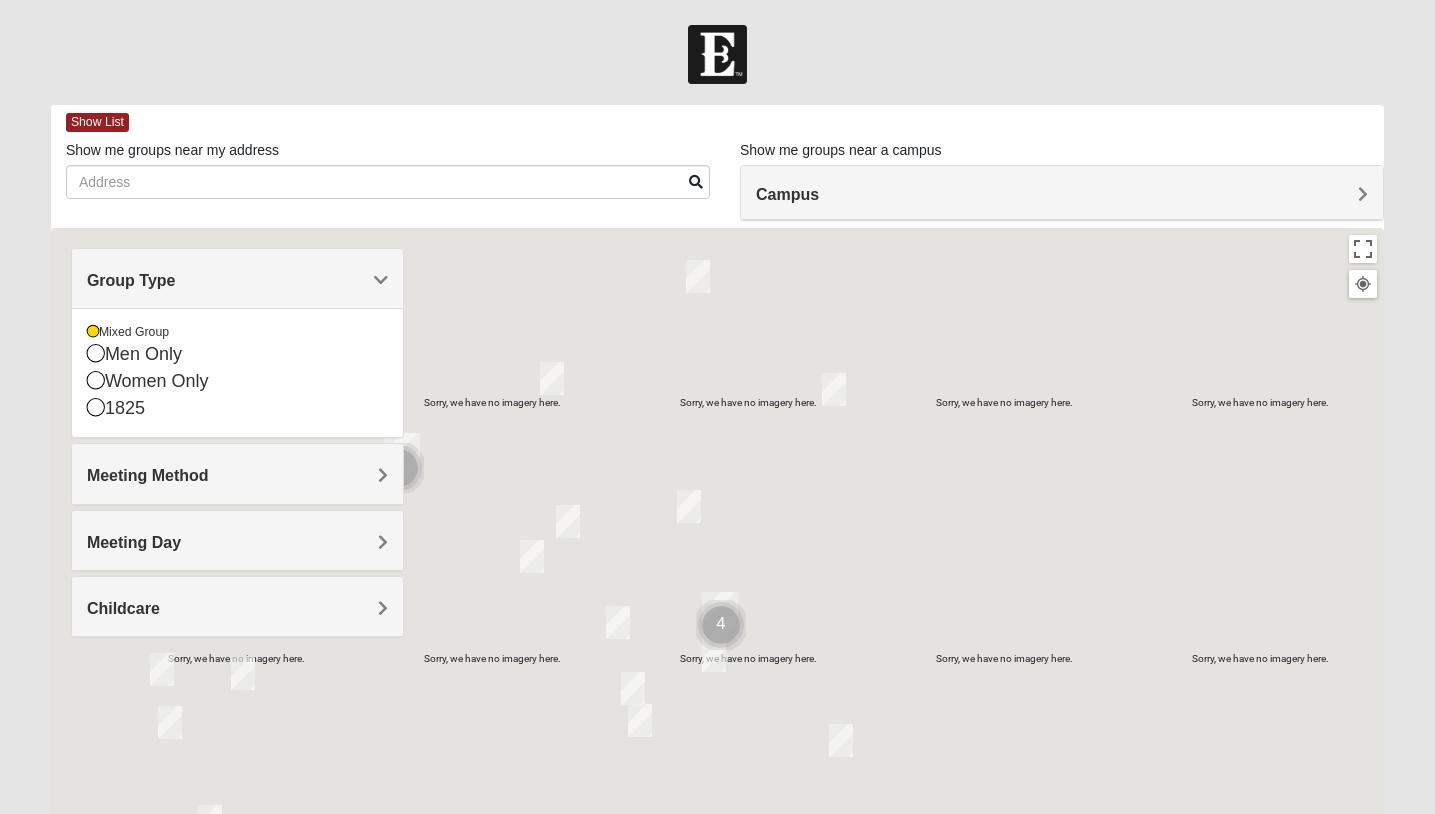 click on "Meeting Method" at bounding box center [237, 475] 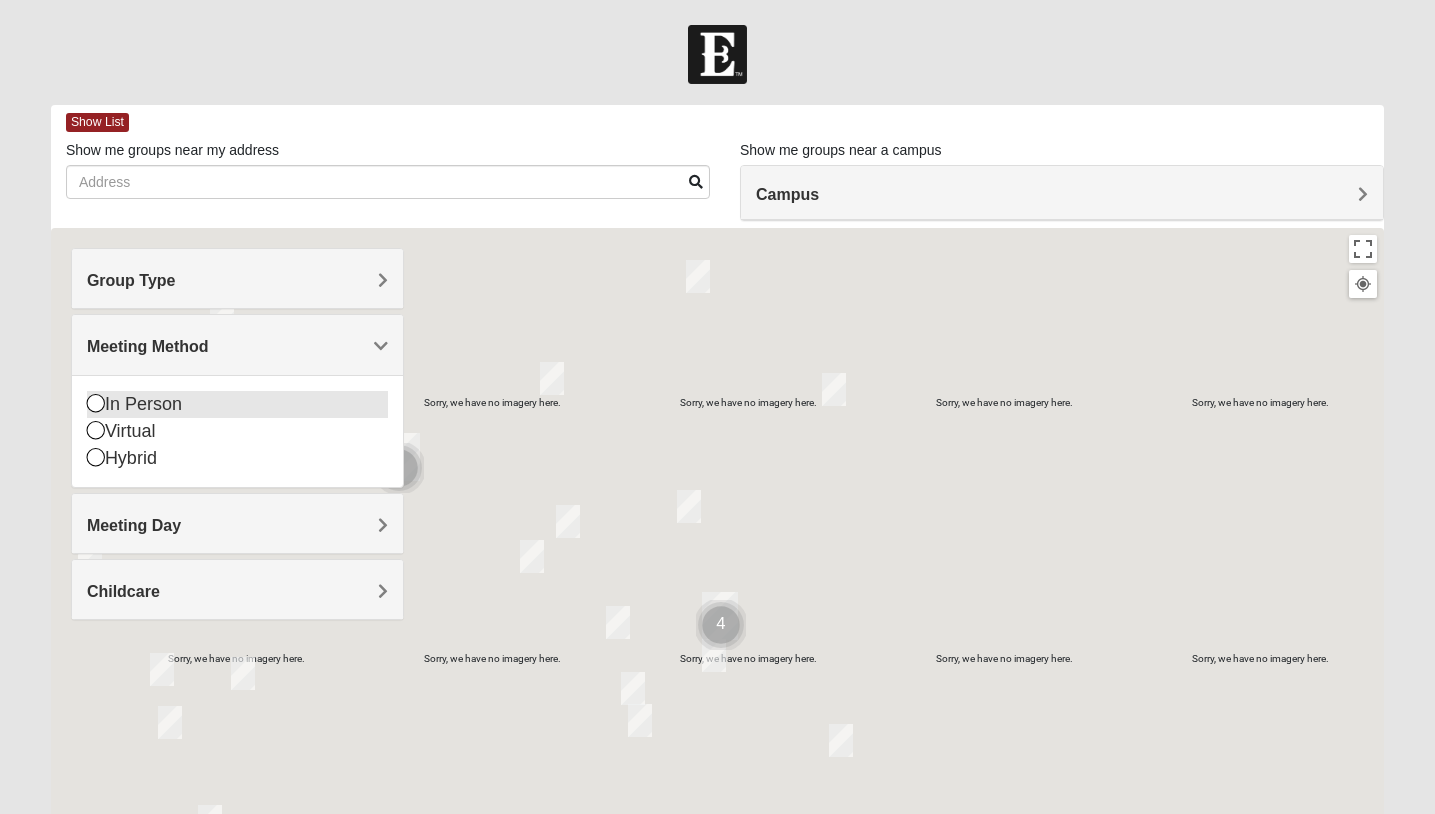 click at bounding box center (96, 403) 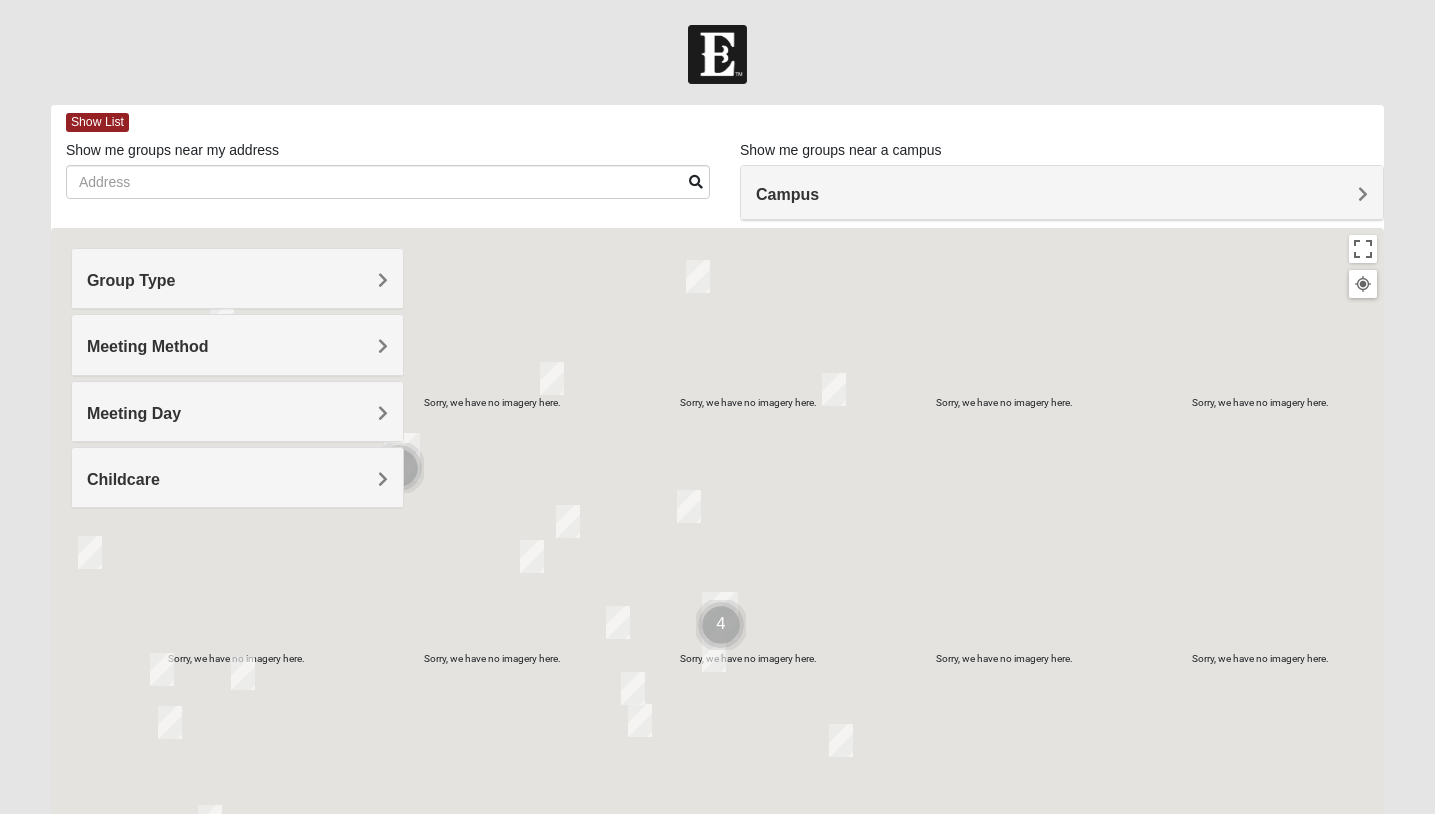 click on "Meeting Day" at bounding box center (237, 413) 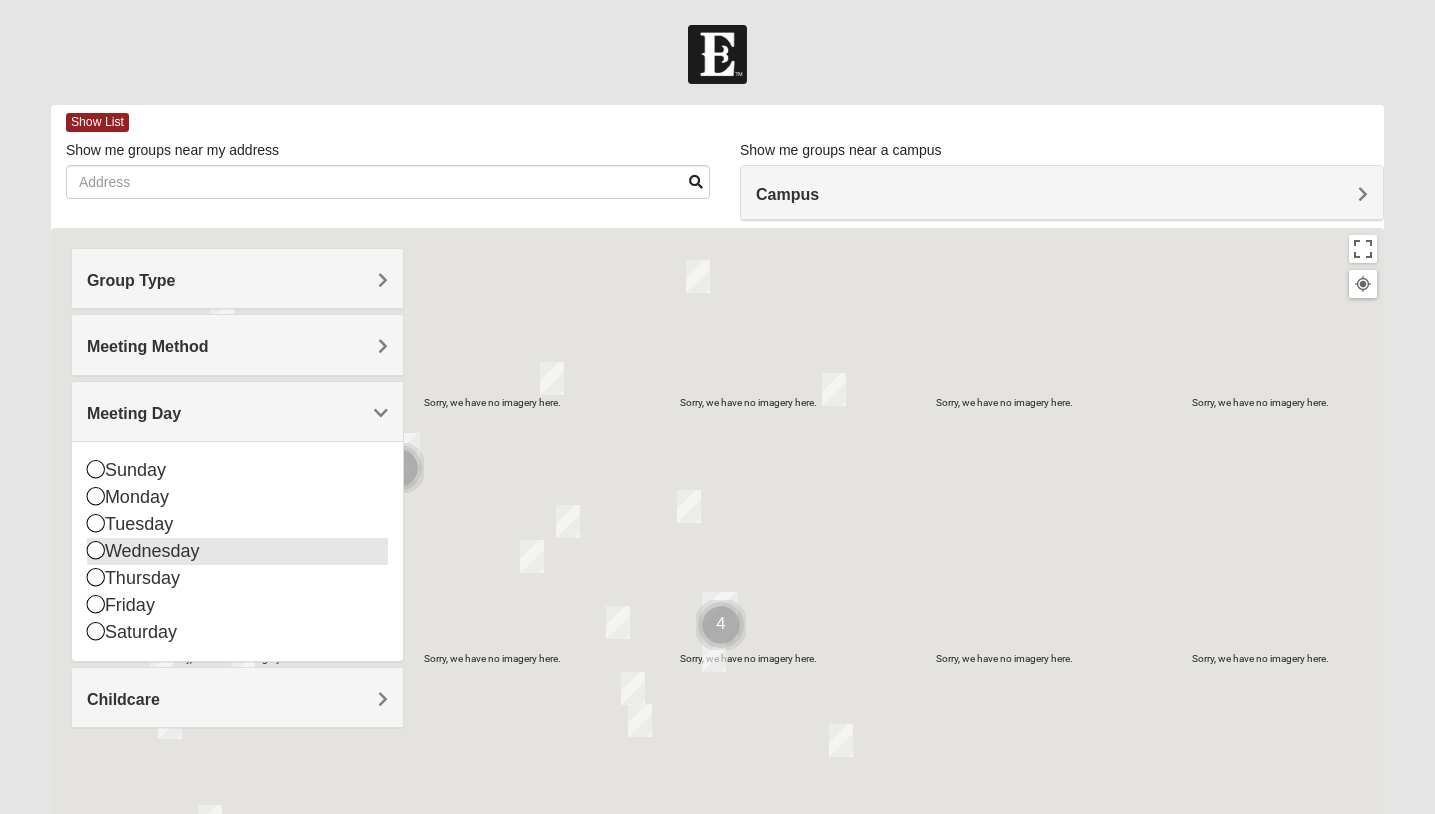click at bounding box center (96, 550) 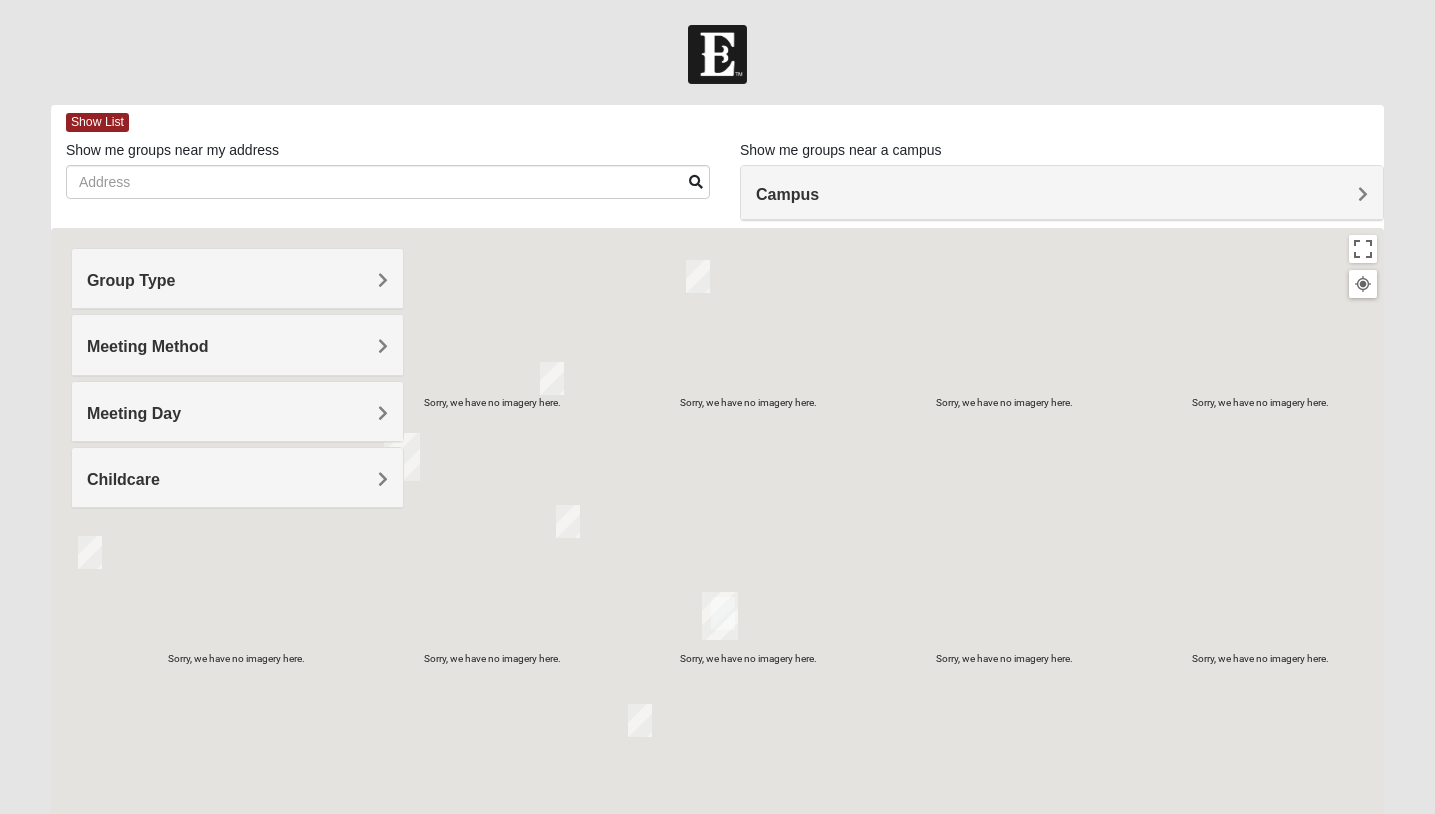 click on "Childcare" at bounding box center [237, 479] 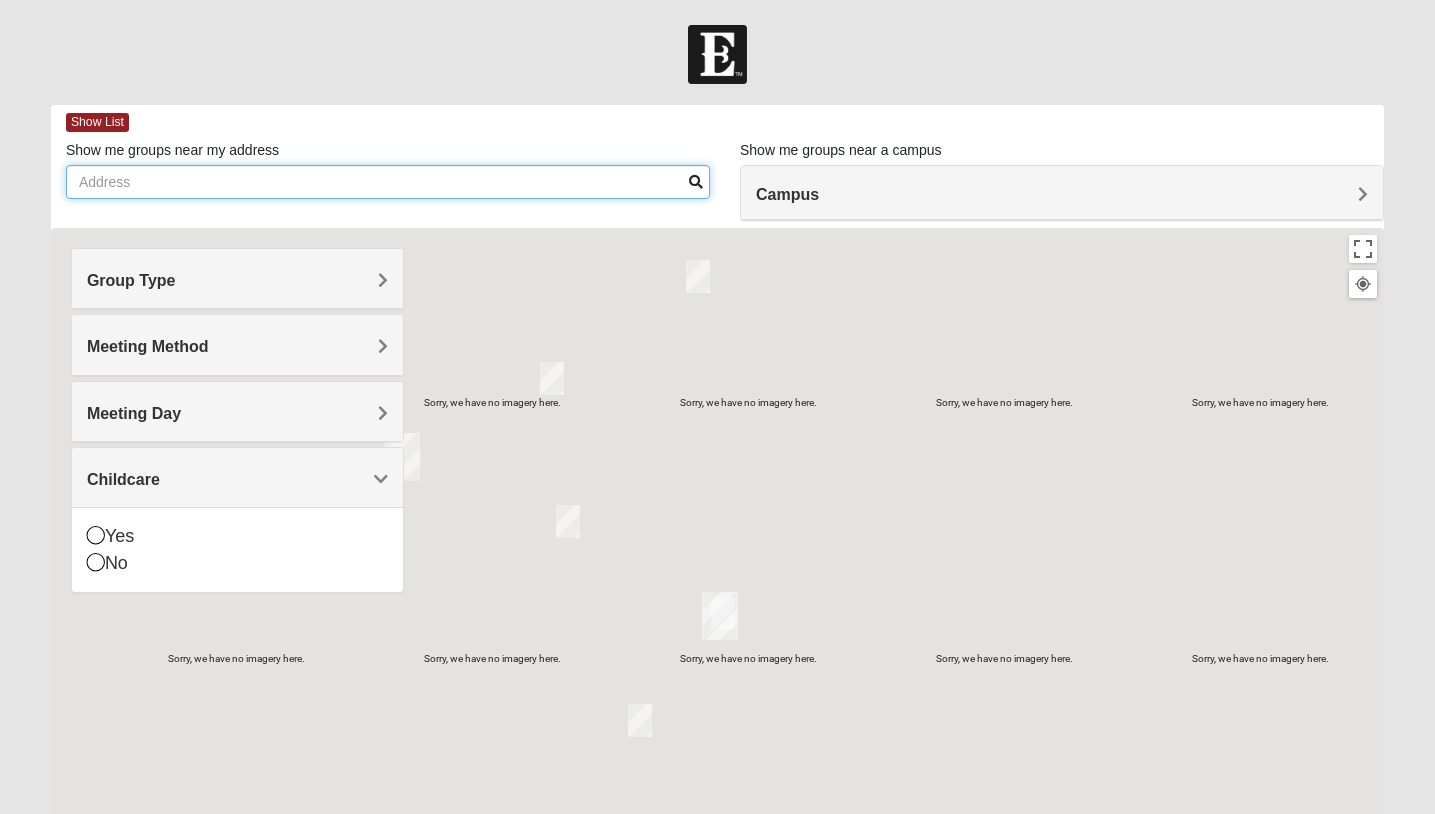 click on "Show me groups near my address" at bounding box center (388, 182) 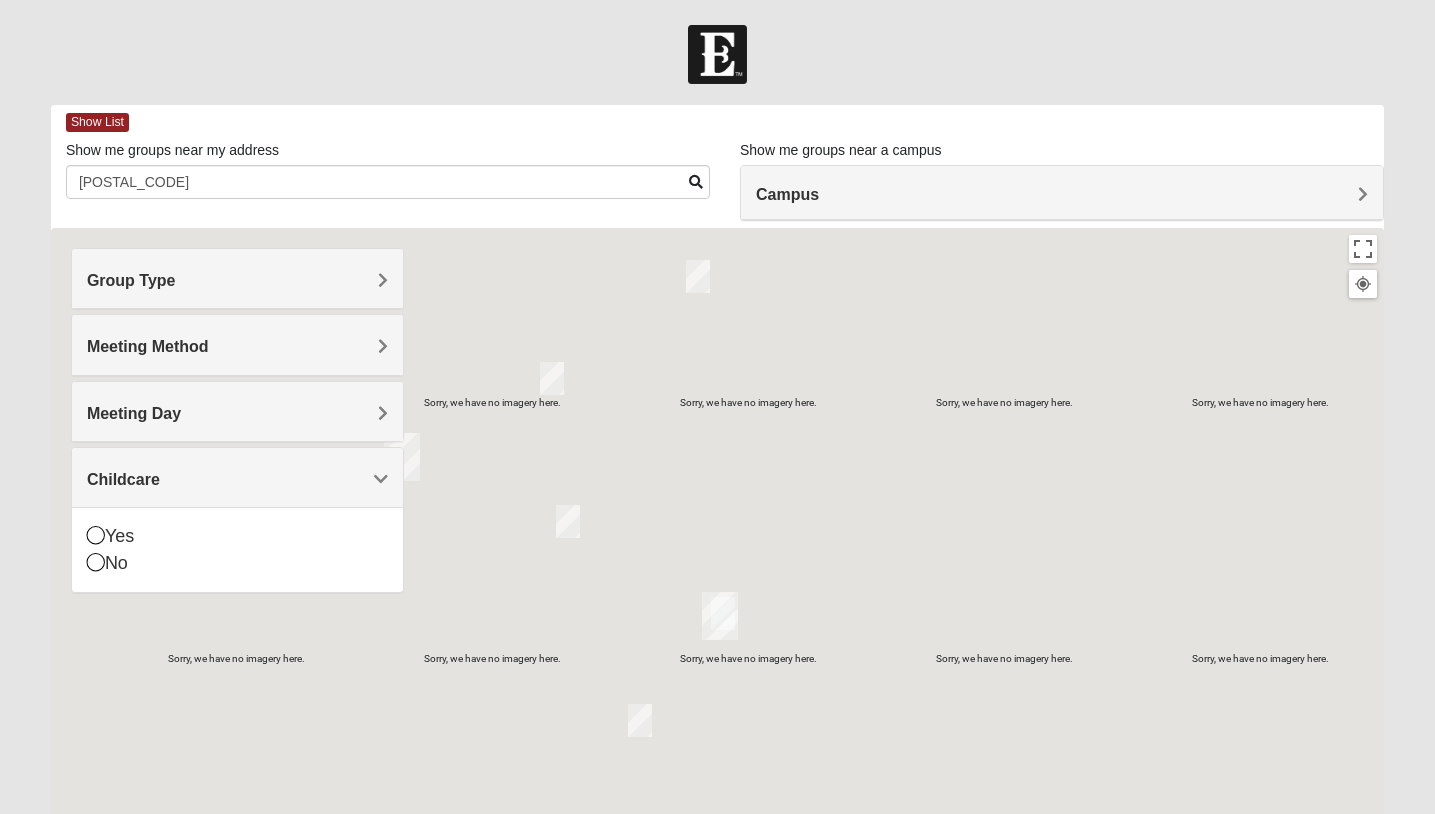 click on "Campus" at bounding box center [1062, 194] 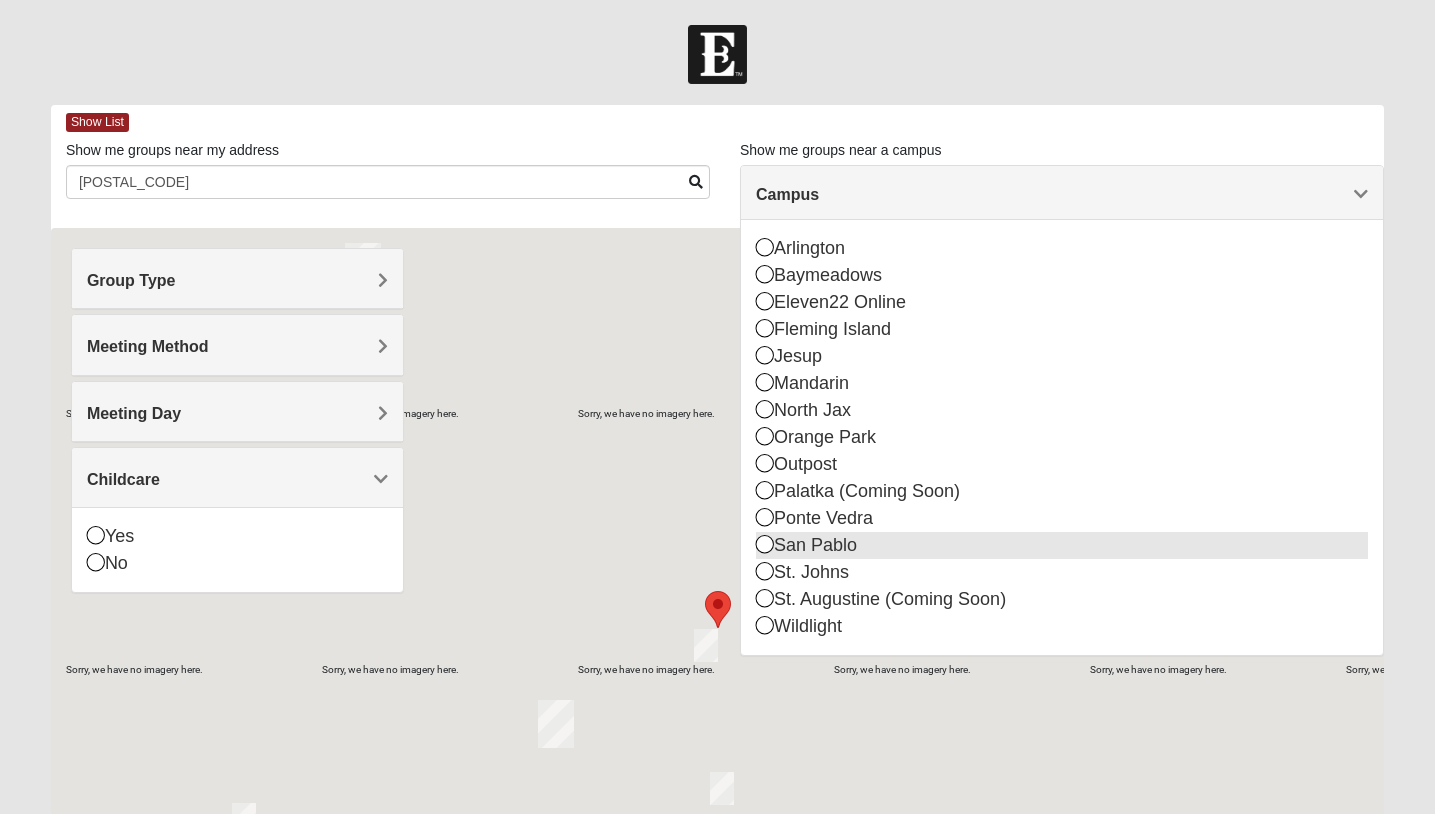 click at bounding box center (765, 544) 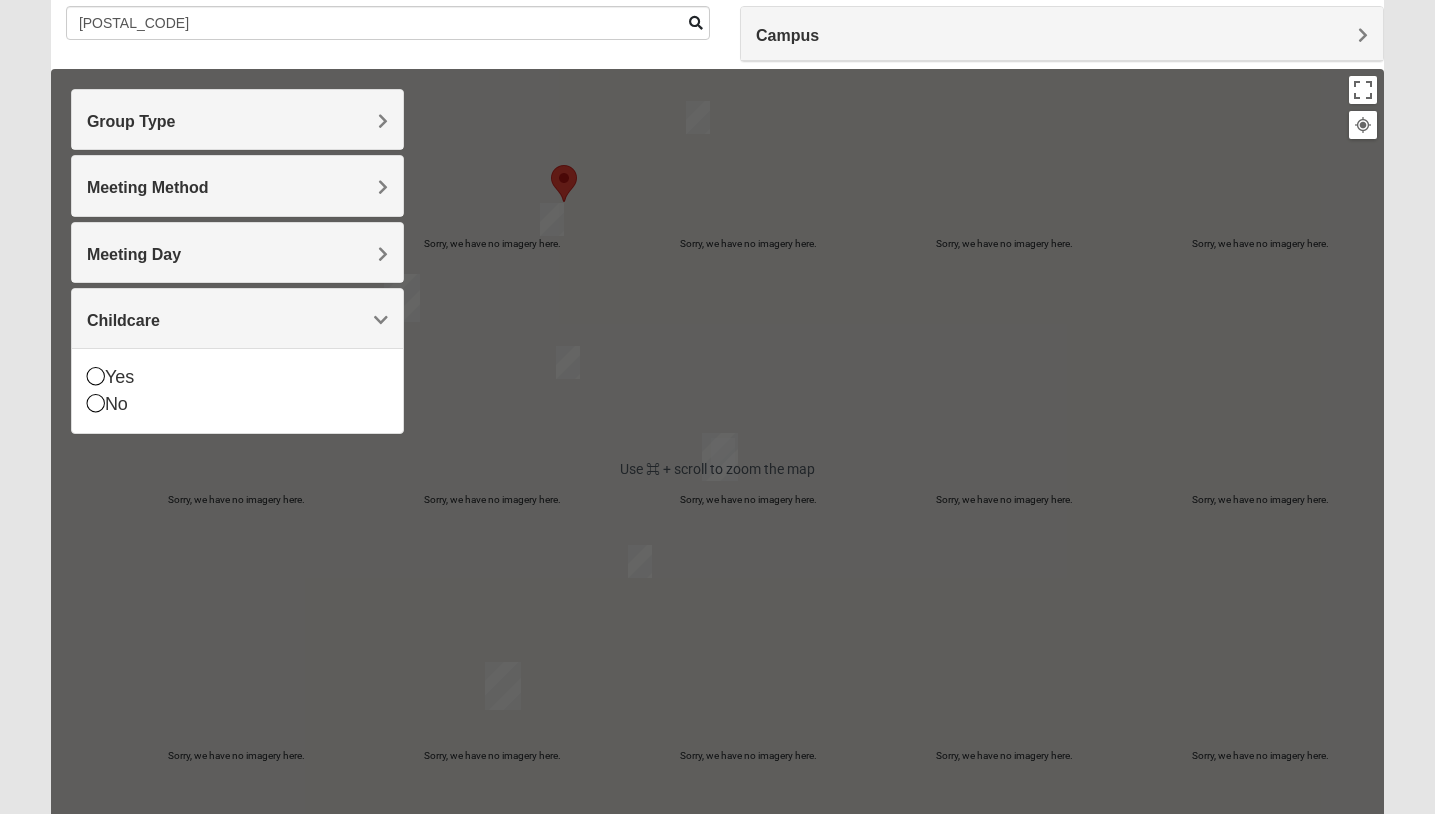 scroll, scrollTop: 0, scrollLeft: 0, axis: both 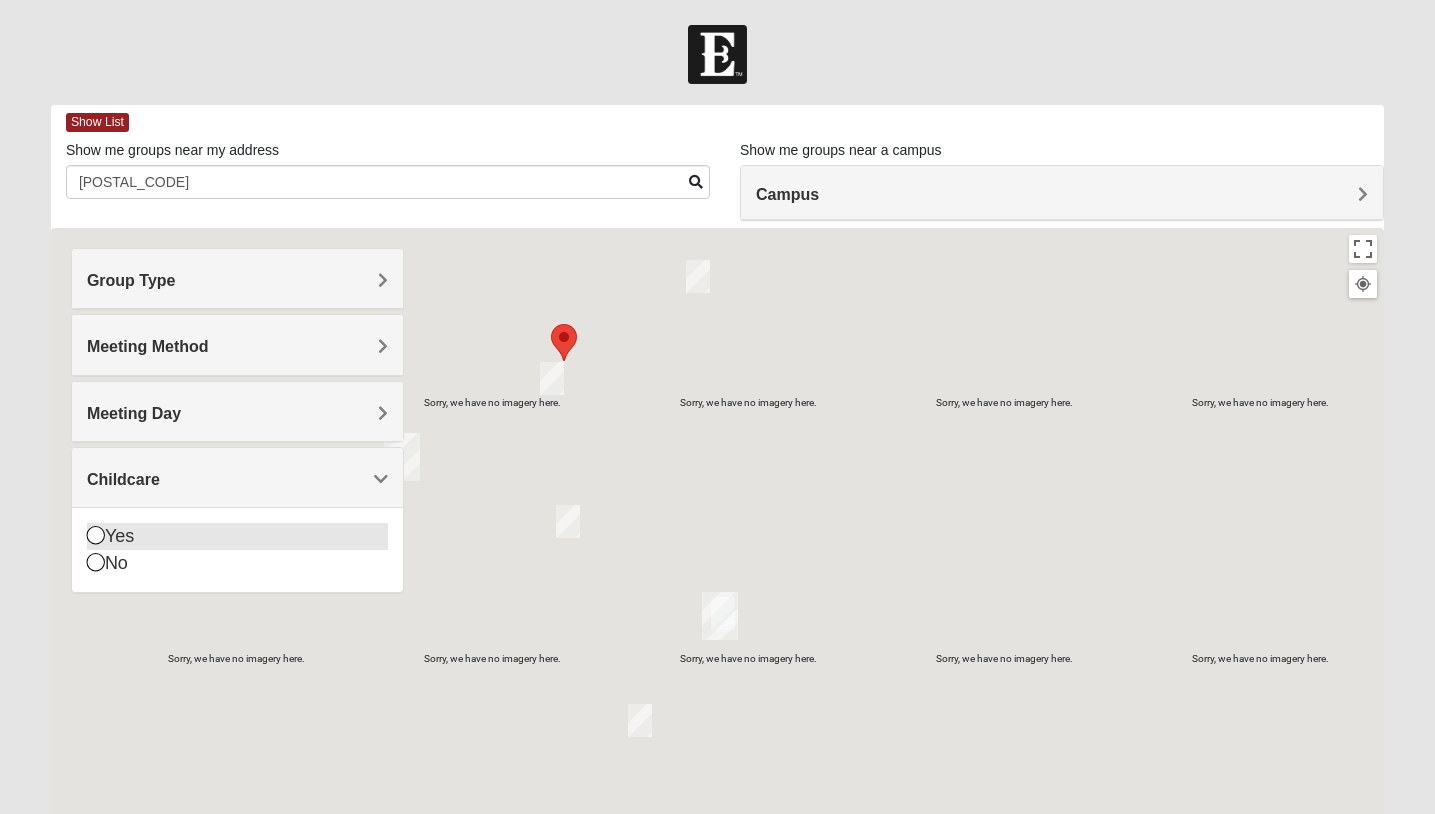 click on "Yes" at bounding box center (237, 536) 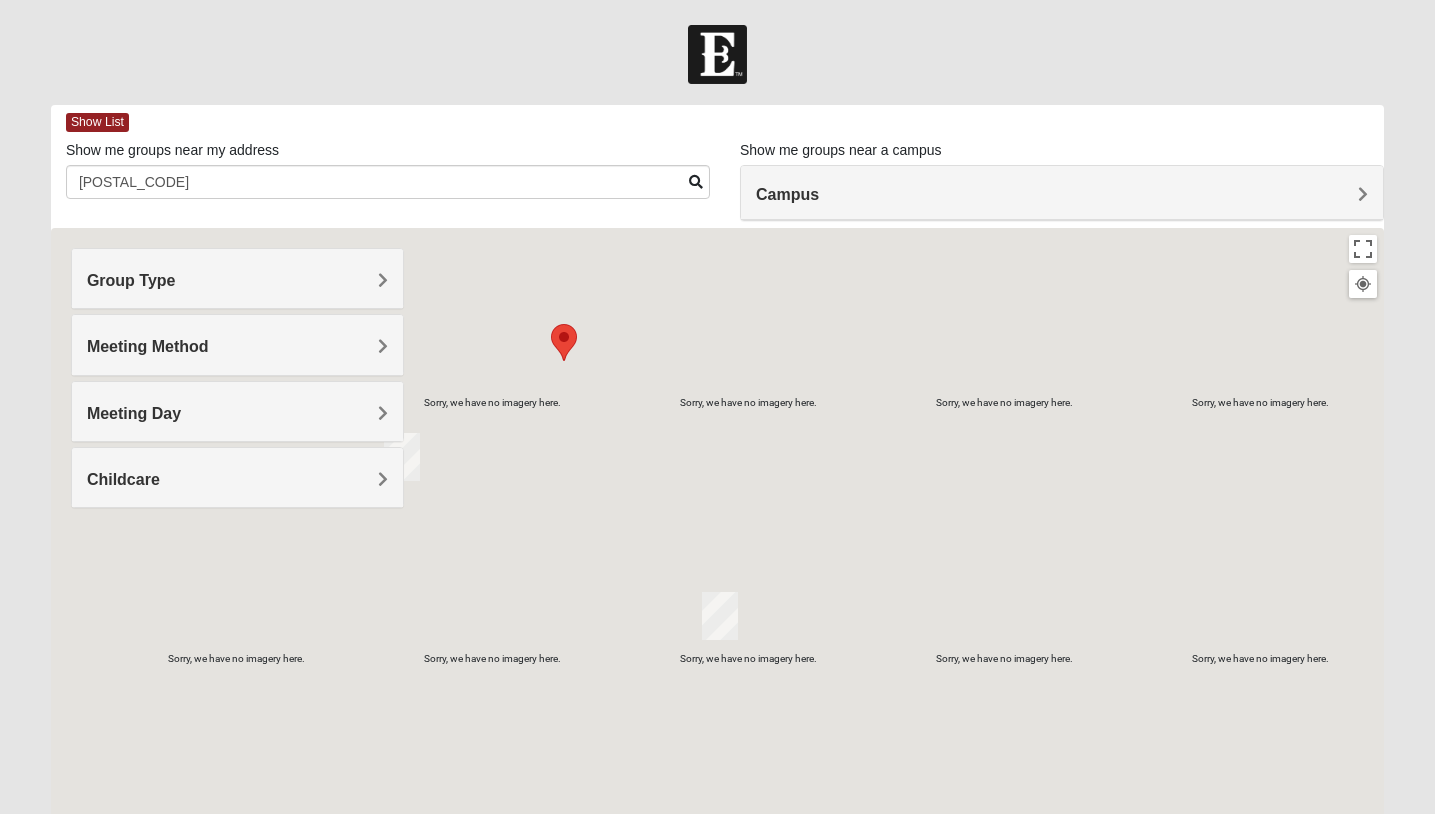 click on "Childcare" at bounding box center [237, 479] 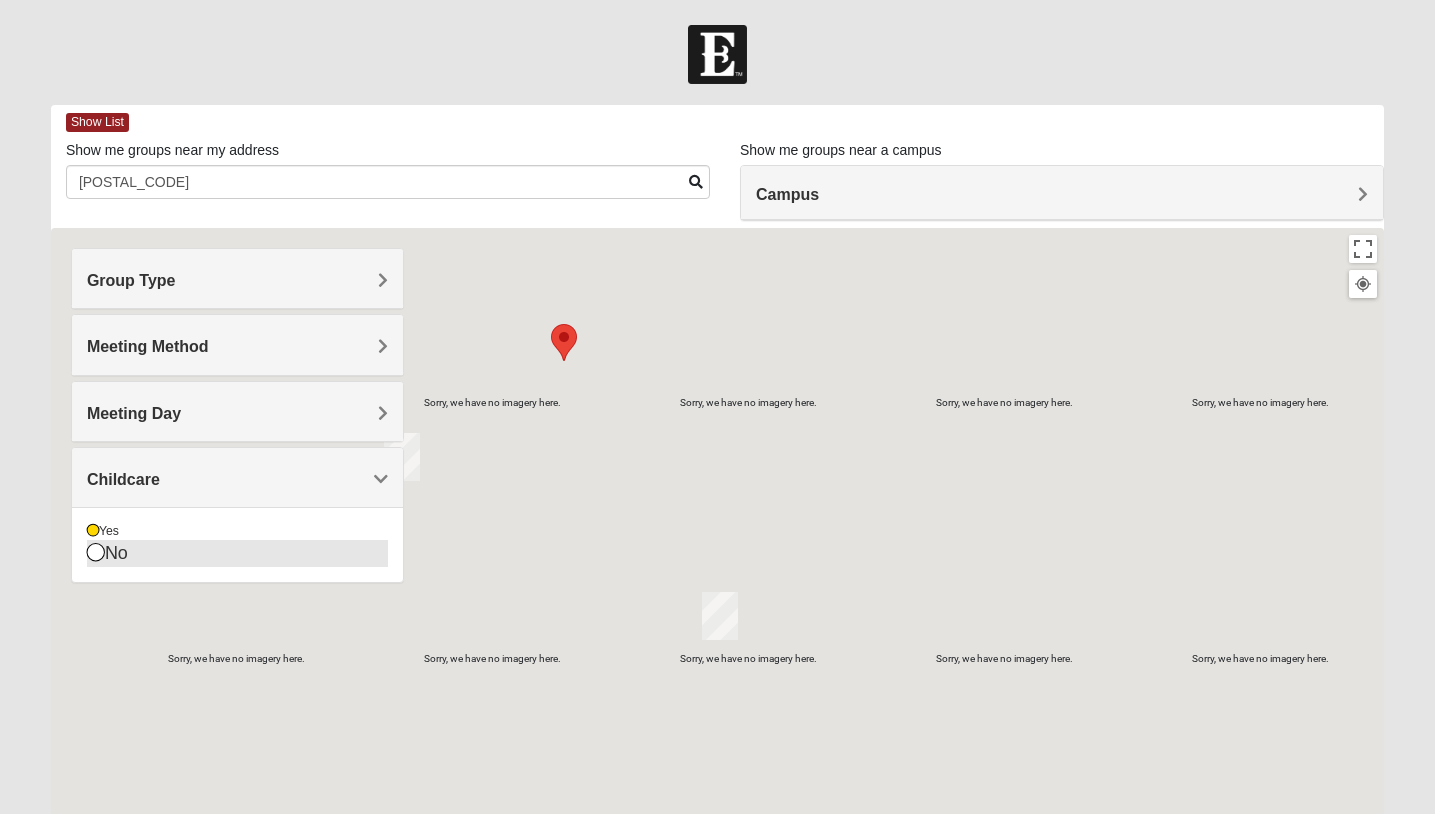 click at bounding box center (96, 552) 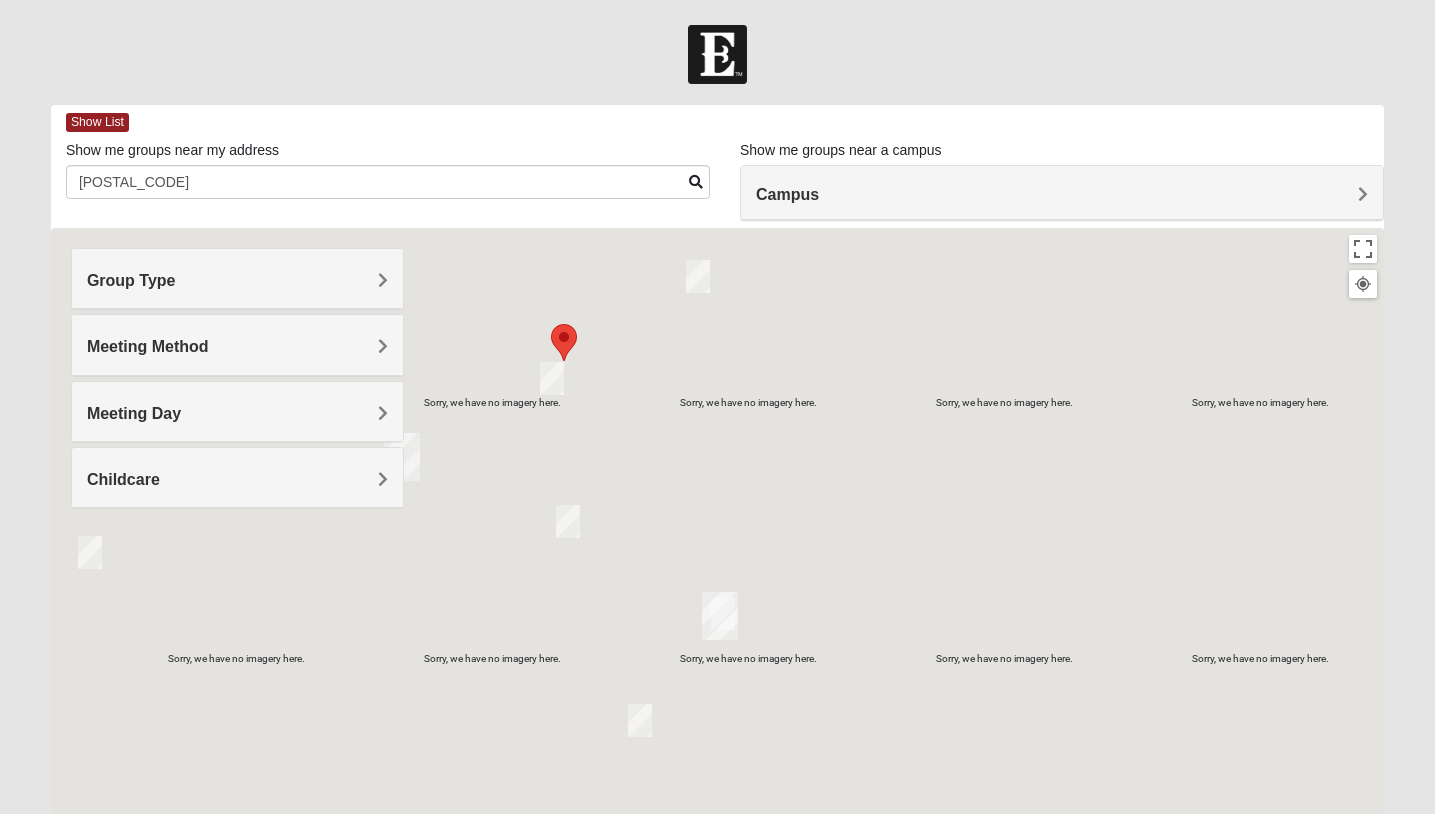 click on "Childcare" at bounding box center [237, 477] 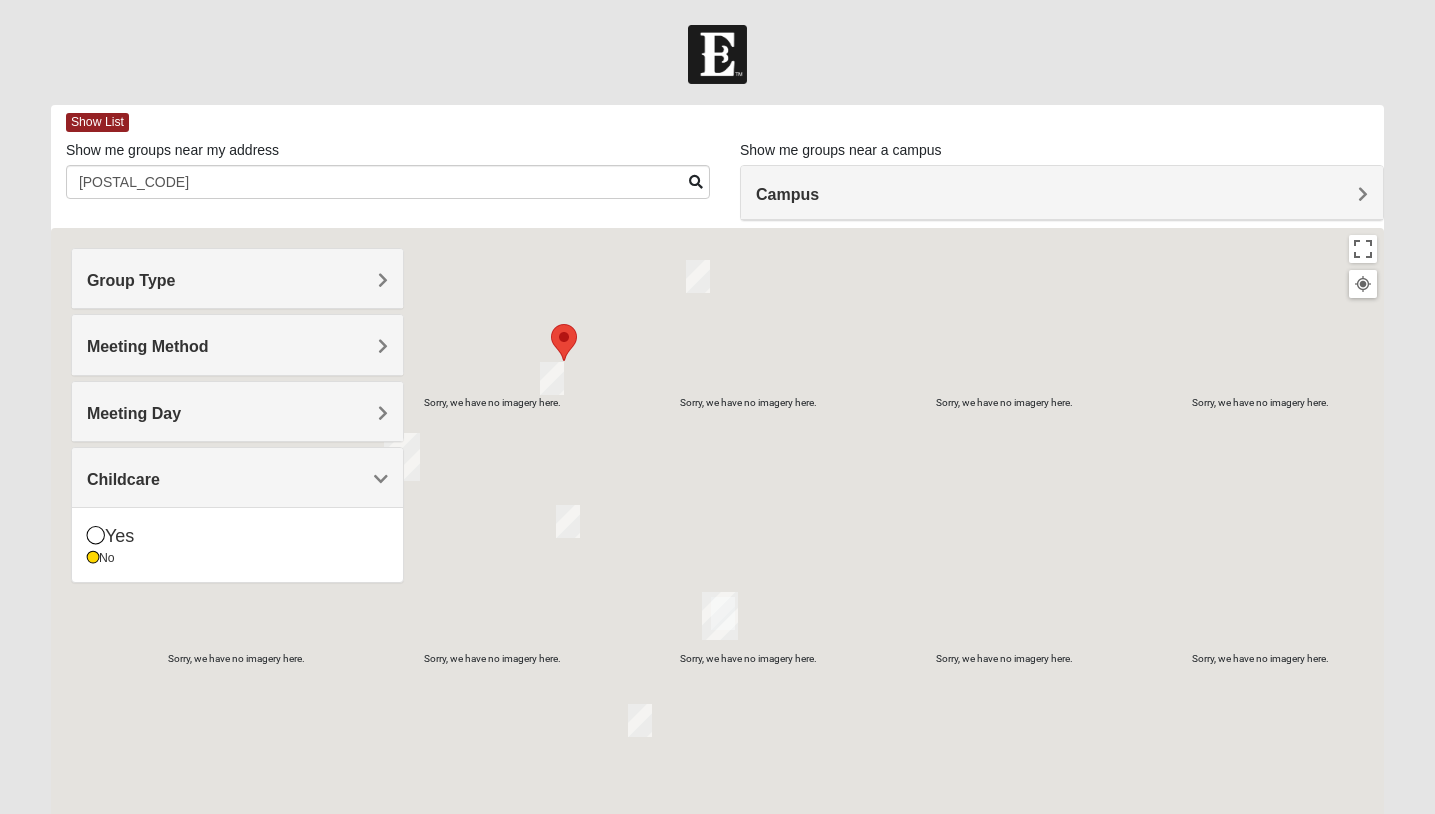 click at bounding box center [717, 628] 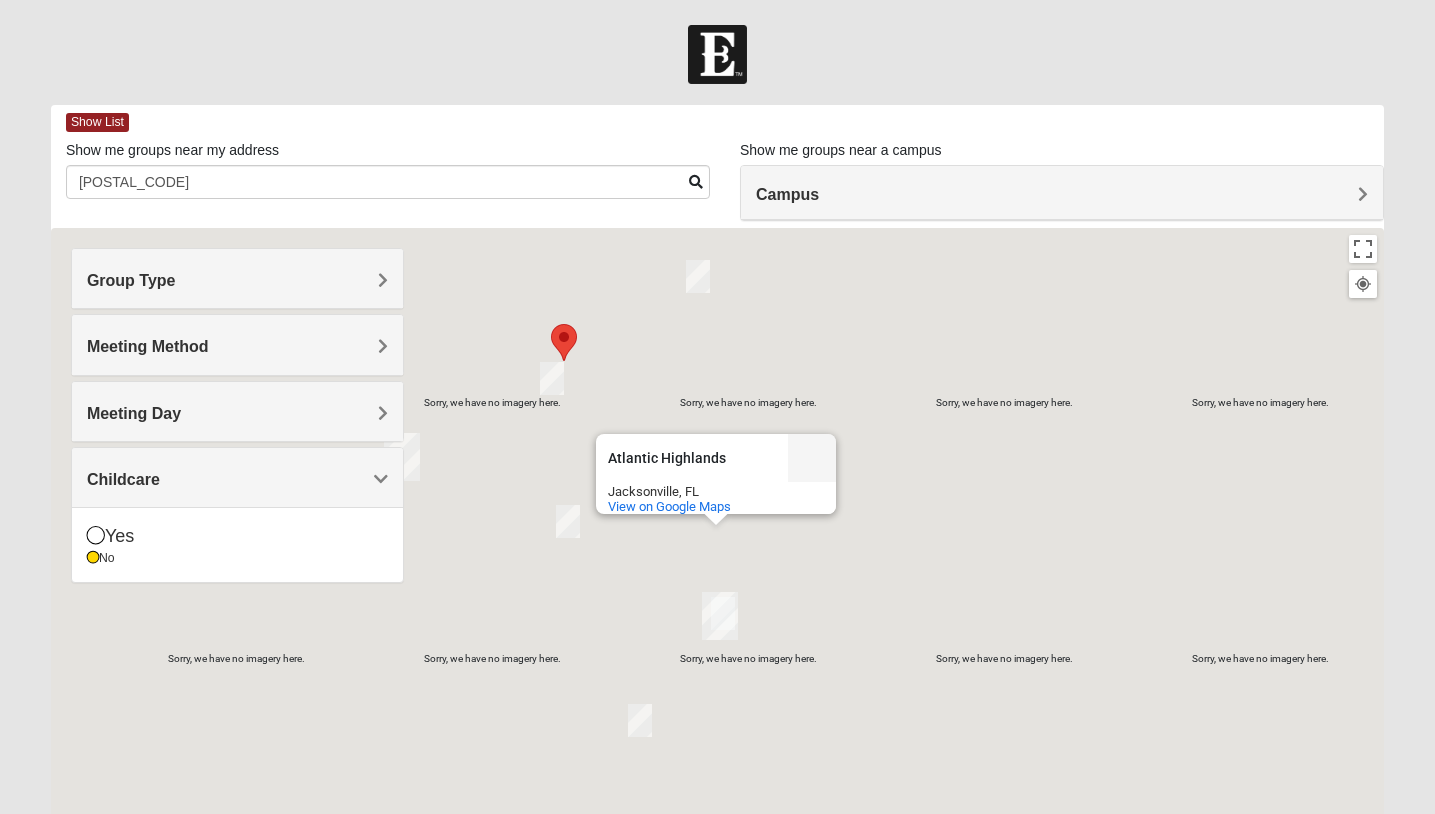 click at bounding box center (551, 324) 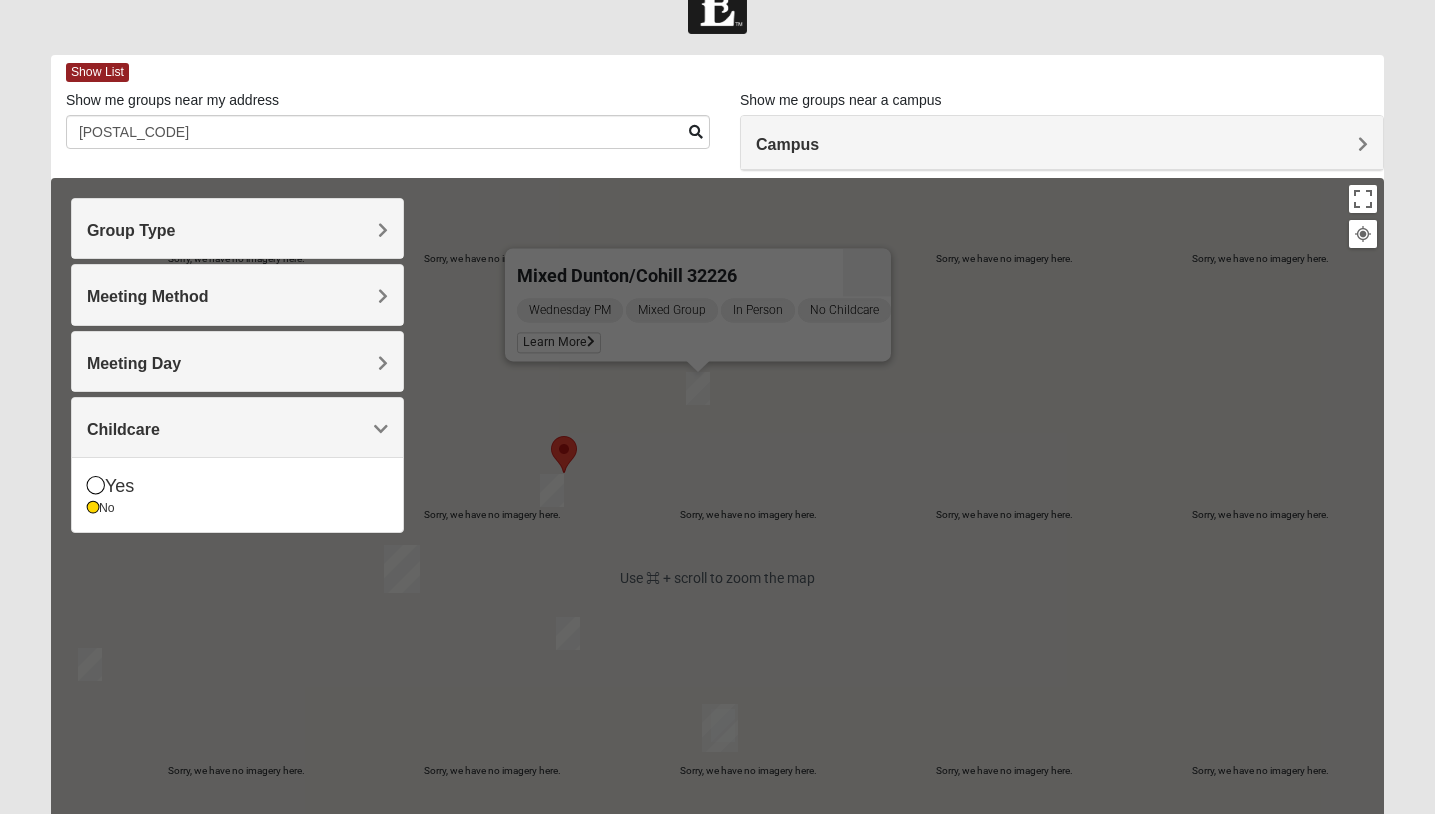 scroll, scrollTop: 0, scrollLeft: 0, axis: both 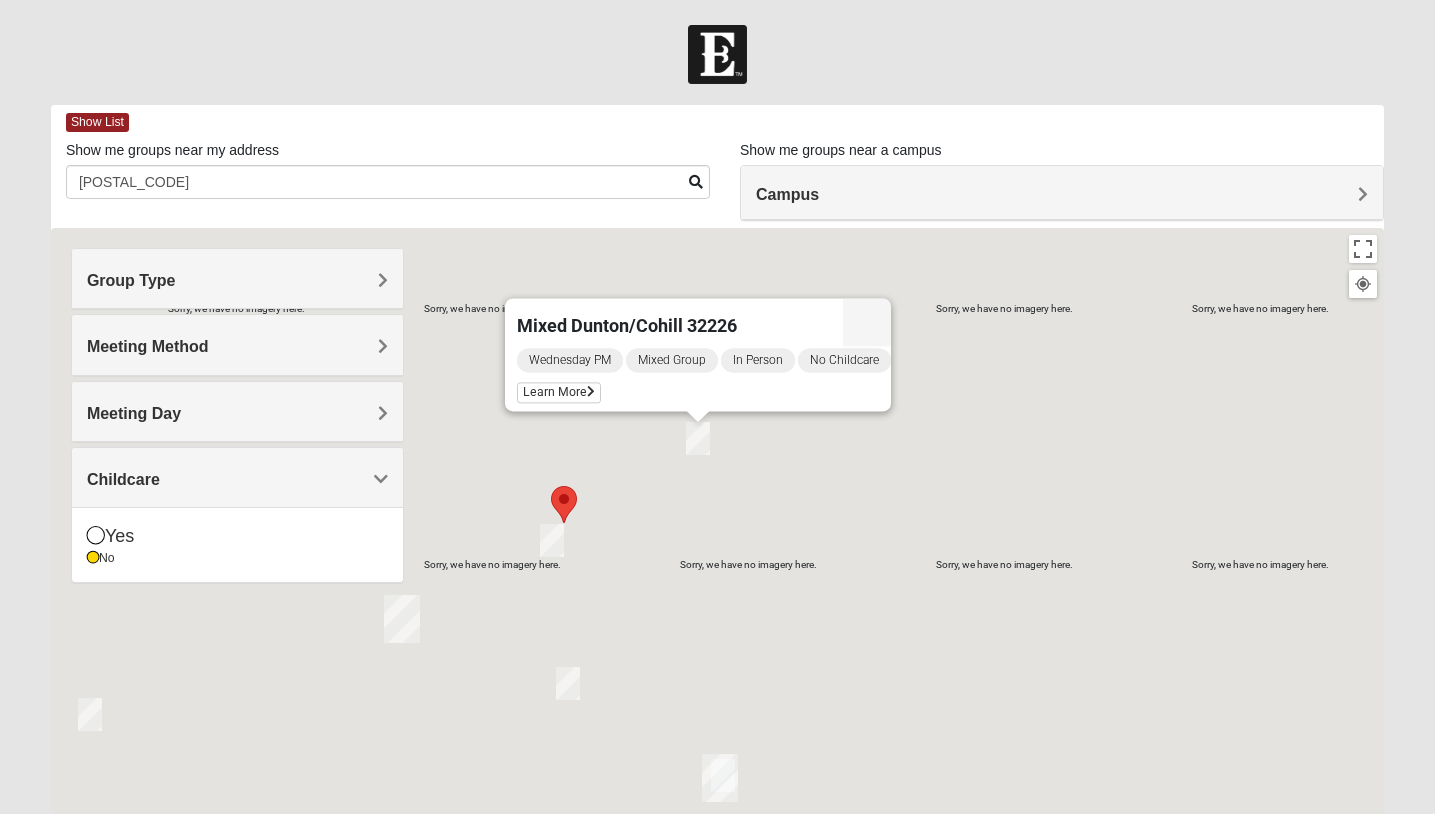 click at bounding box center [696, 182] 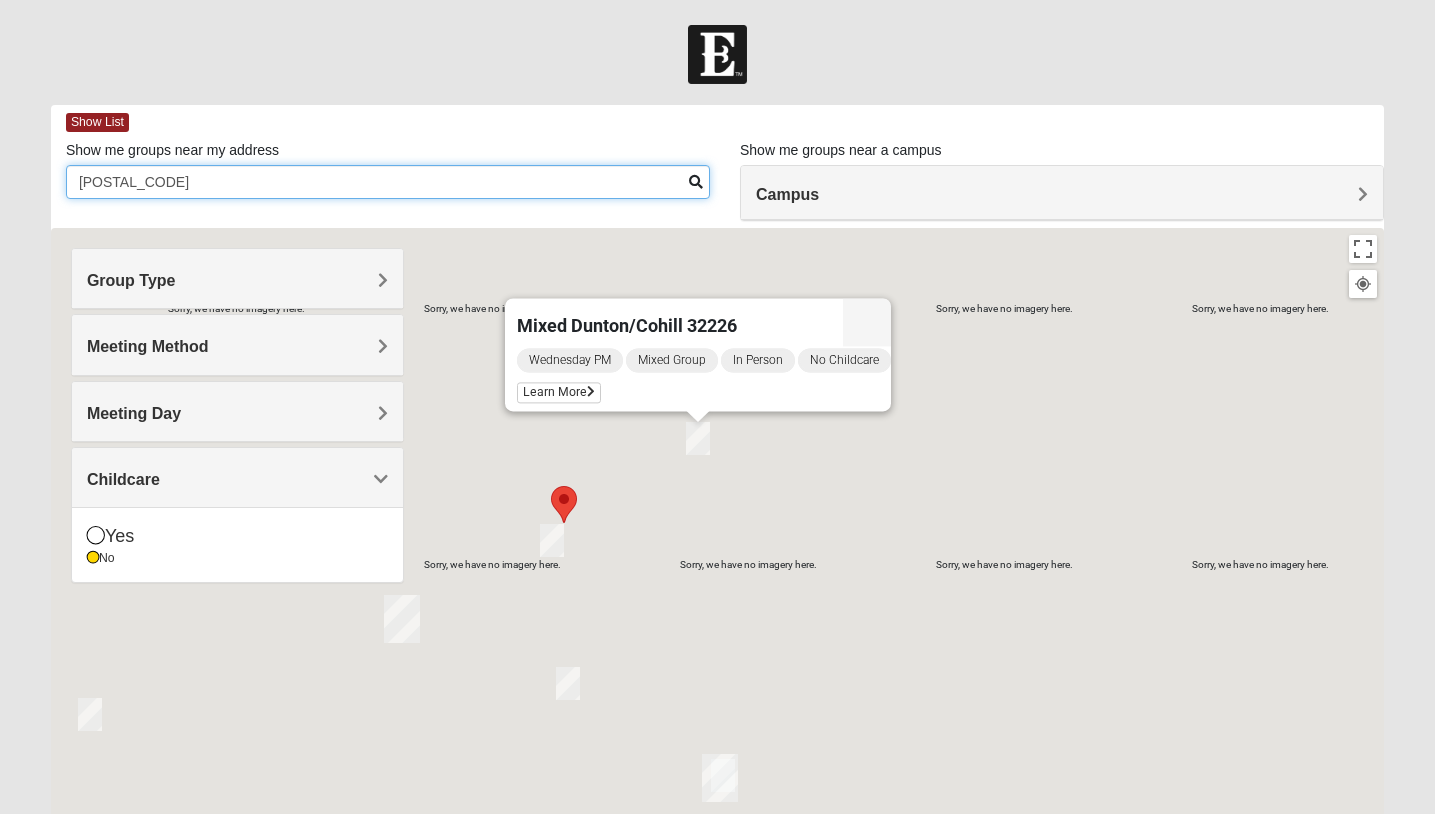 click on "[POSTAL_CODE]" at bounding box center (388, 182) 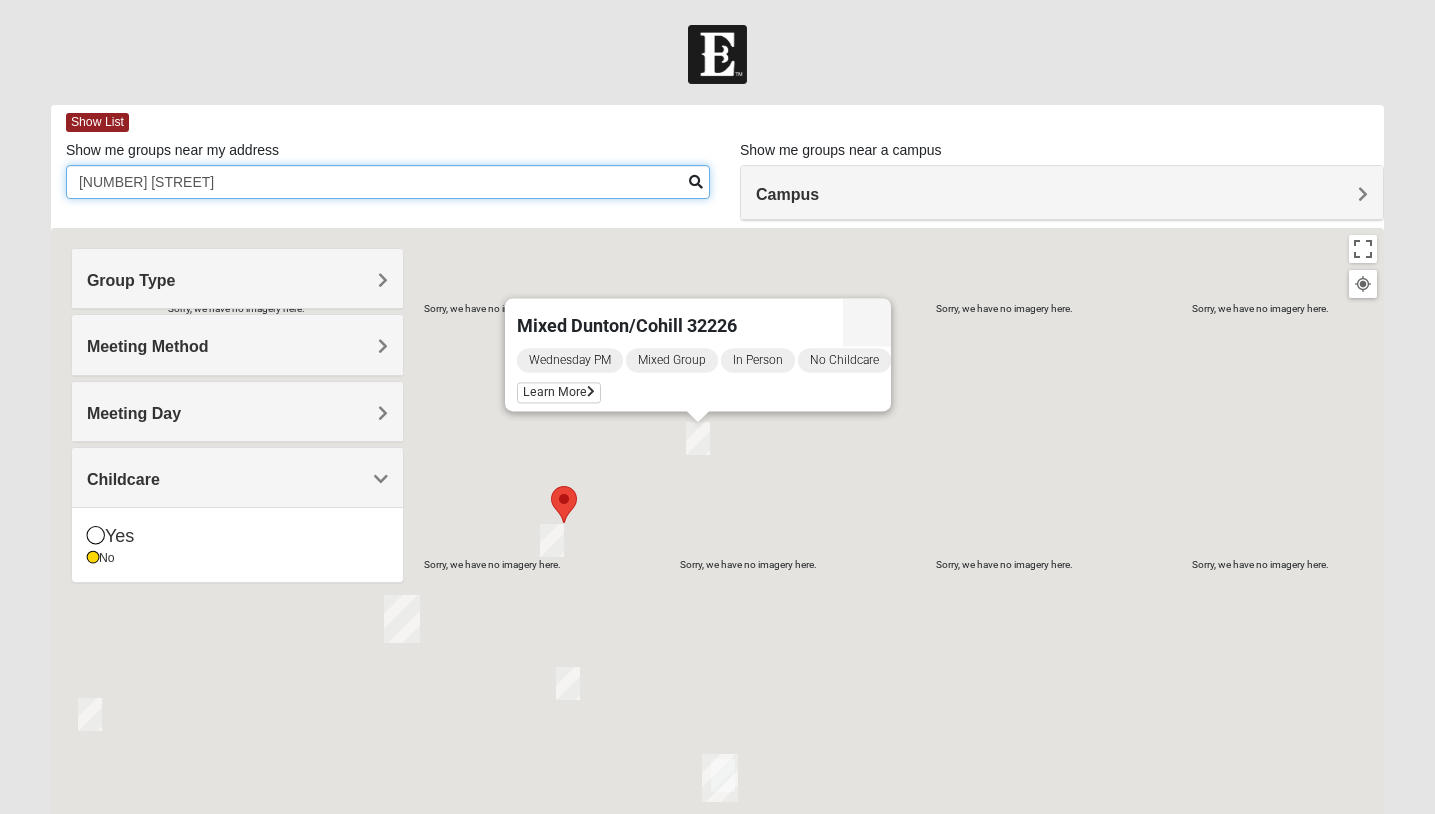 type on "[NUMBER] [STREET] [STREET_NAME]" 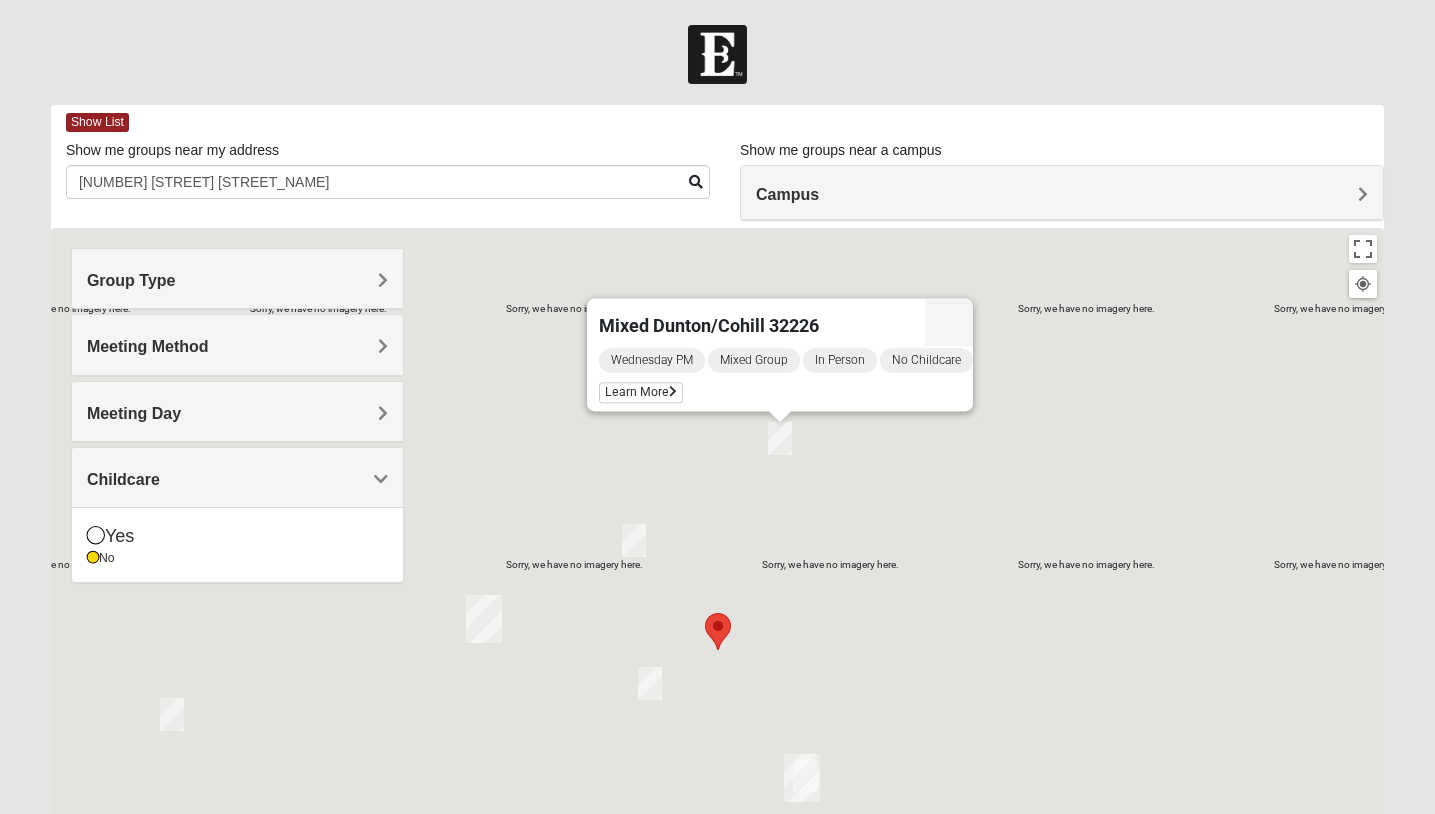 click at bounding box center (696, 182) 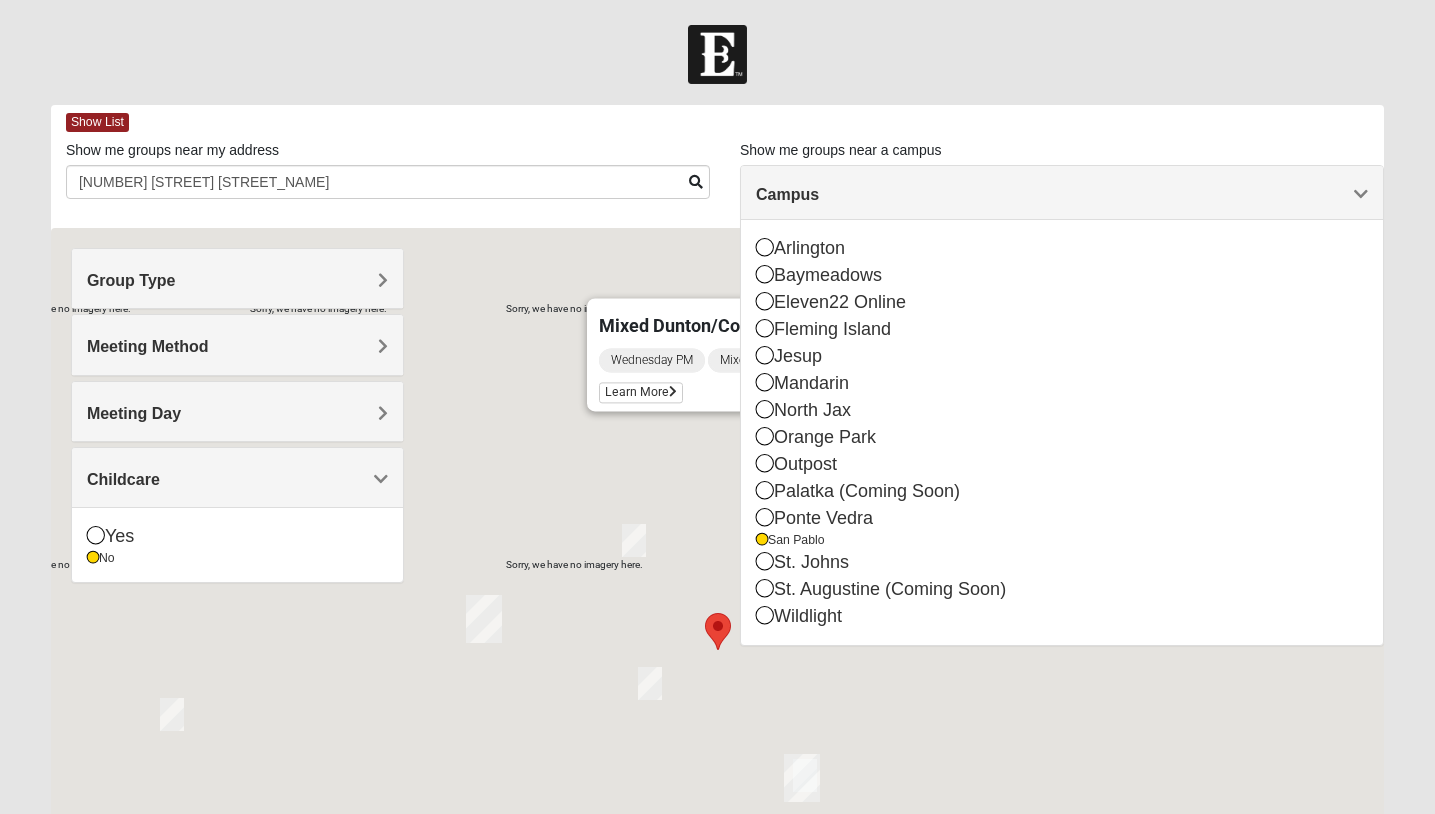 click on "Show List" at bounding box center [725, 122] 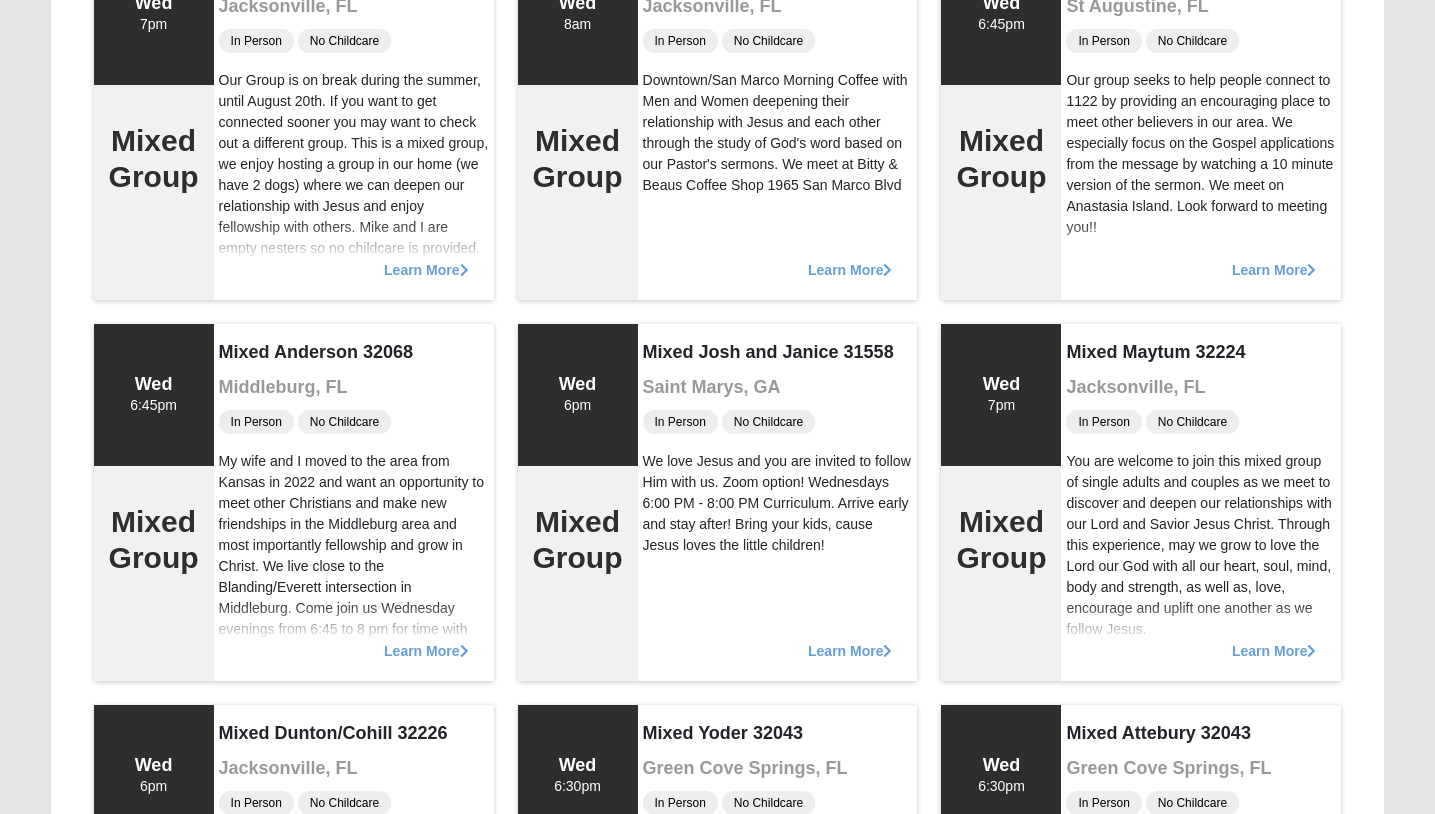 scroll, scrollTop: 697, scrollLeft: 0, axis: vertical 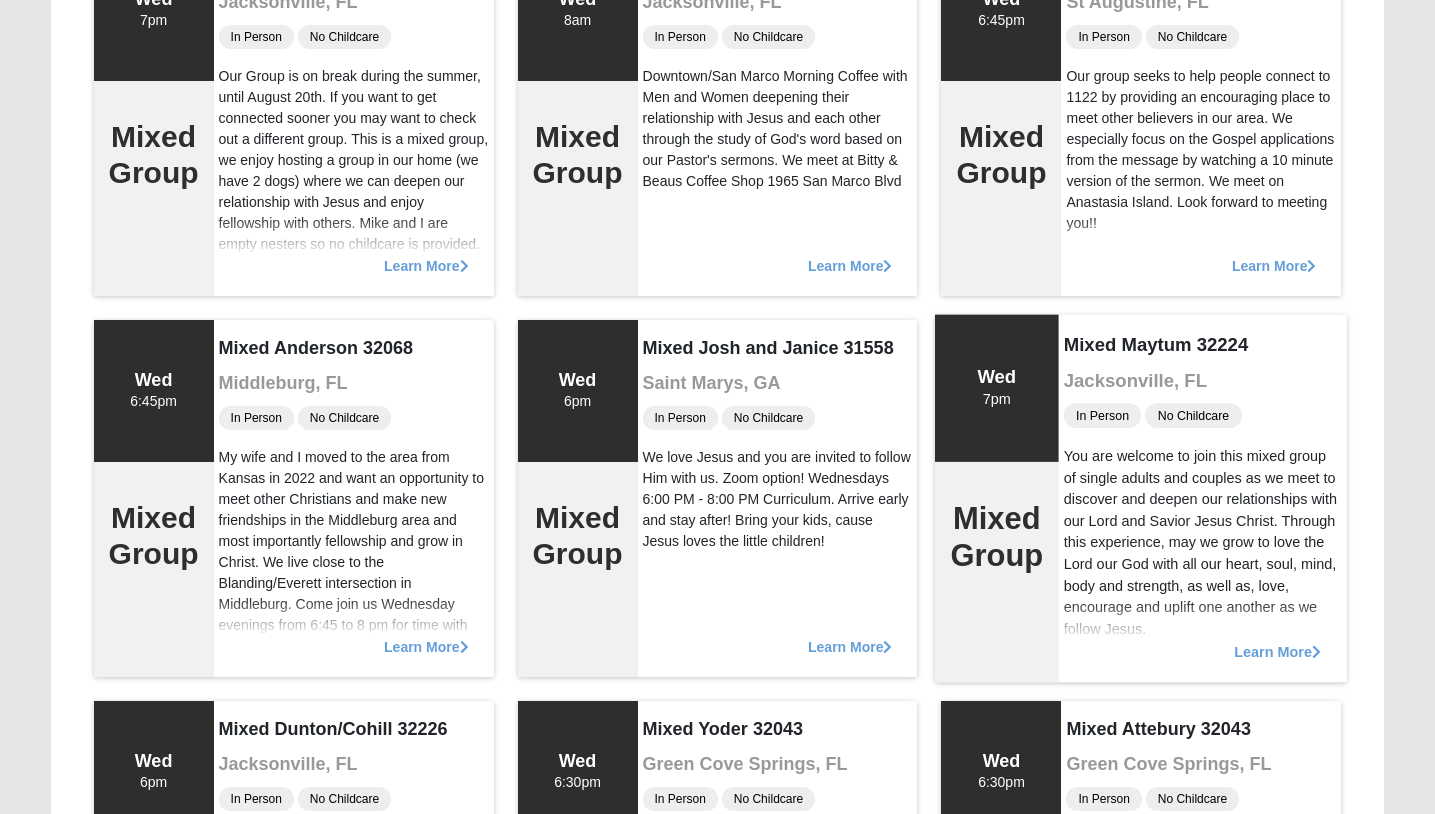 click on "Learn More" at bounding box center [1278, 641] 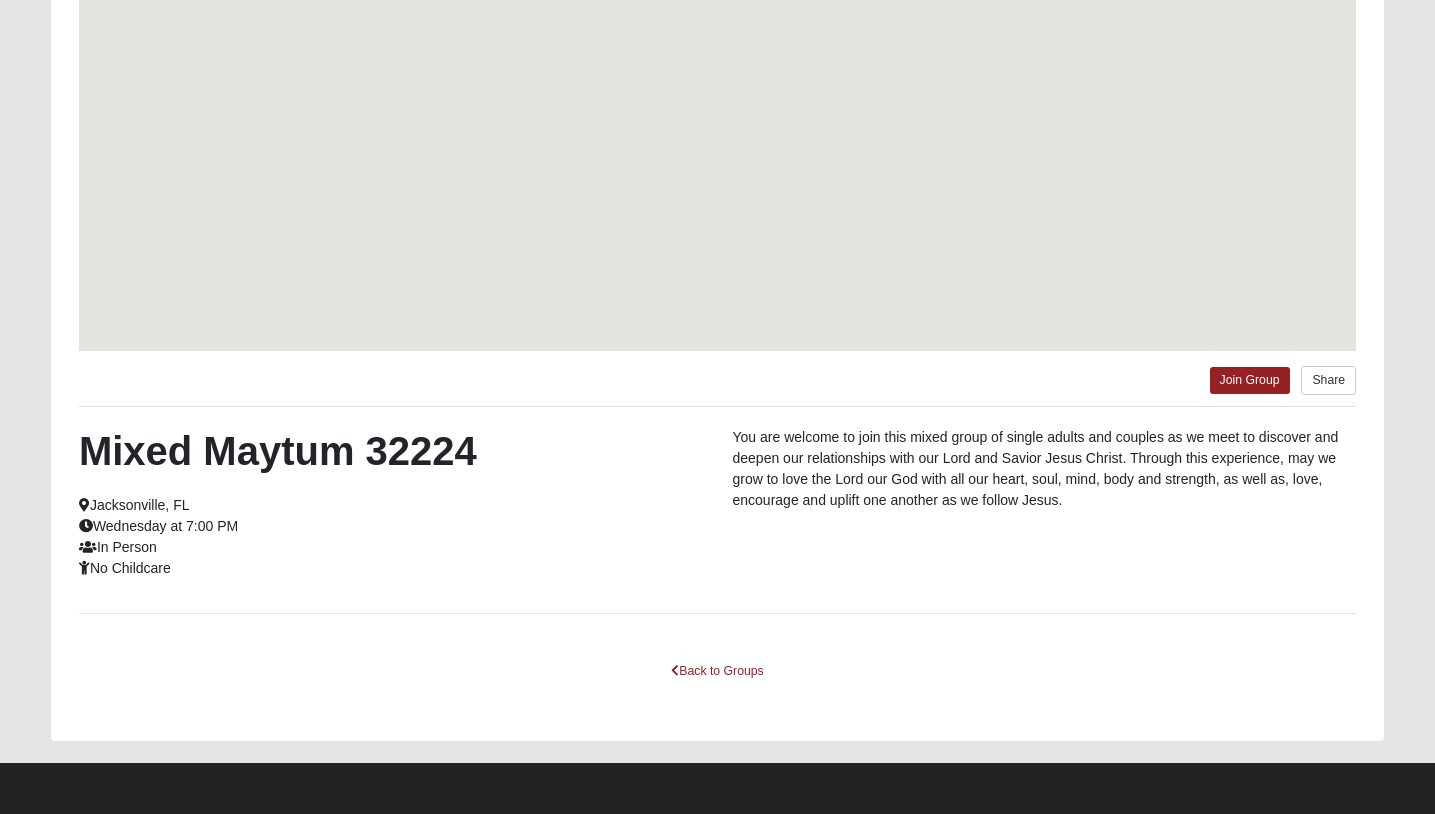 scroll, scrollTop: 264, scrollLeft: 0, axis: vertical 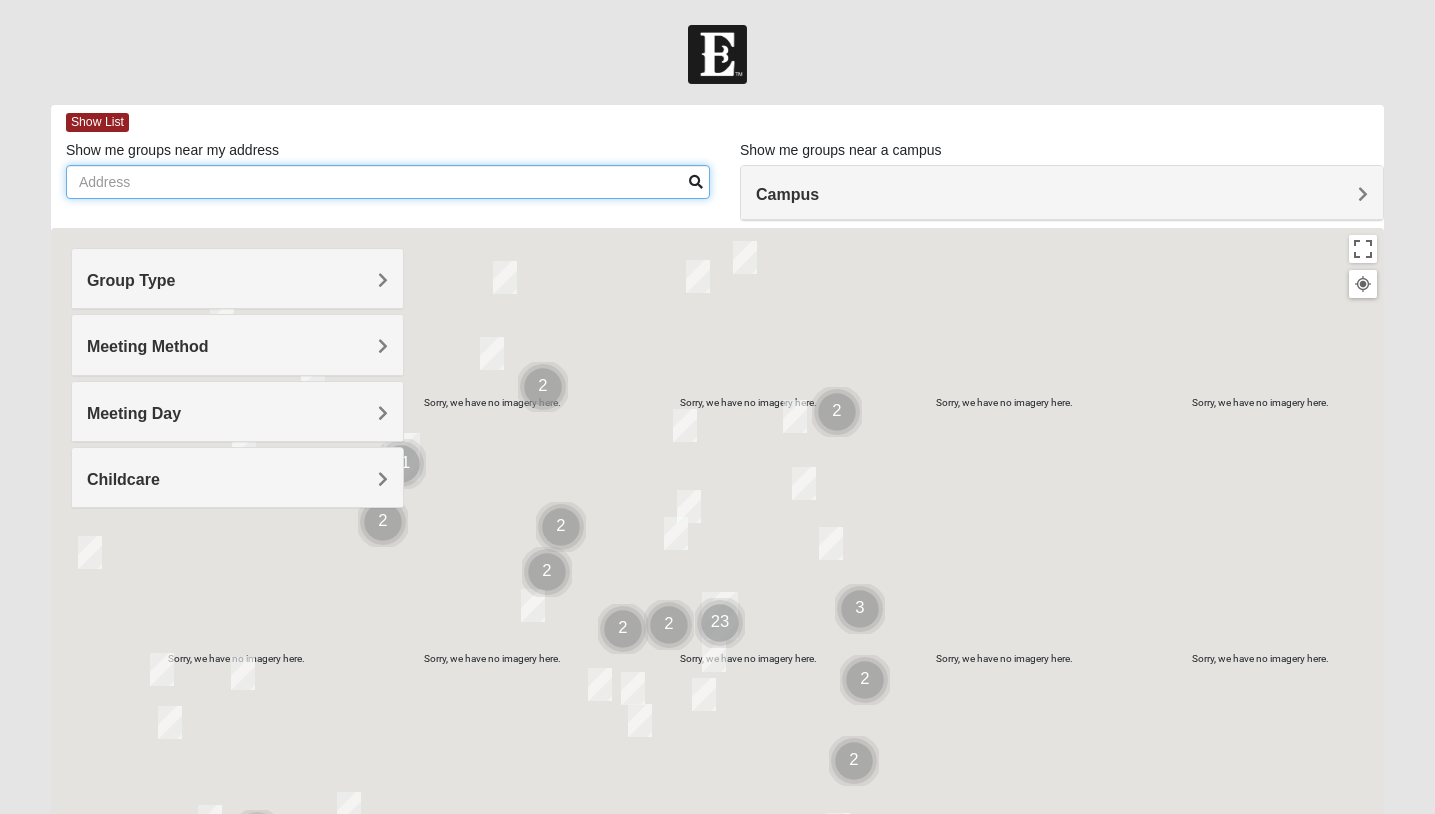 click on "Show me groups near my address" at bounding box center [388, 182] 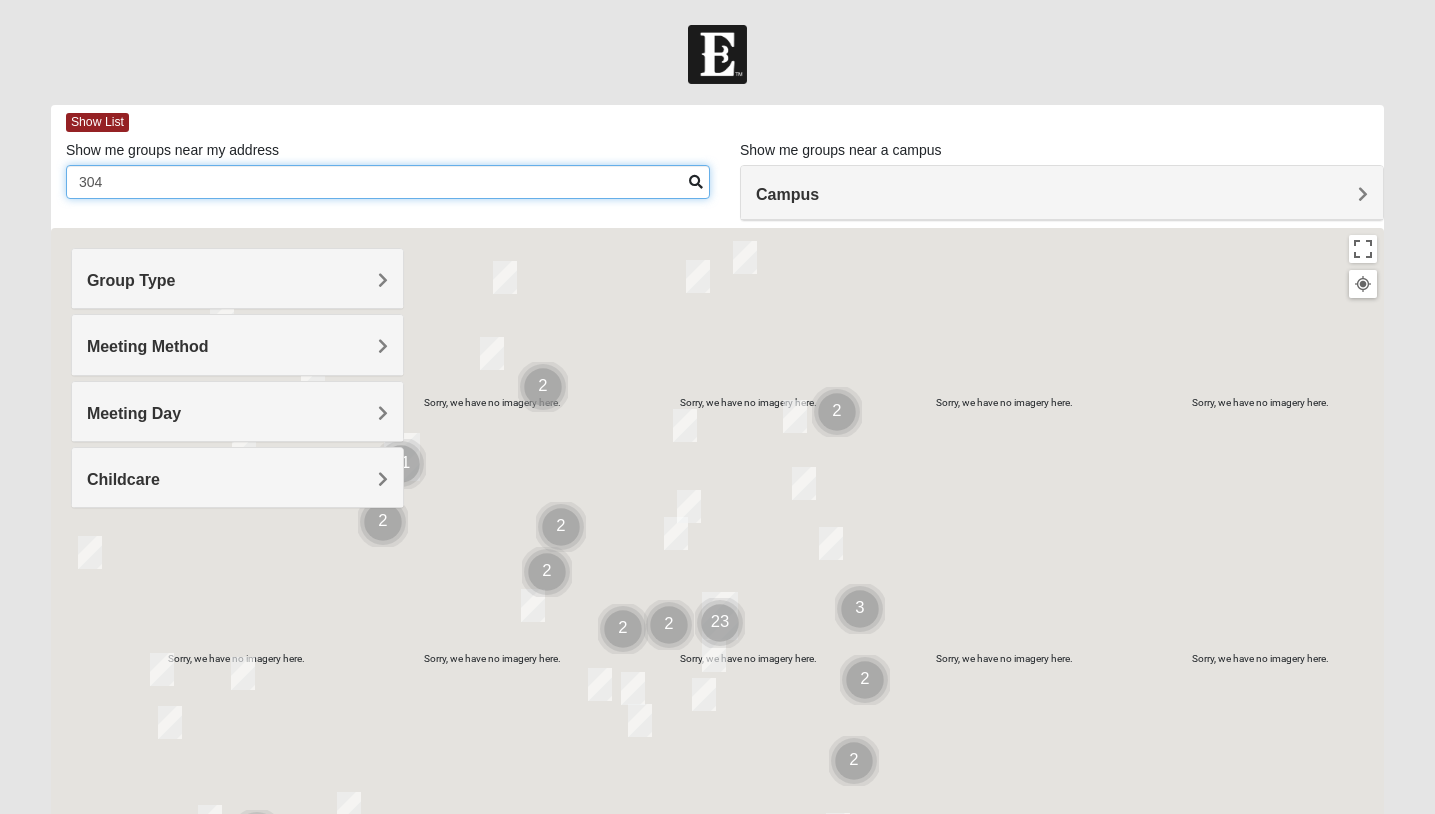 type on "[NUMBER] [STREET] [STREET_NAME]" 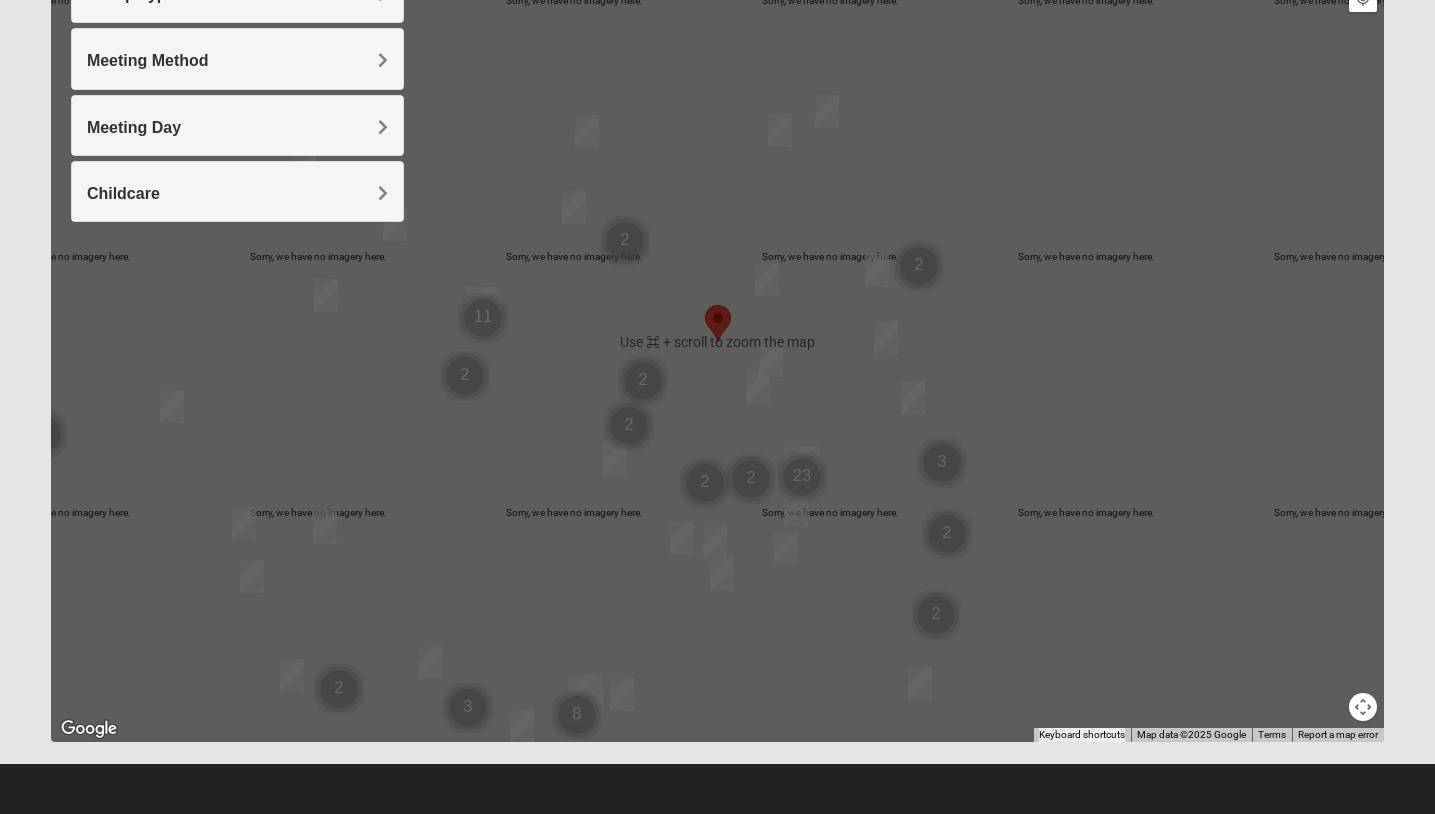 scroll, scrollTop: 0, scrollLeft: 0, axis: both 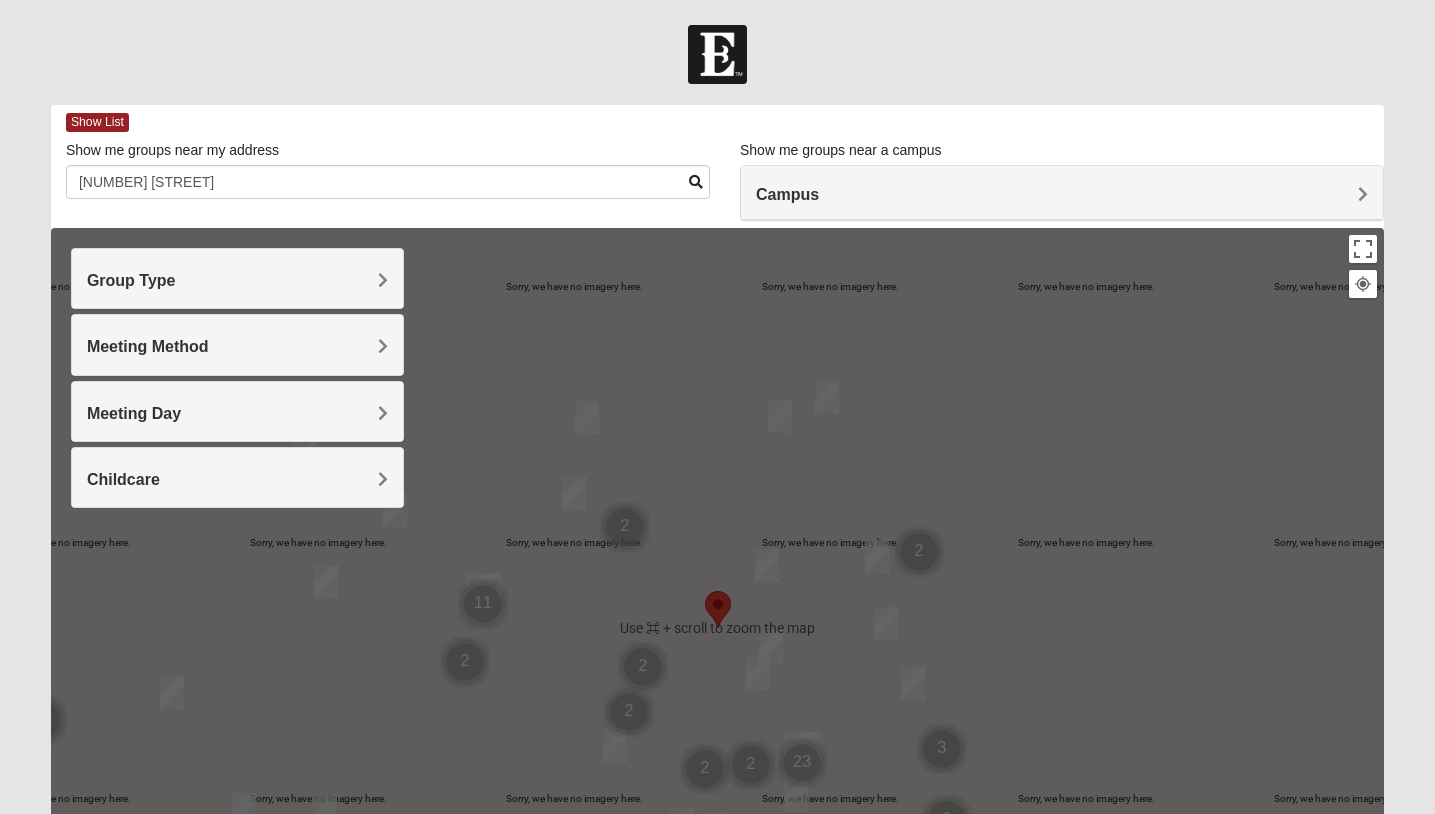 click at bounding box center [696, 182] 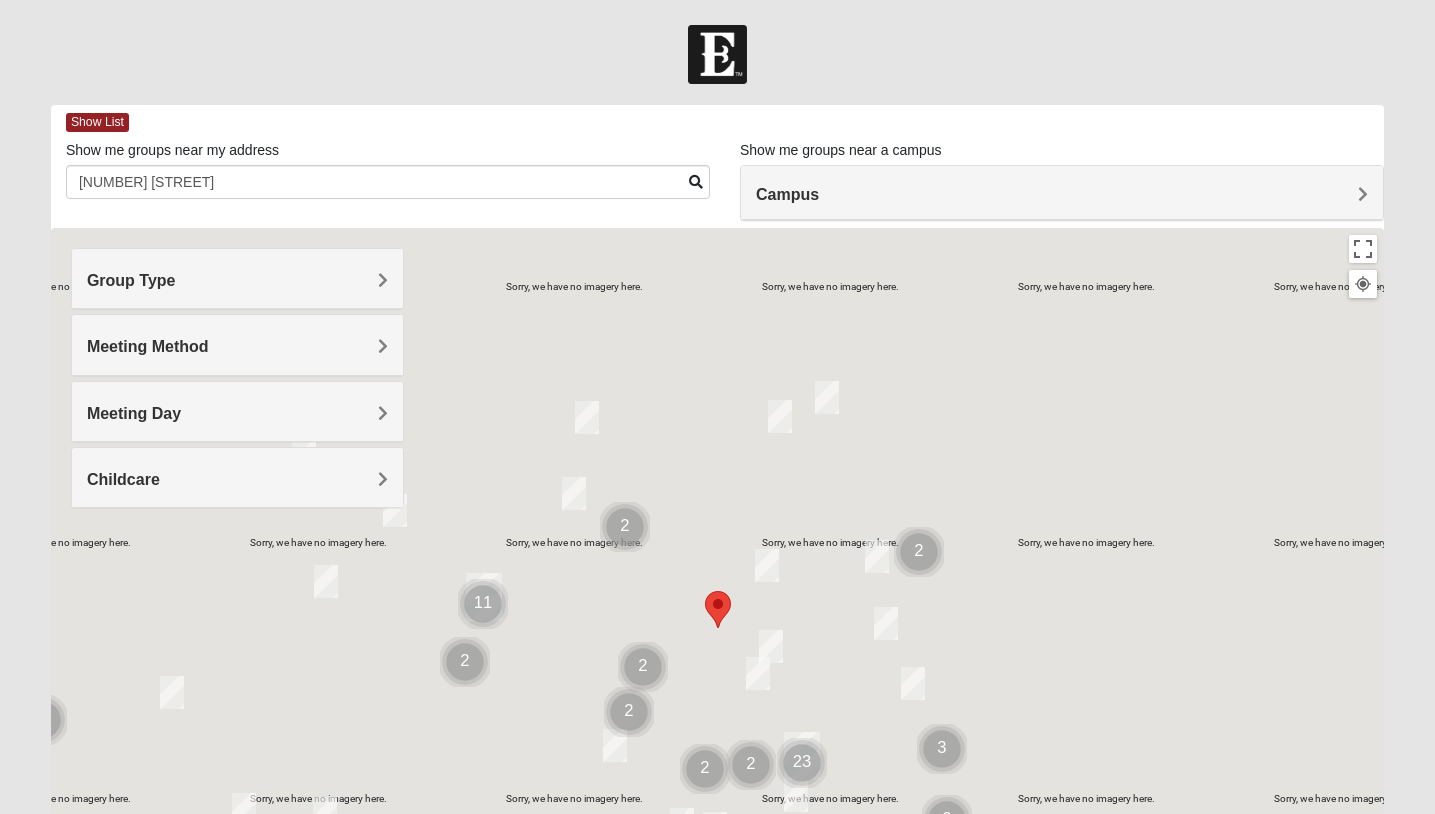 click at bounding box center [696, 182] 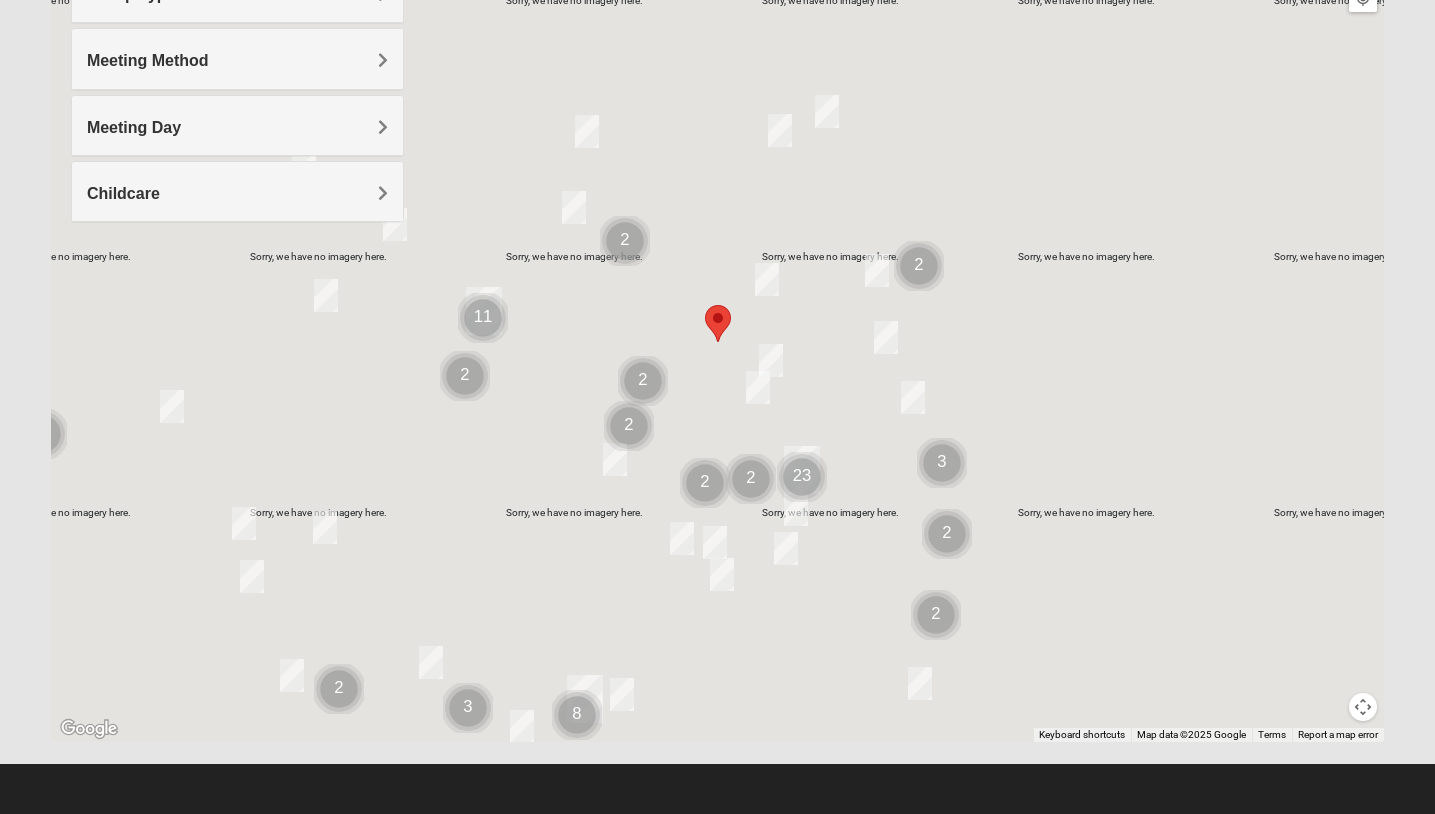 click at bounding box center [717, 789] 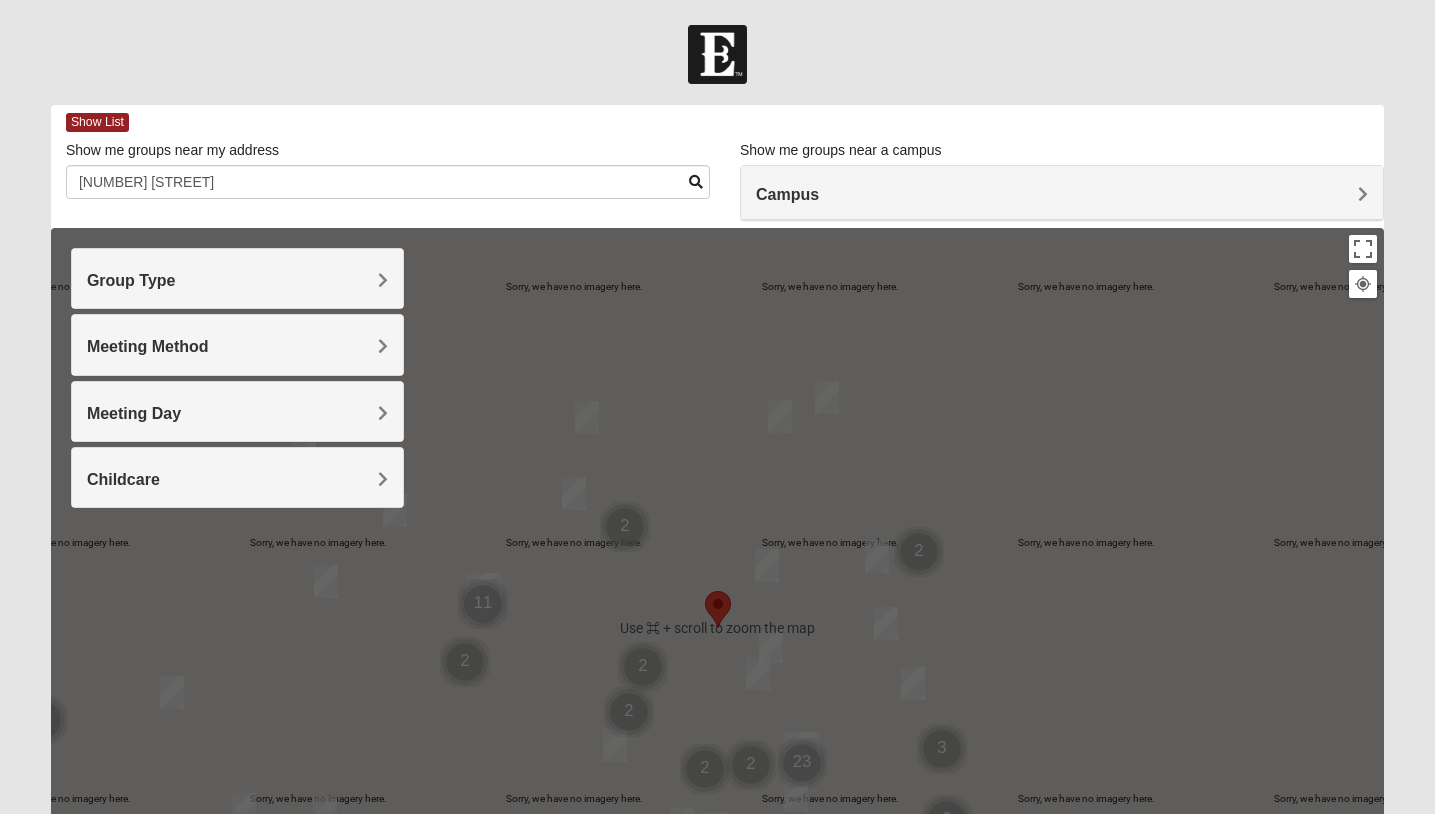 scroll, scrollTop: 181, scrollLeft: 0, axis: vertical 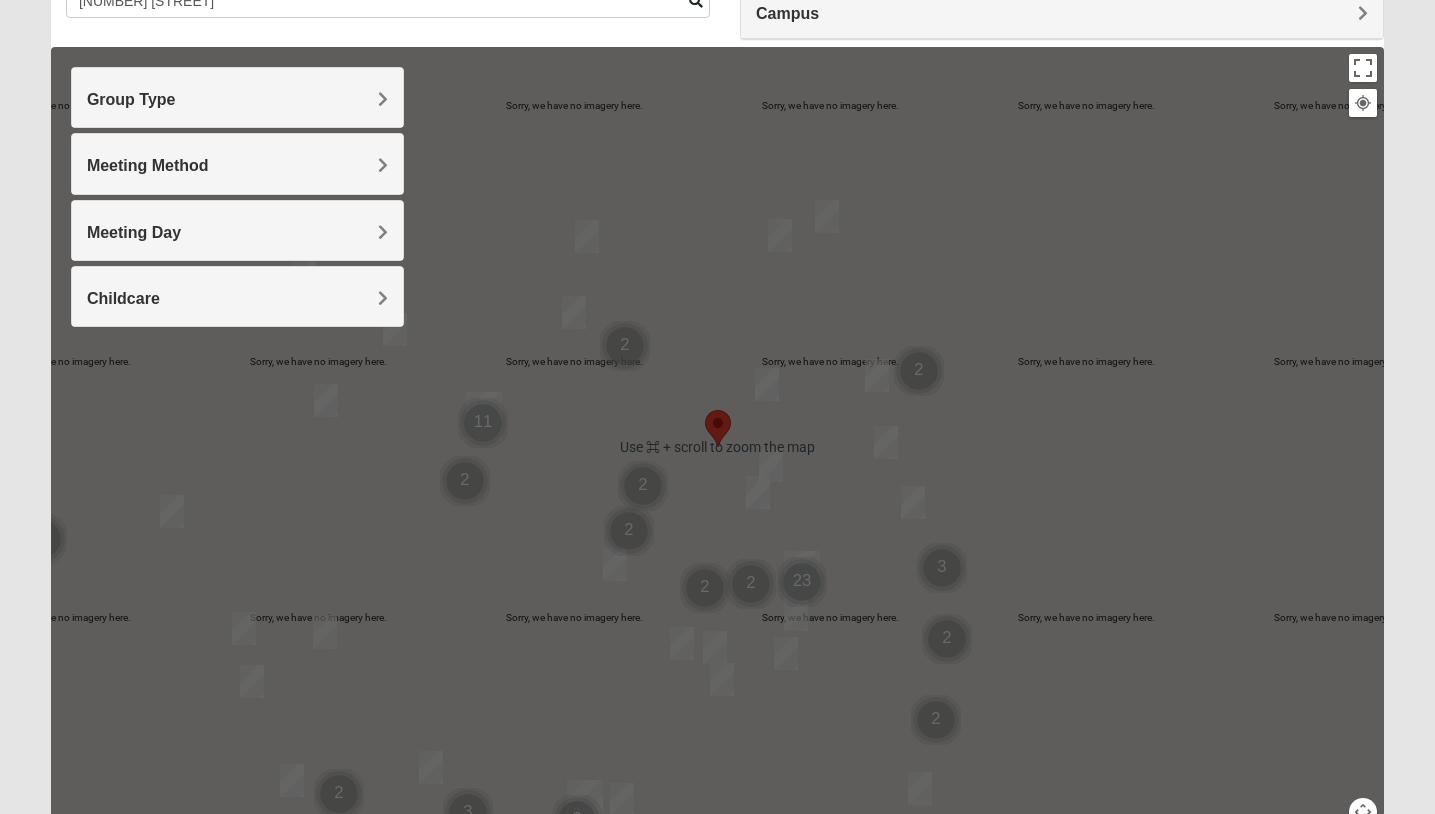 click on "Group Type" at bounding box center (237, 97) 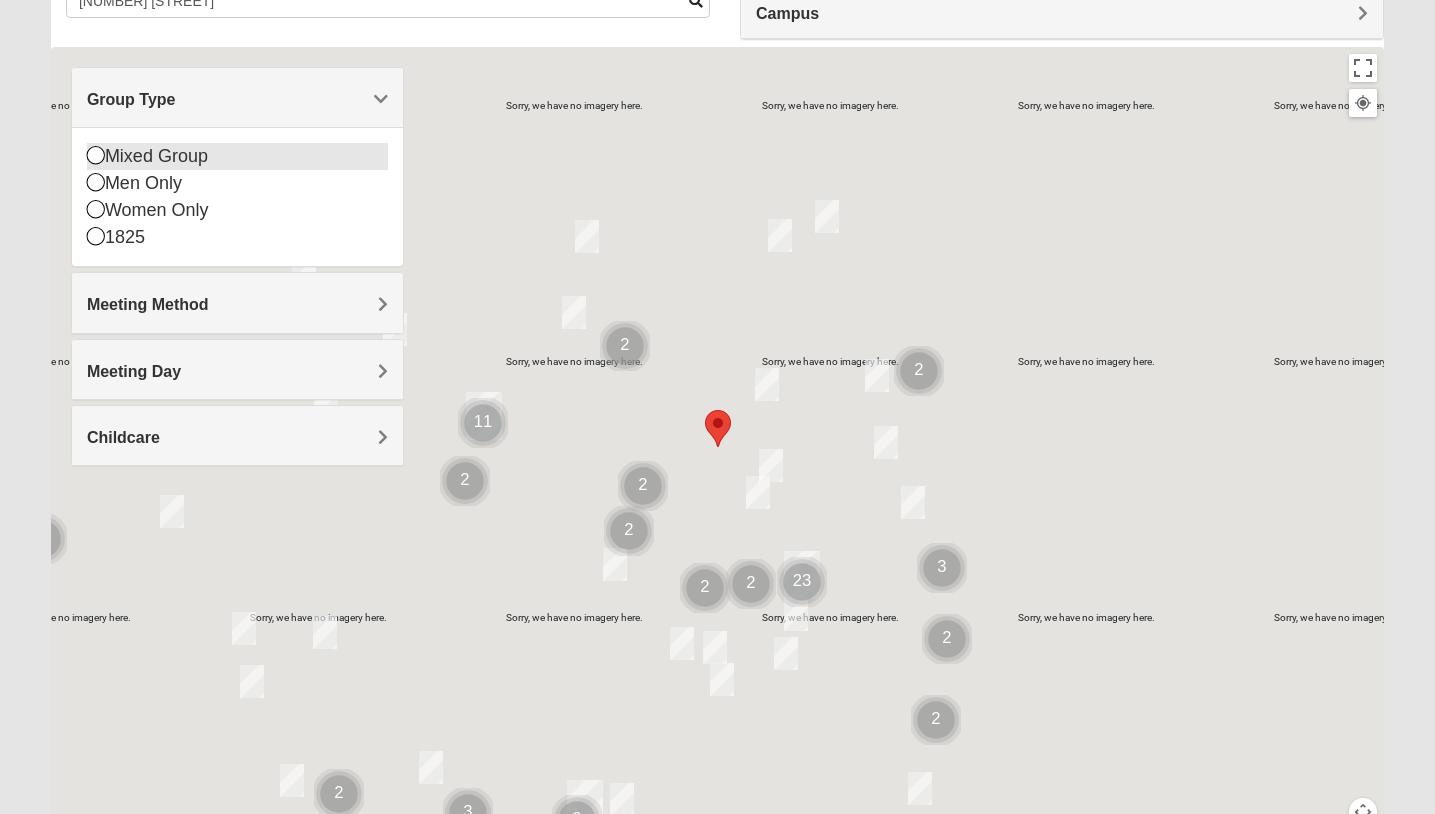 click at bounding box center [96, 155] 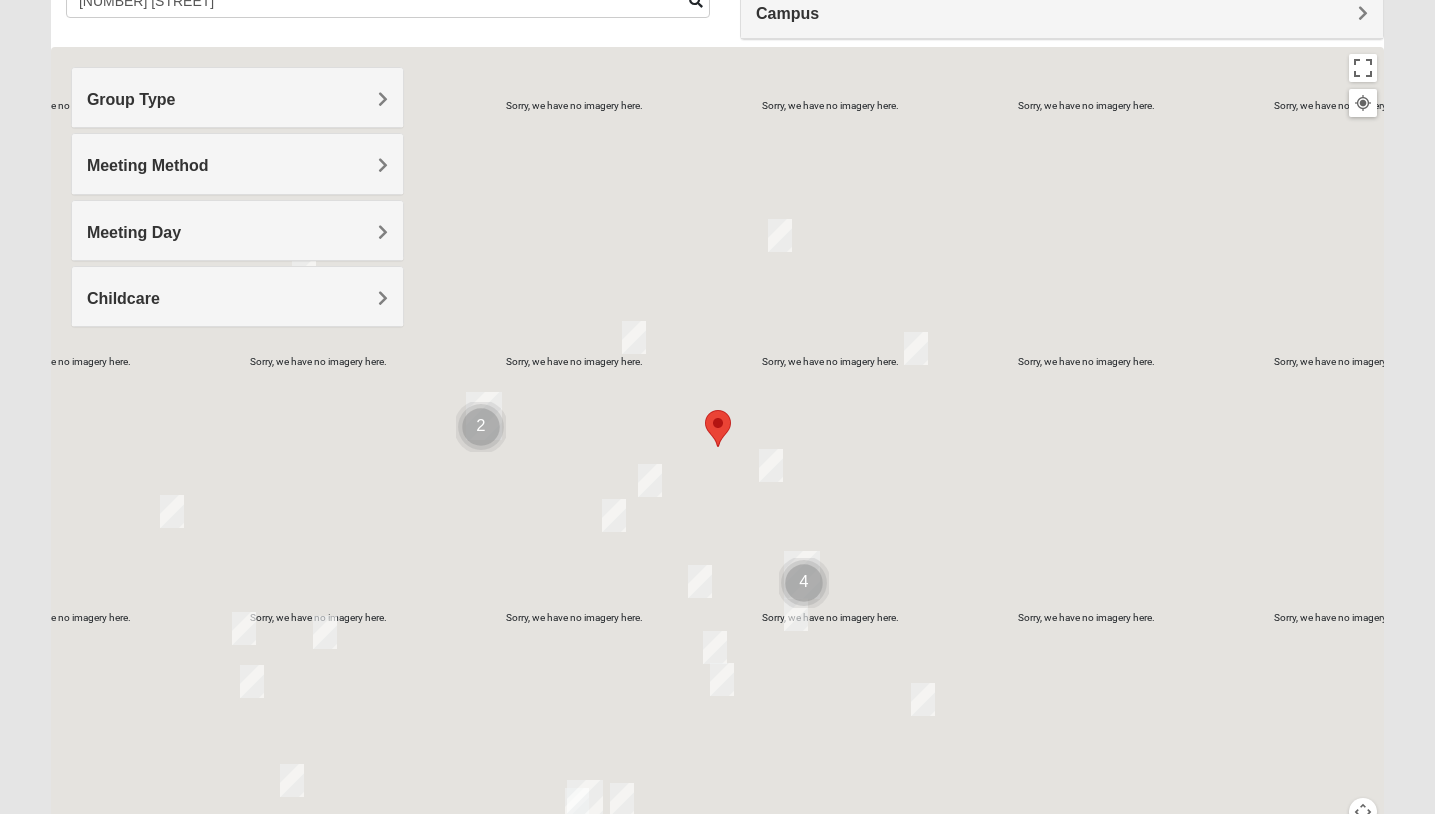 click on "Meeting Method" at bounding box center (237, 165) 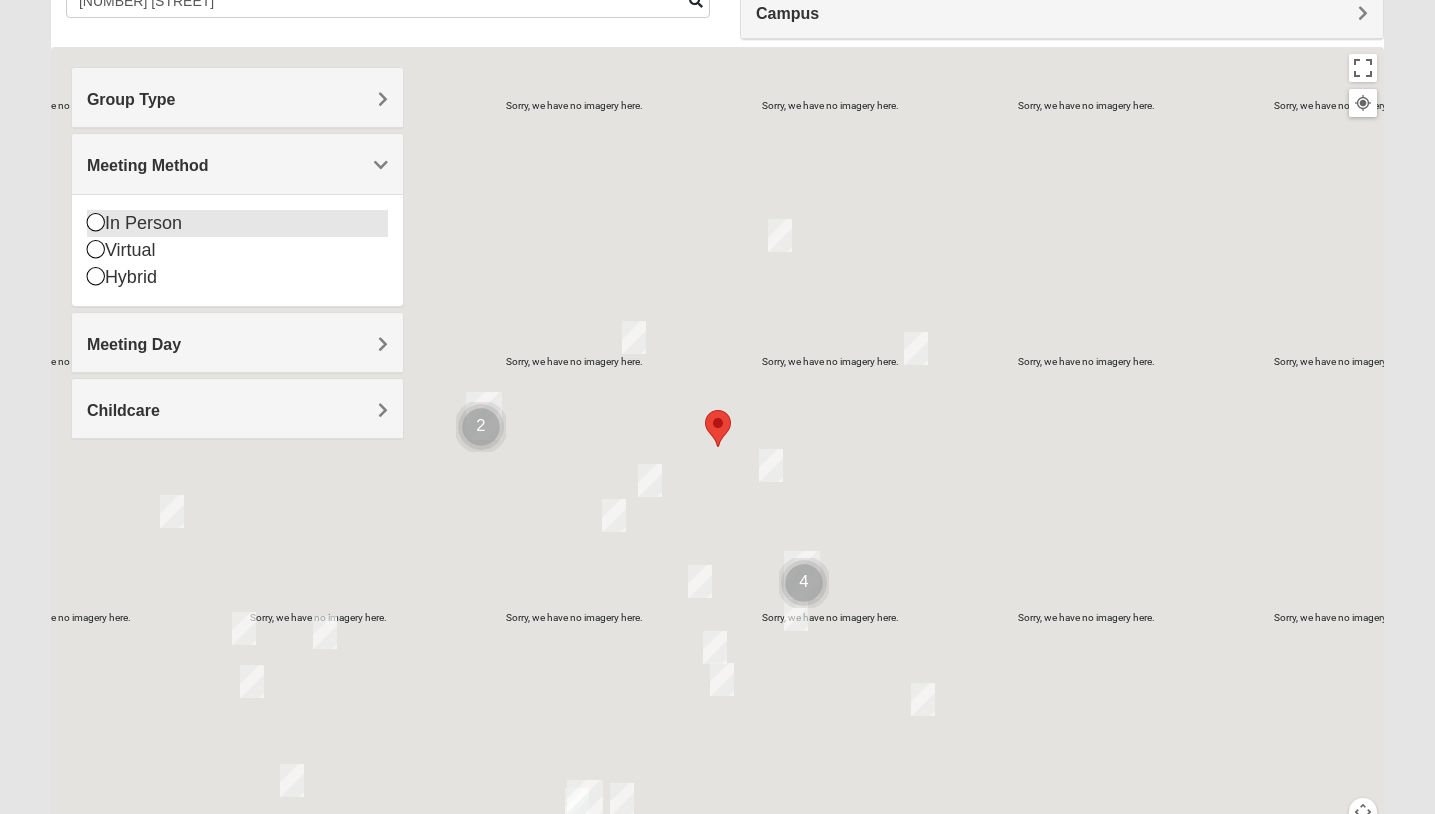 click at bounding box center (96, 222) 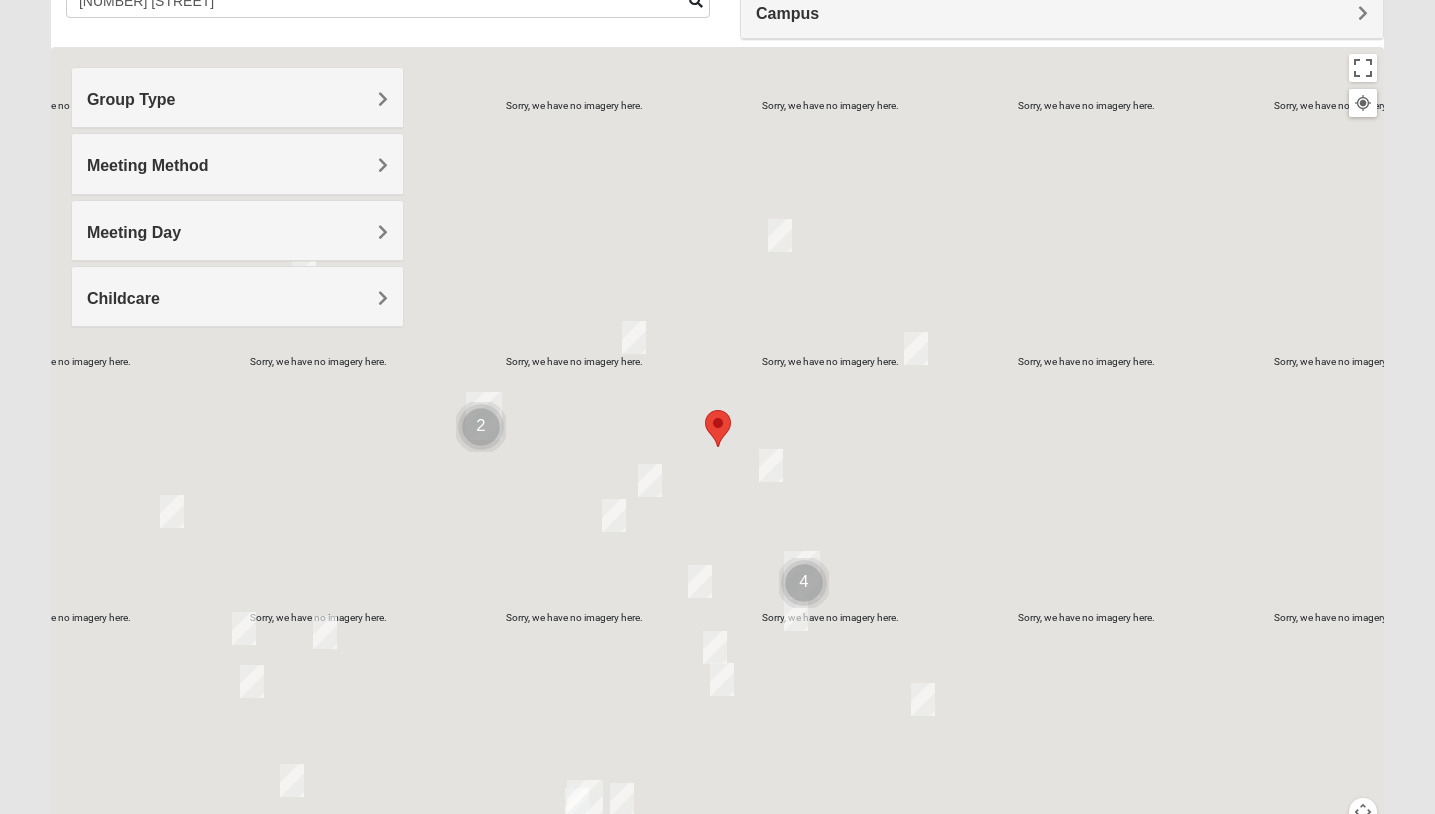 click on "Meeting Day" at bounding box center (237, 232) 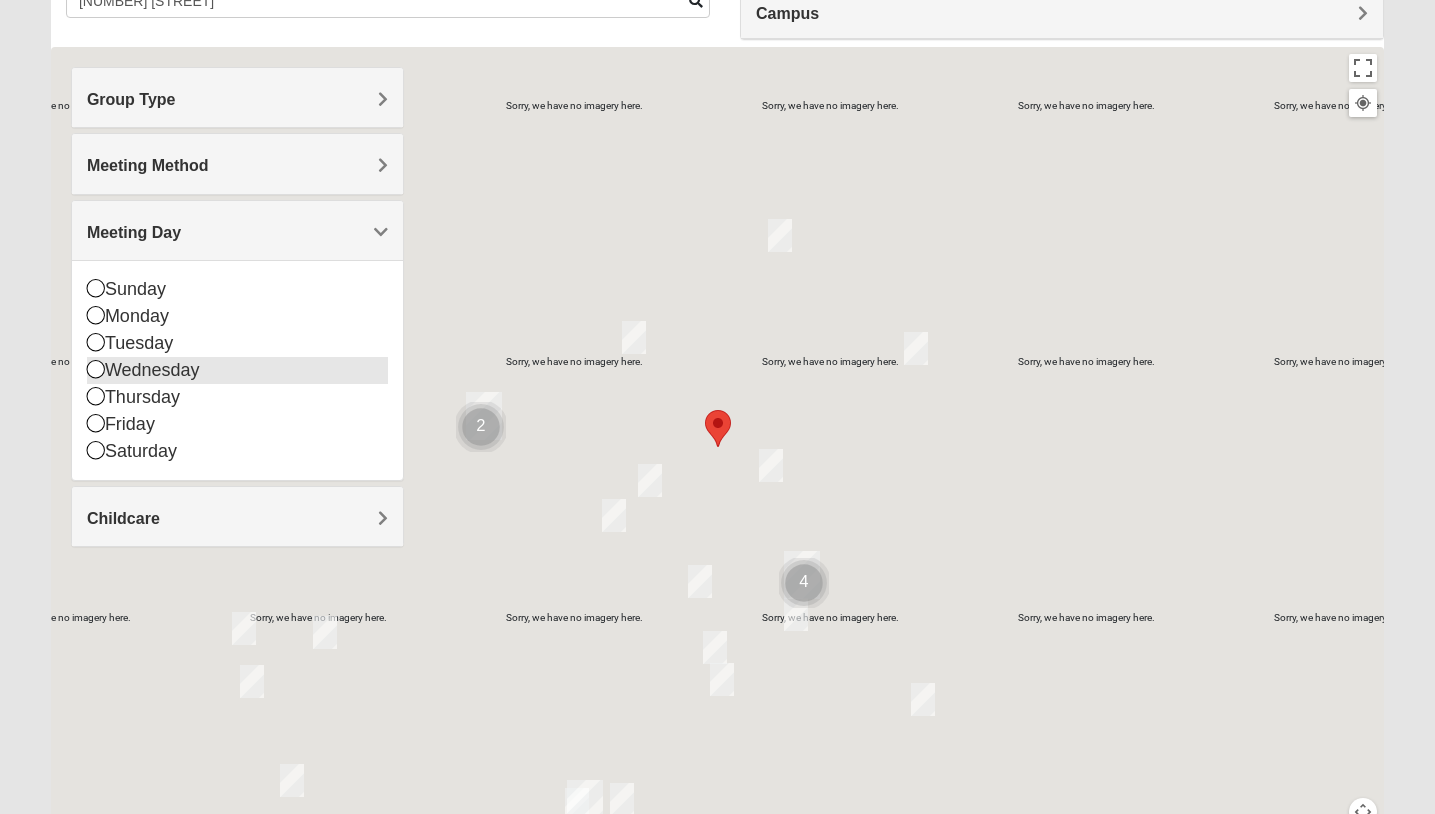 click at bounding box center (96, 369) 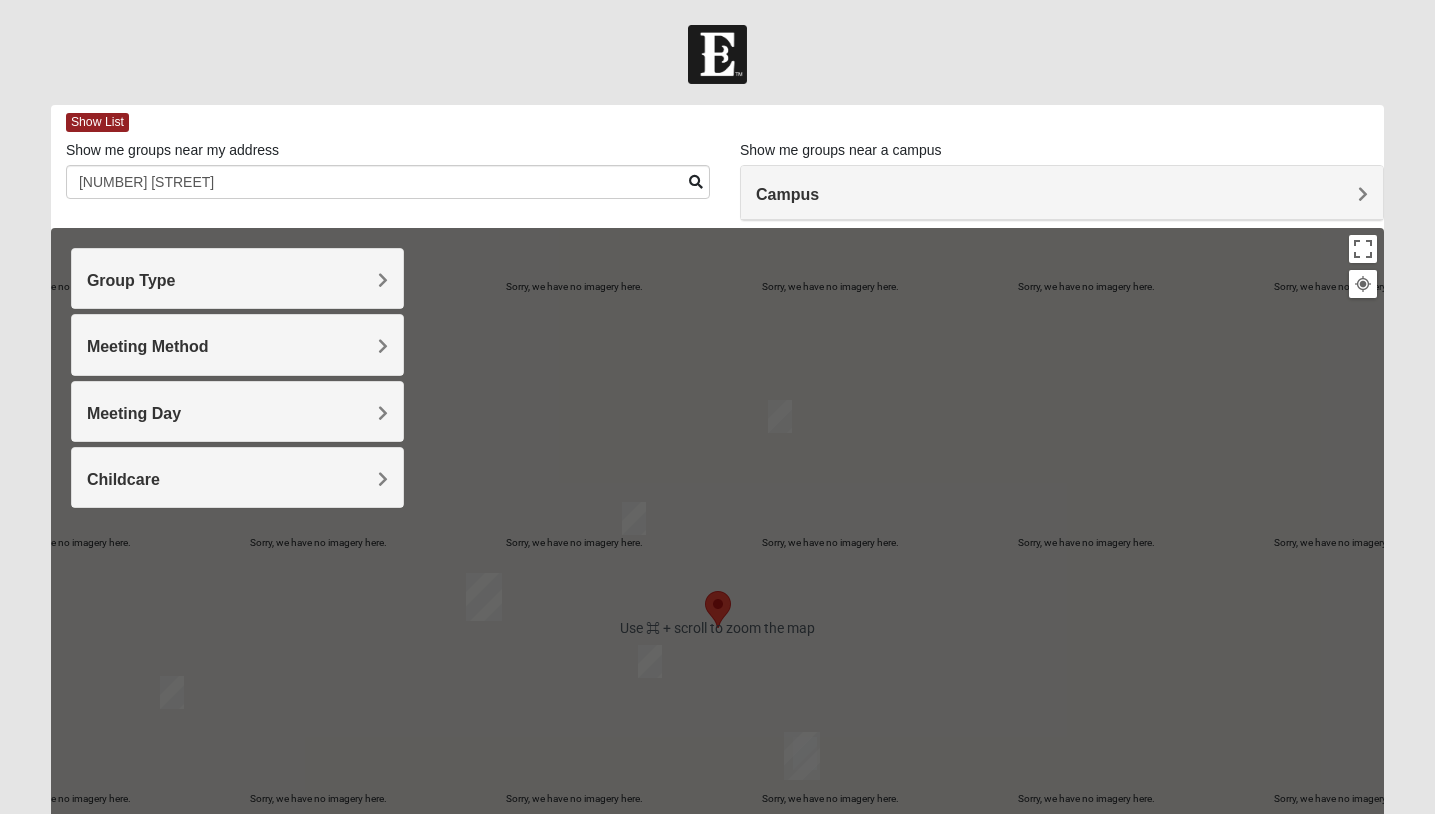 scroll, scrollTop: 286, scrollLeft: 0, axis: vertical 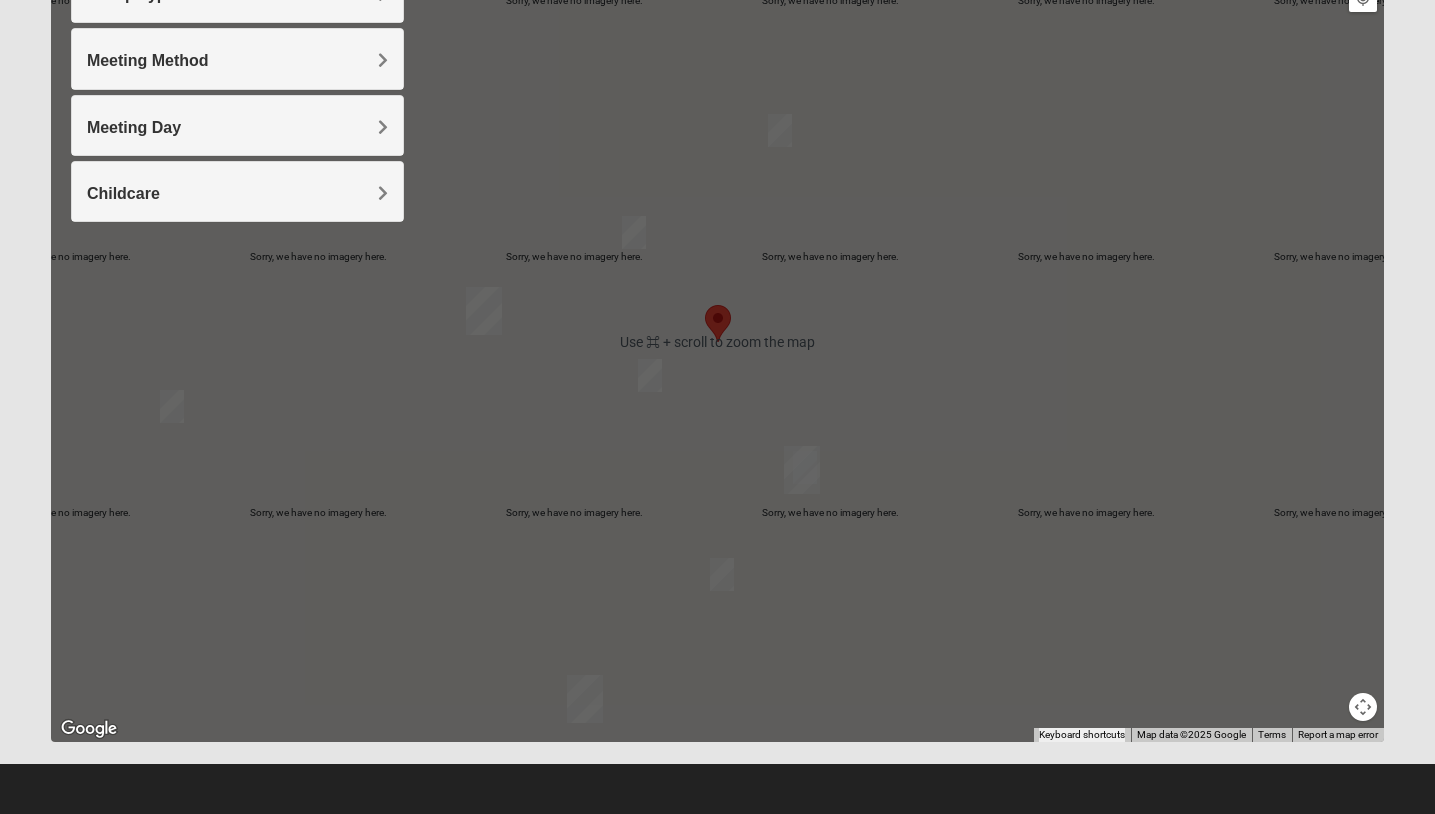 drag, startPoint x: 1204, startPoint y: 780, endPoint x: 817, endPoint y: 477, distance: 491.50586 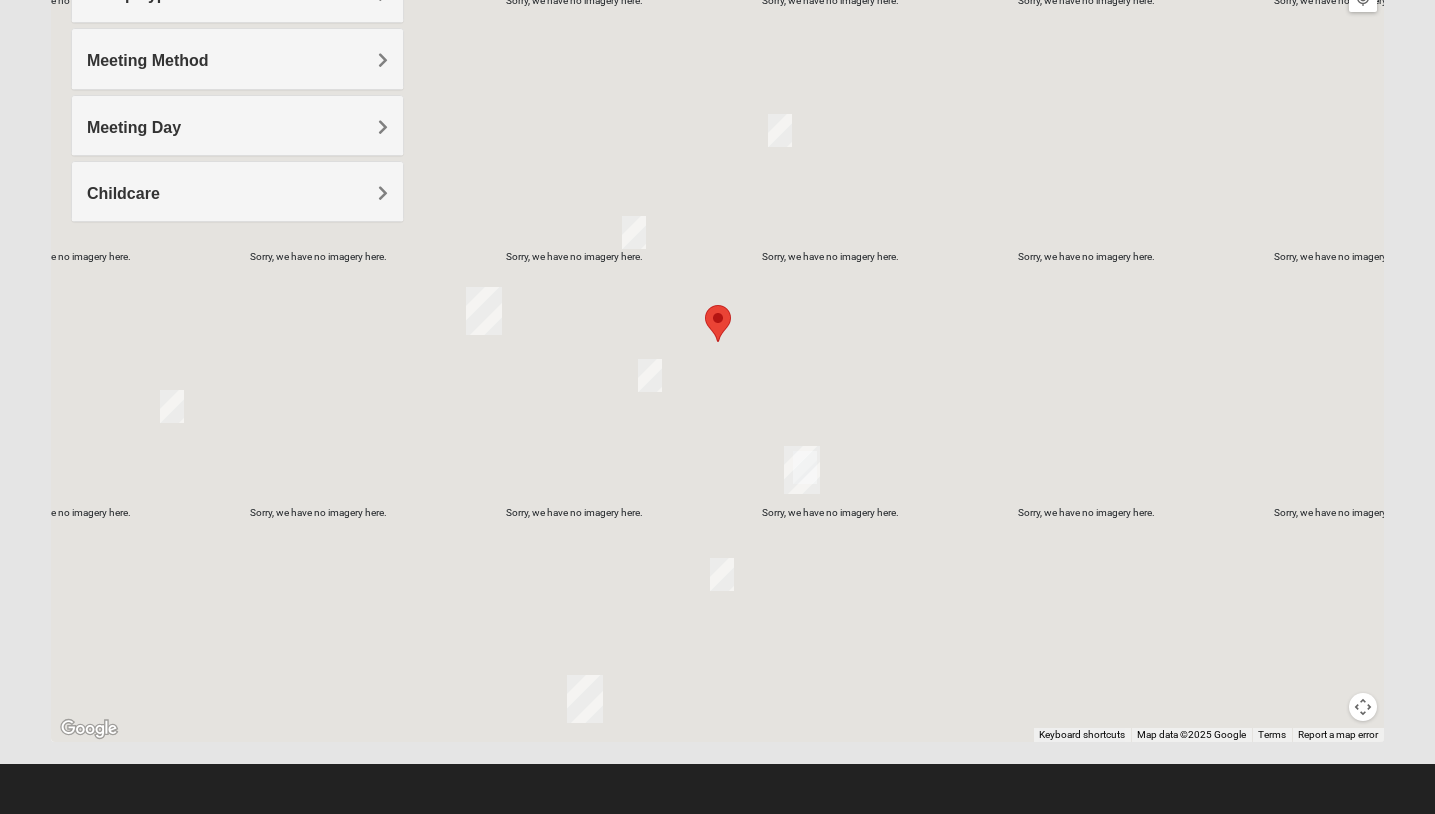 click at bounding box center [802, 470] 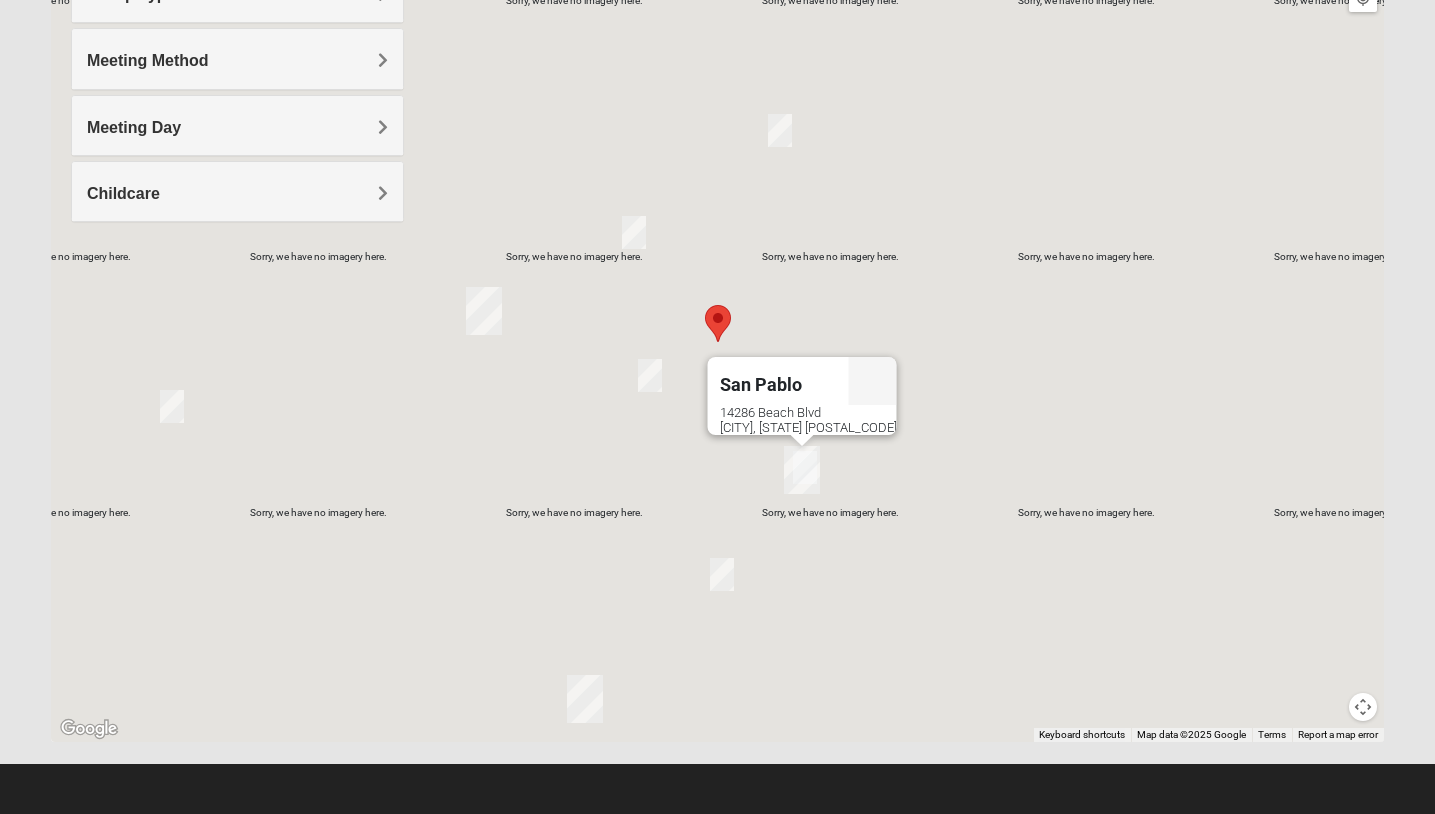 click at bounding box center [705, 305] 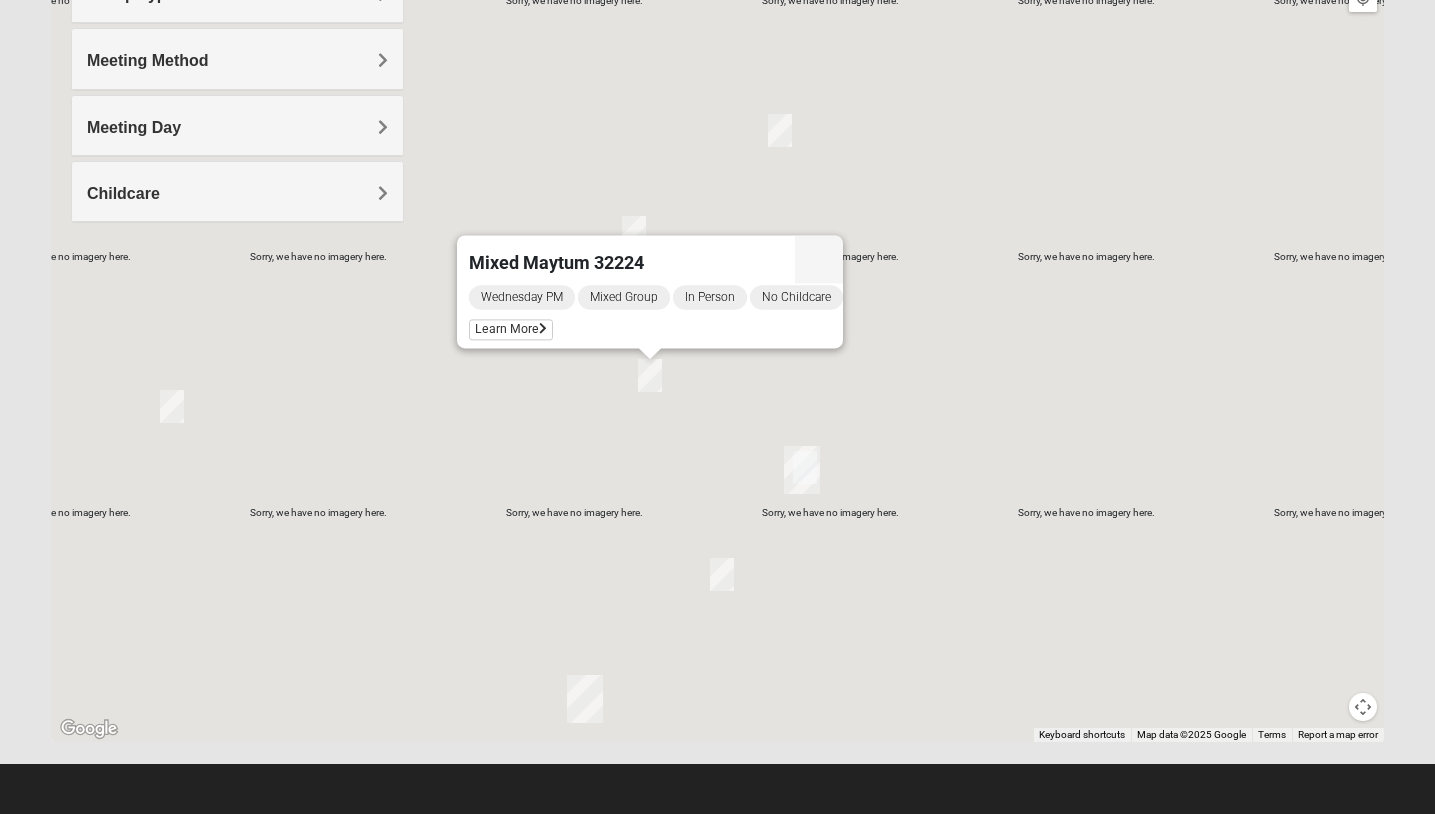 click on "Mixed Maytum 32224          Wednesday PM      Mixed Group      In Person      No Childcare Learn More" at bounding box center (717, 342) 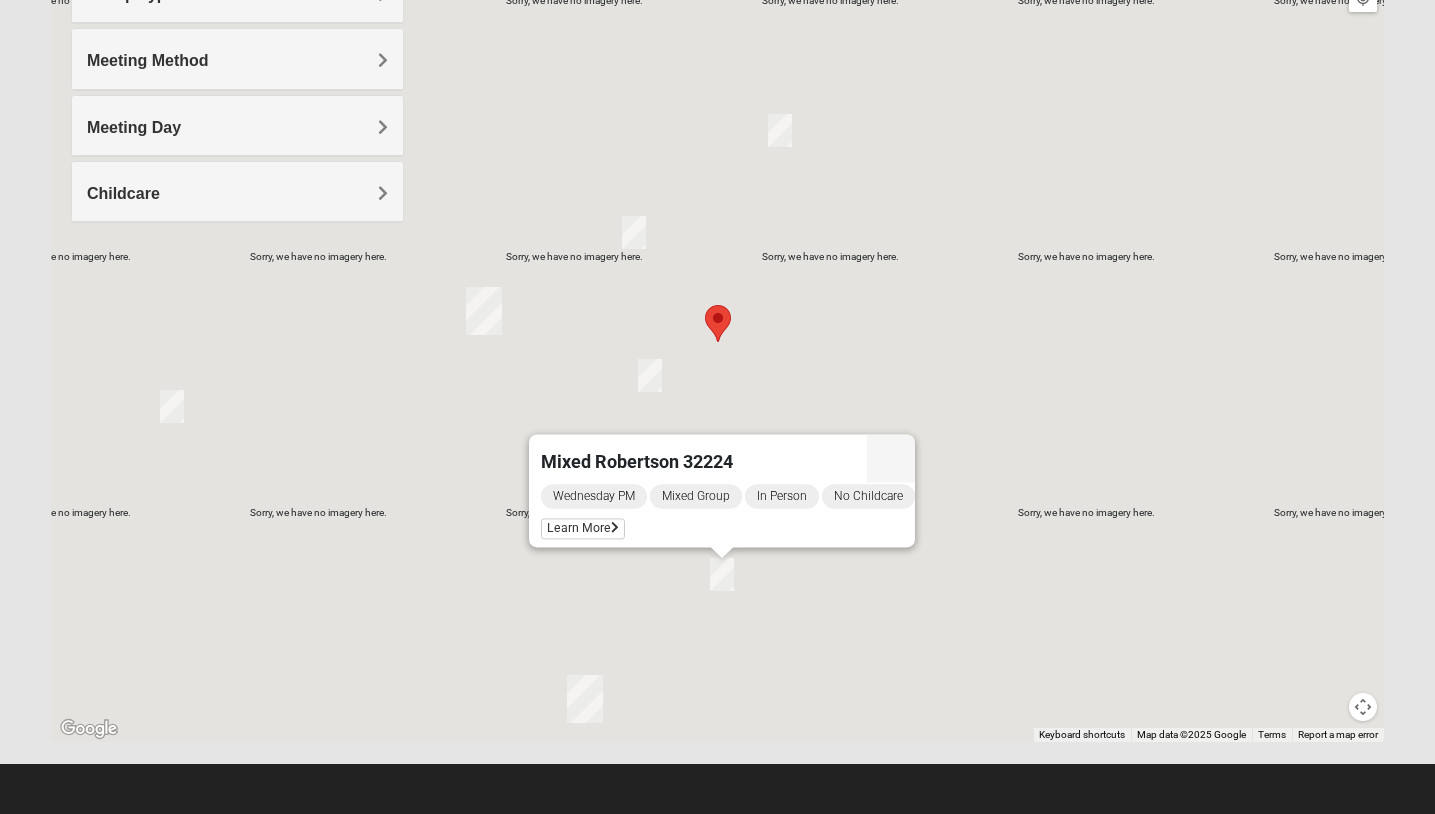 click at bounding box center [650, 375] 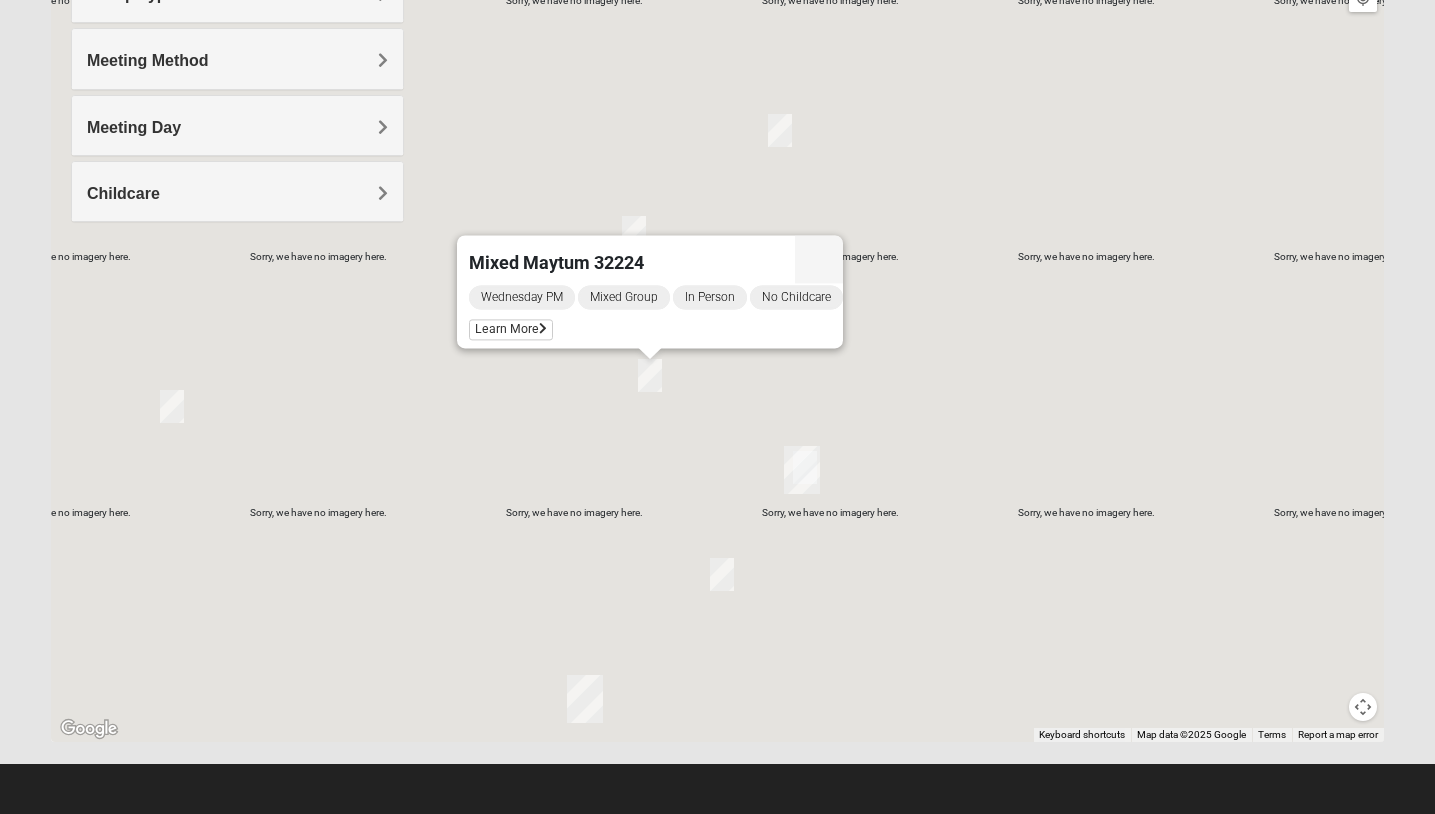 click at bounding box center [780, 130] 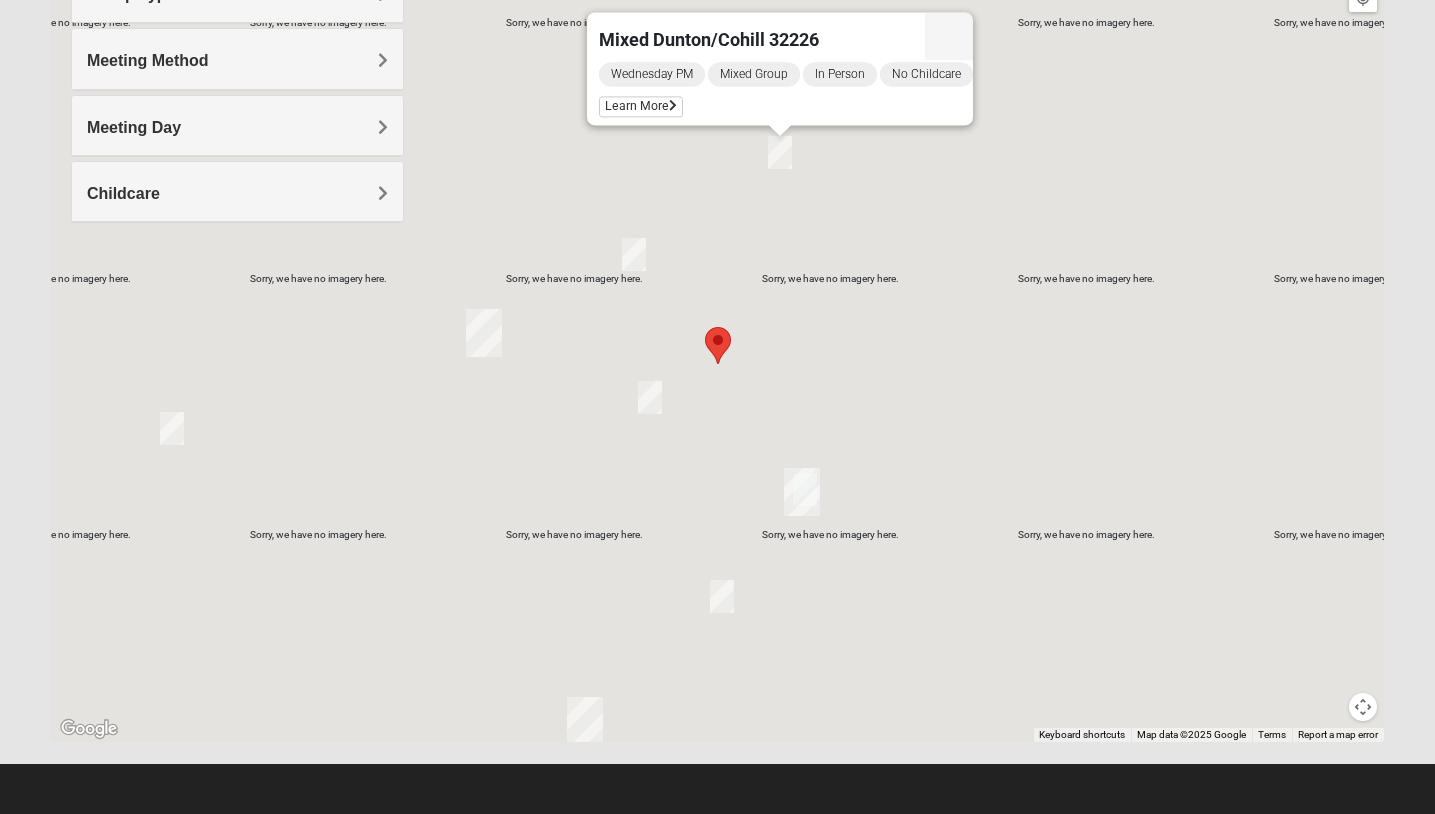 click on "Show List
Loading Groups
Keywords
Filter
Additional Filters
Campus
Arlington
Baymeadows
Eleven22 Online
Fleming Island
Jesup
Mandarin
North Jax Orange Park 1825" at bounding box center [717, 290] 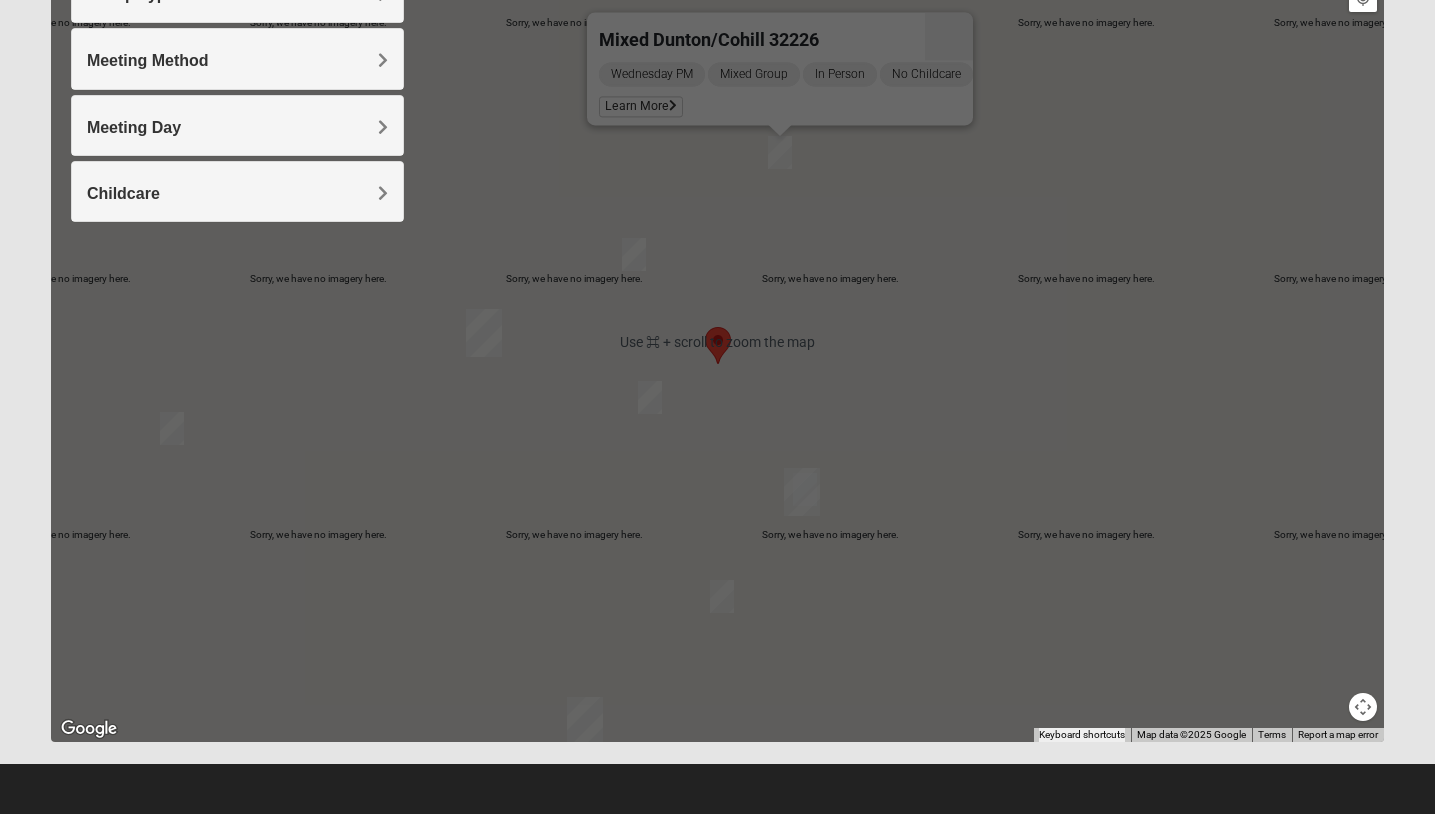 scroll, scrollTop: 0, scrollLeft: 0, axis: both 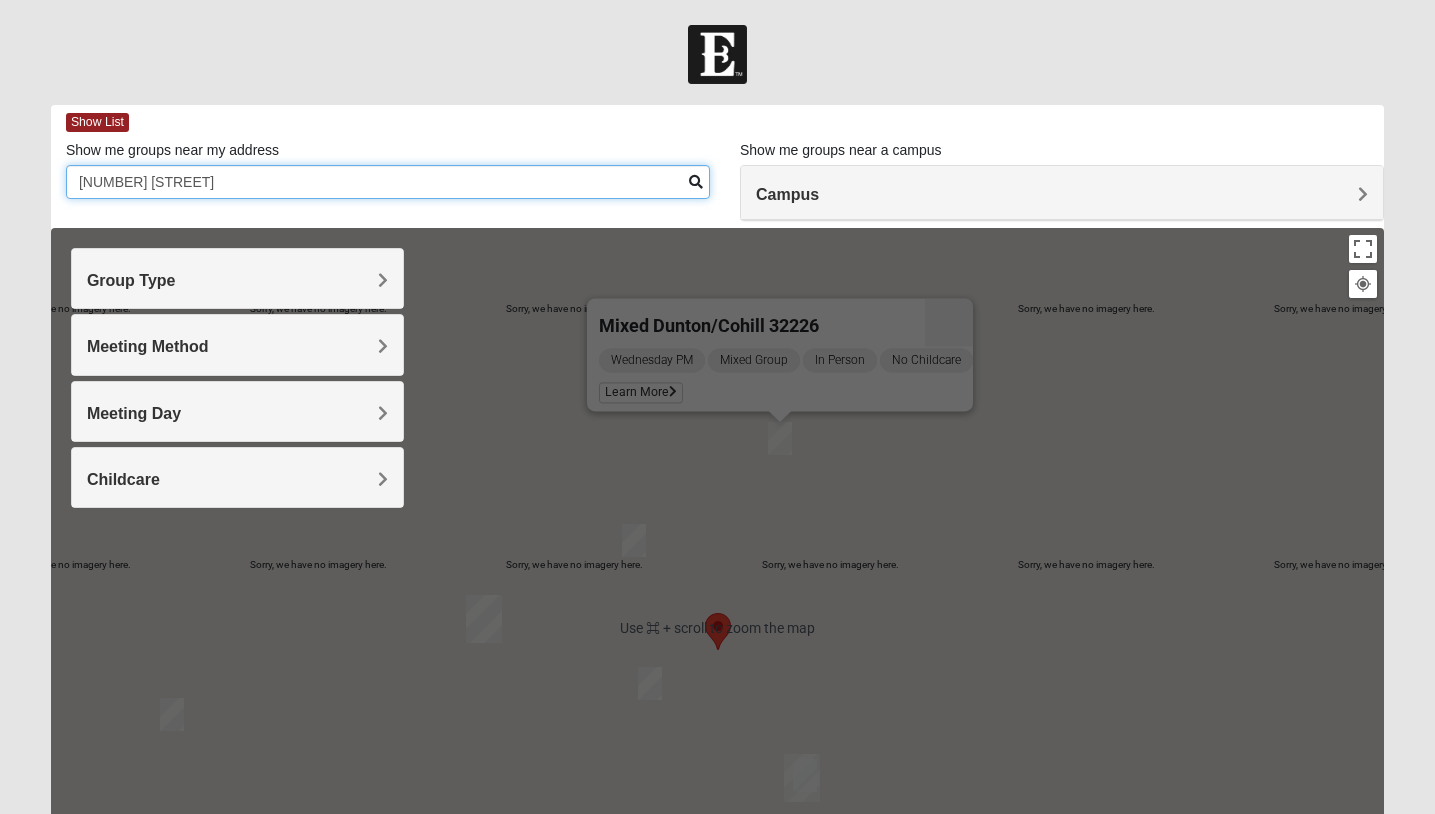 click on "[NUMBER] [STREET] [STREET_NAME]" at bounding box center (388, 182) 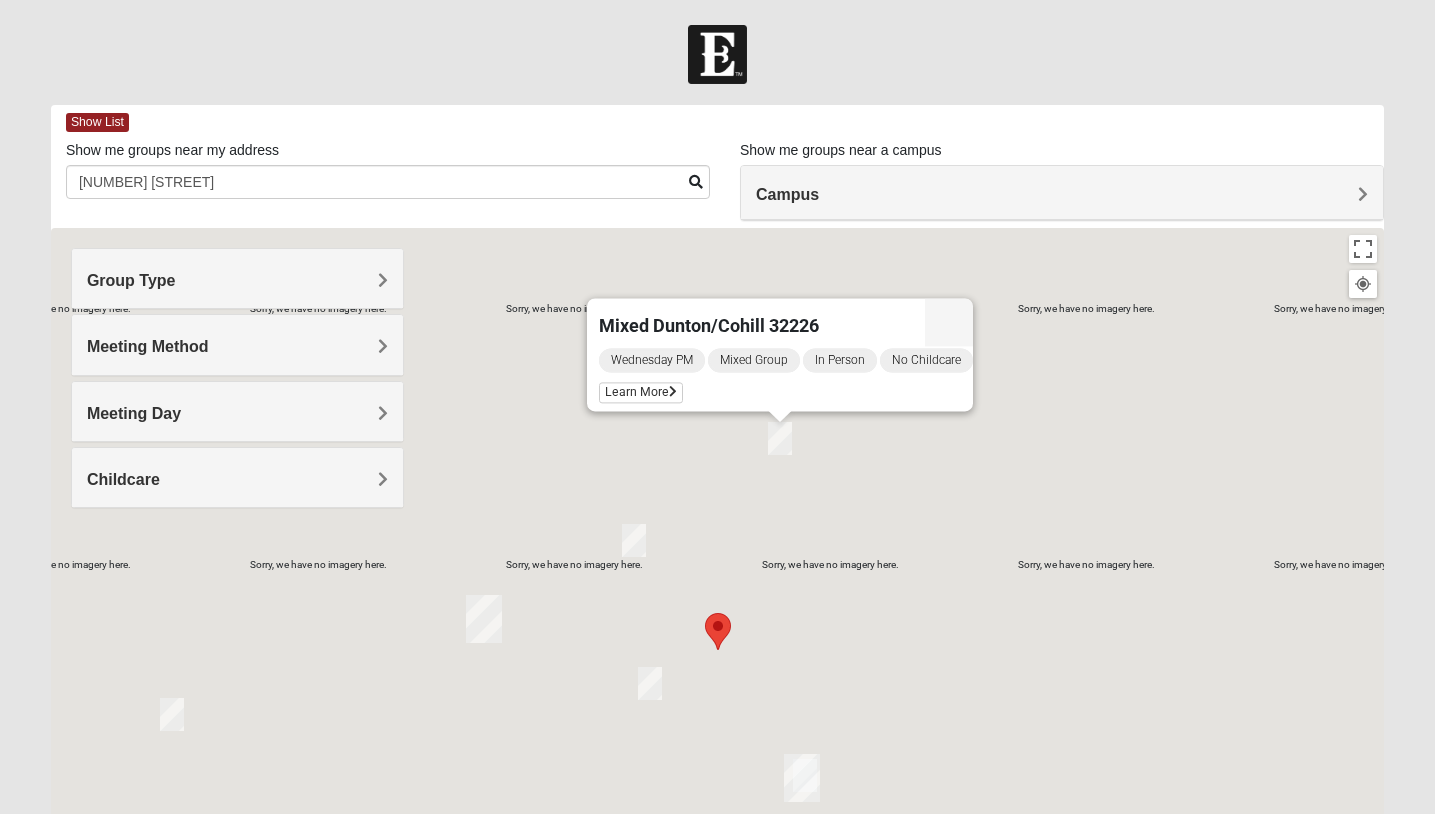click at bounding box center (696, 182) 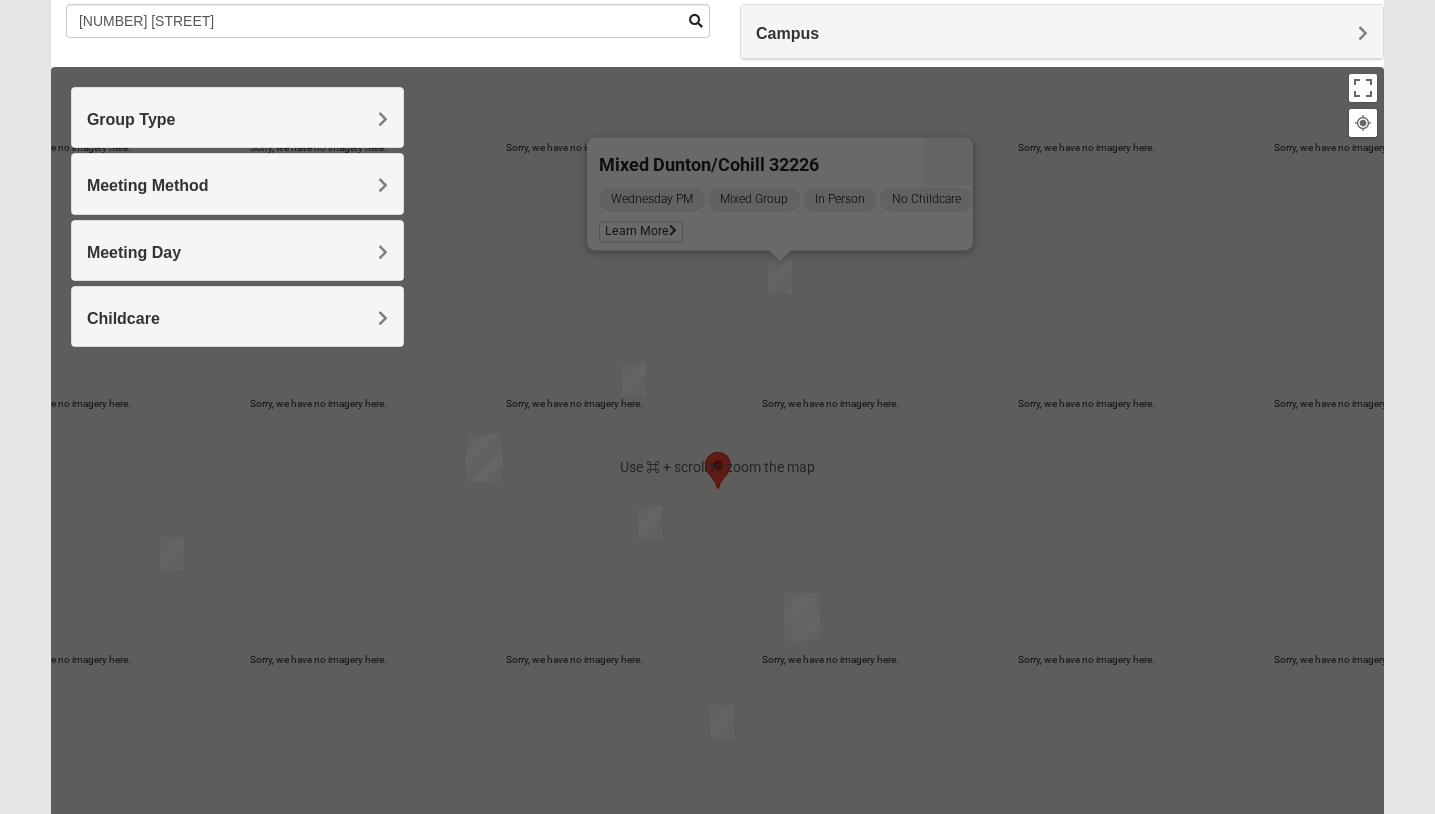 scroll, scrollTop: 0, scrollLeft: 0, axis: both 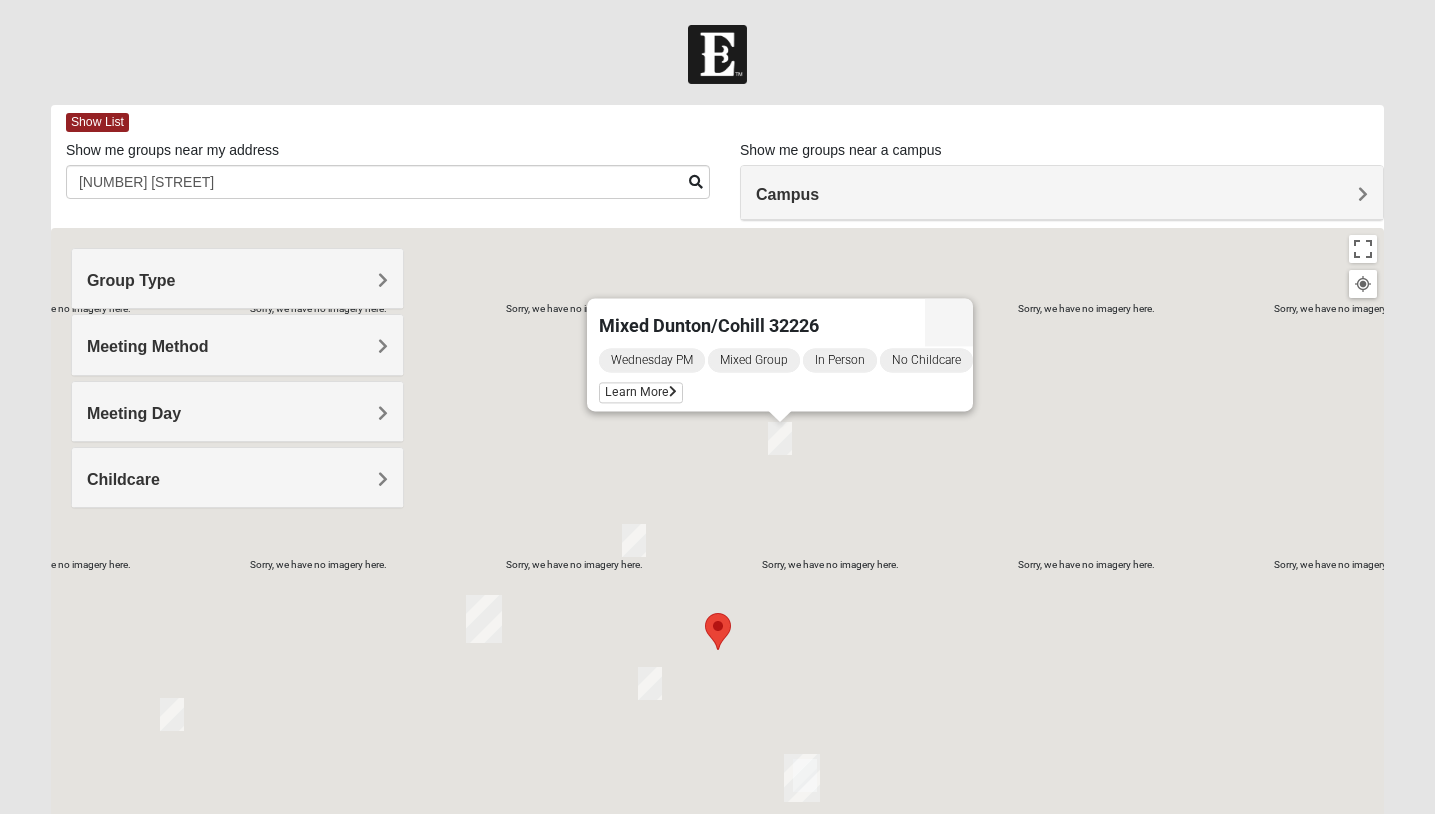 click on "Campus" at bounding box center (1062, 194) 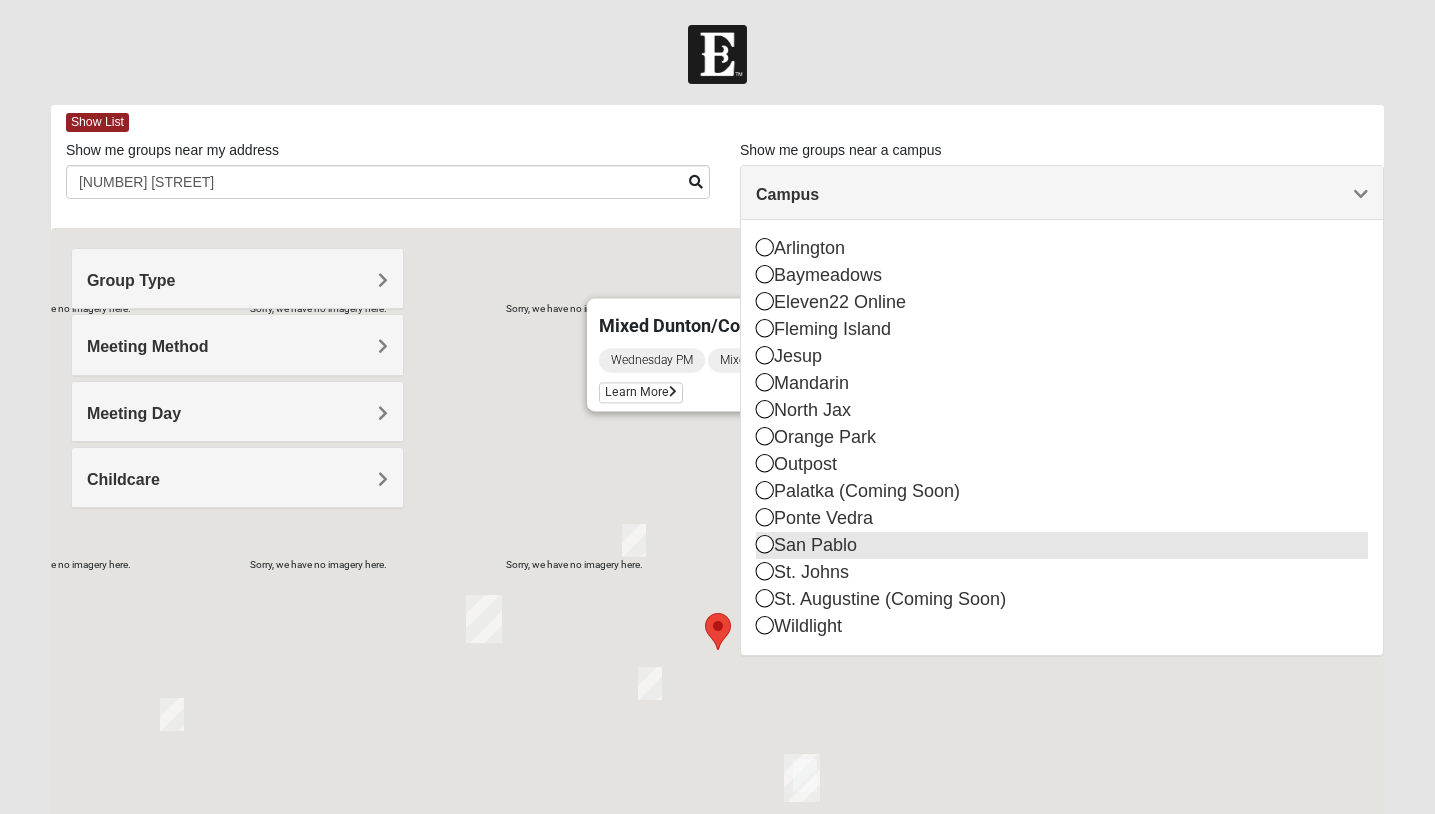 click at bounding box center [765, 544] 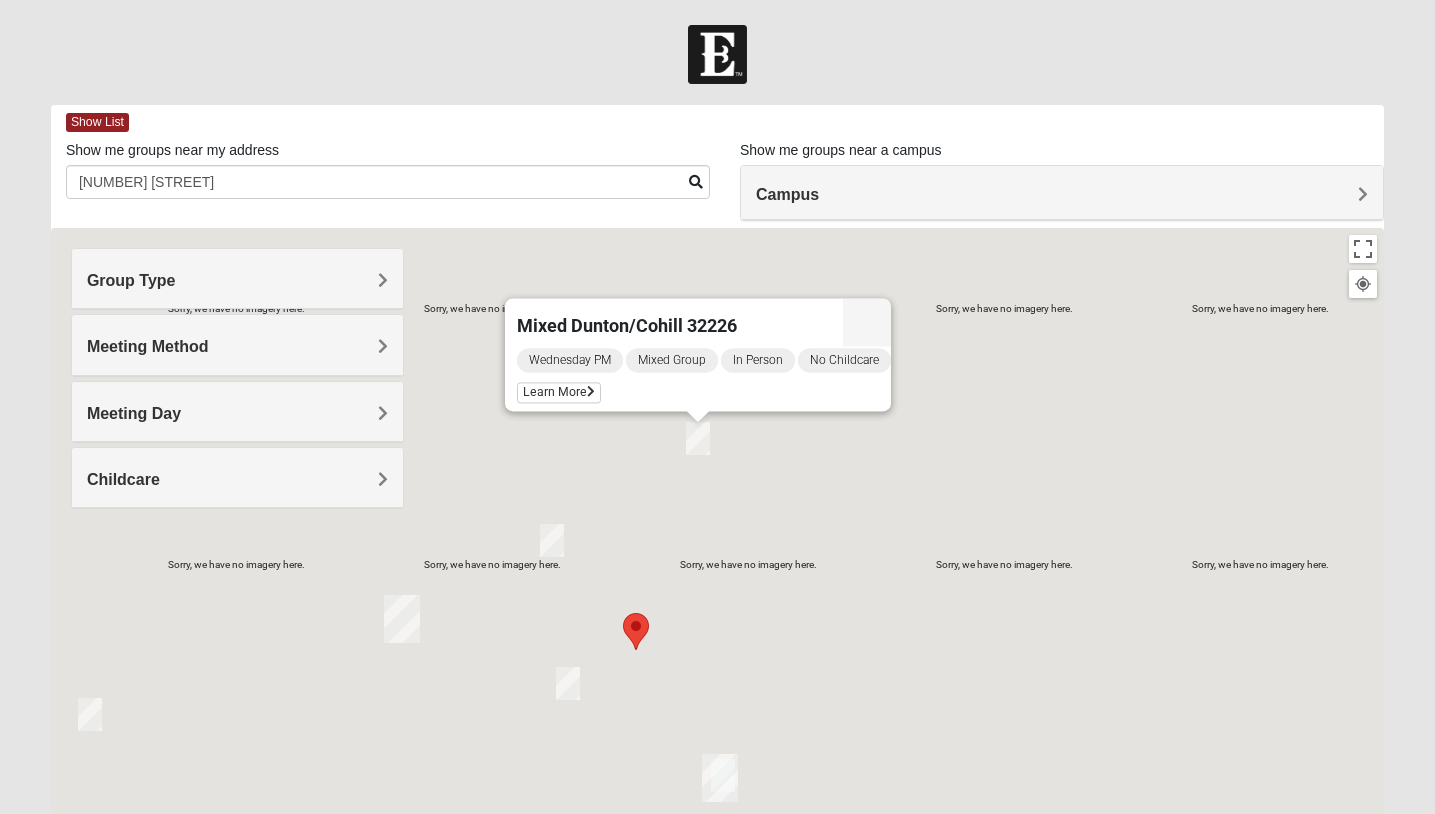 scroll, scrollTop: 286, scrollLeft: 0, axis: vertical 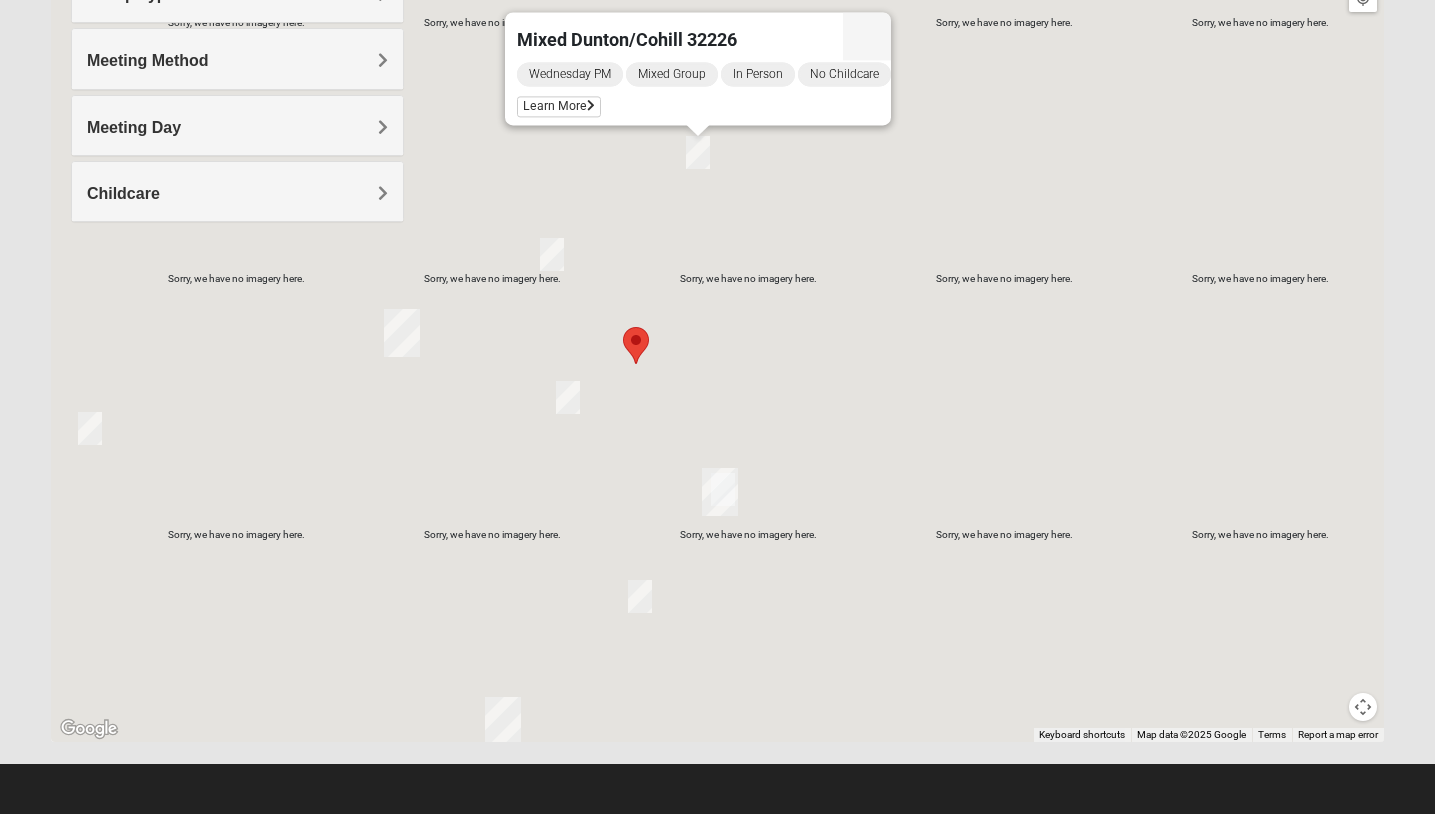 click at bounding box center [623, 327] 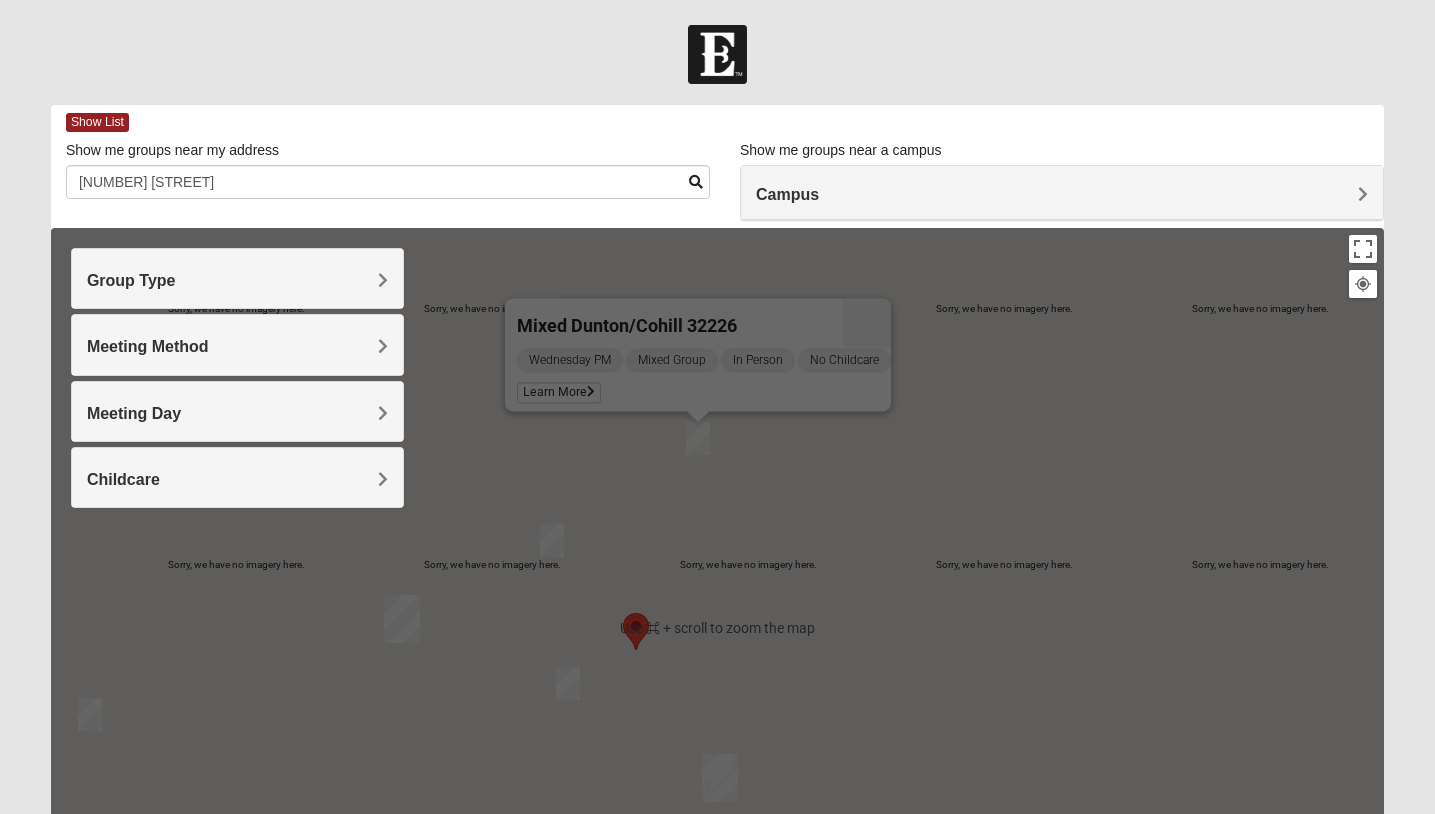 scroll, scrollTop: 4, scrollLeft: 0, axis: vertical 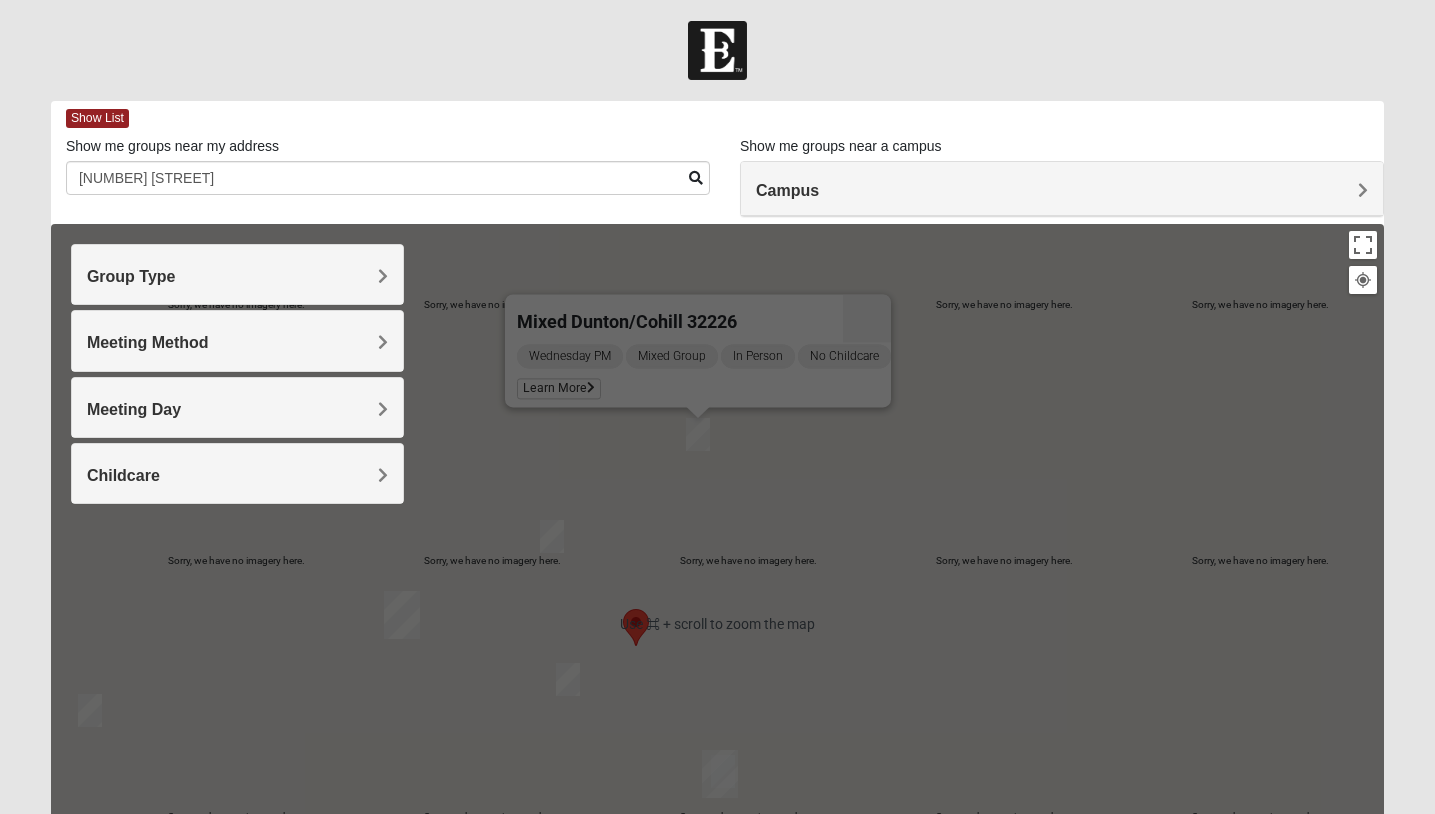 click on "Campus" at bounding box center [1062, 190] 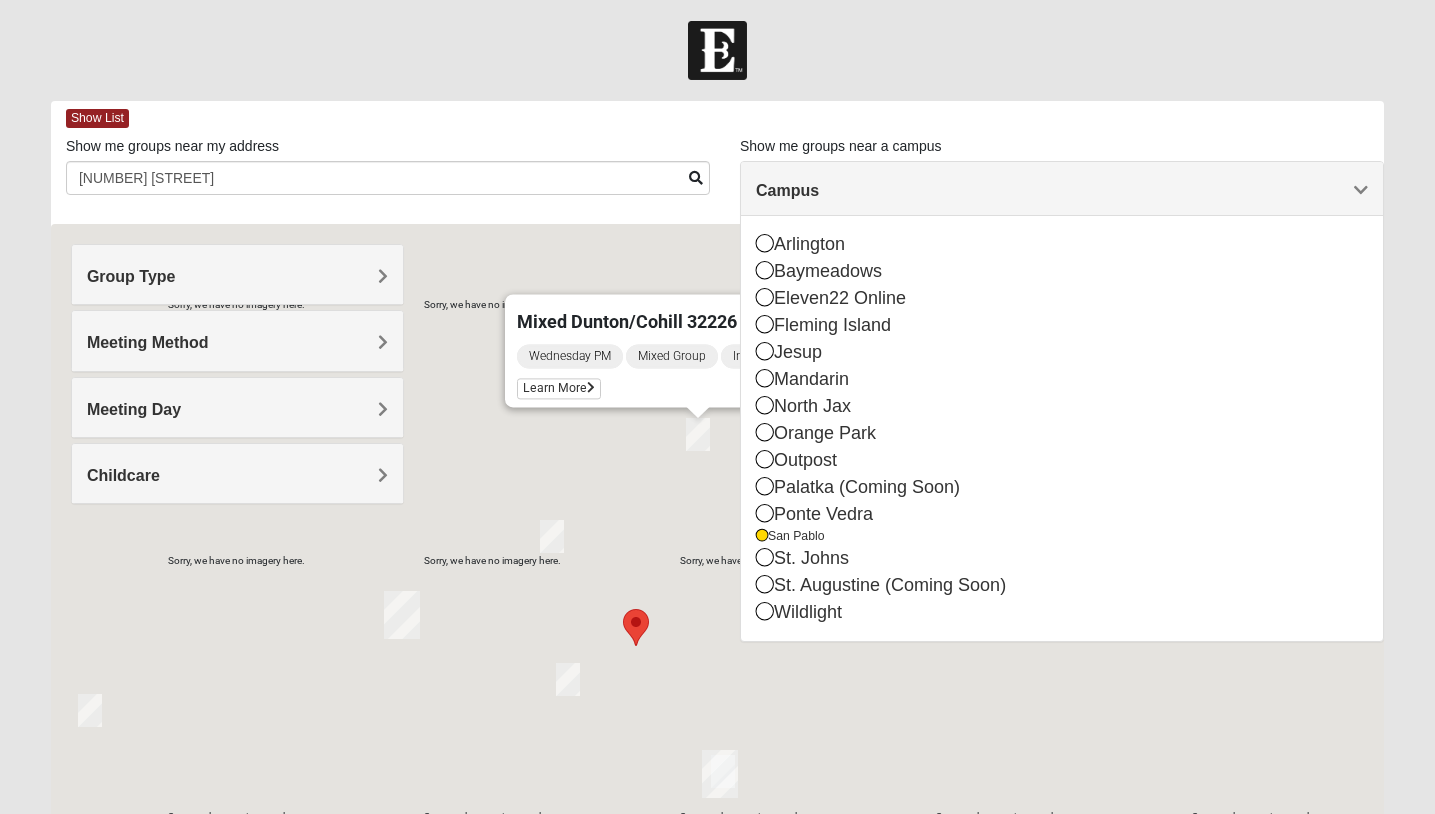 click on "Log In
Find A Group
Error
Show List
Loading Groups" at bounding box center [717, 559] 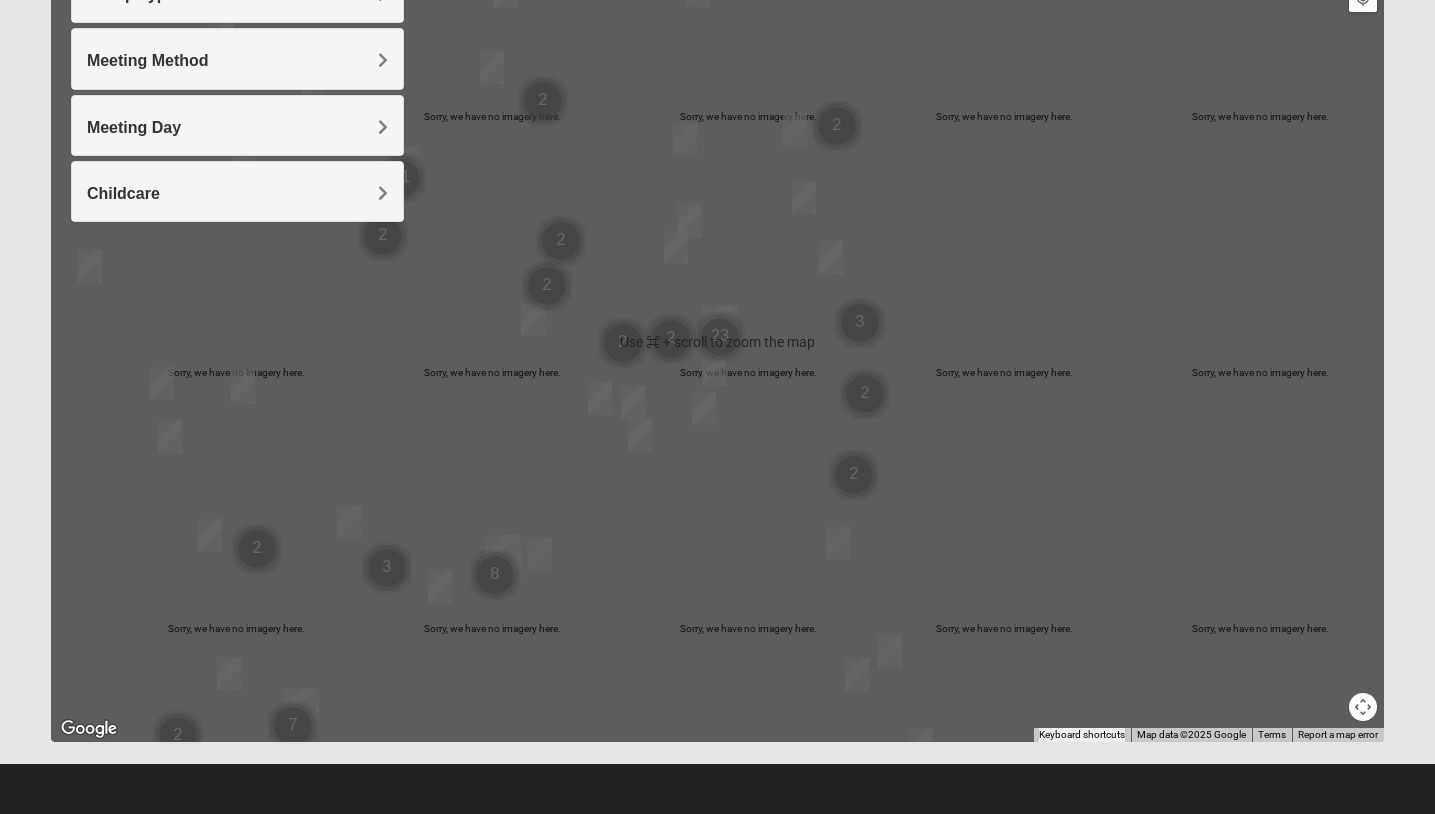 scroll, scrollTop: 0, scrollLeft: 0, axis: both 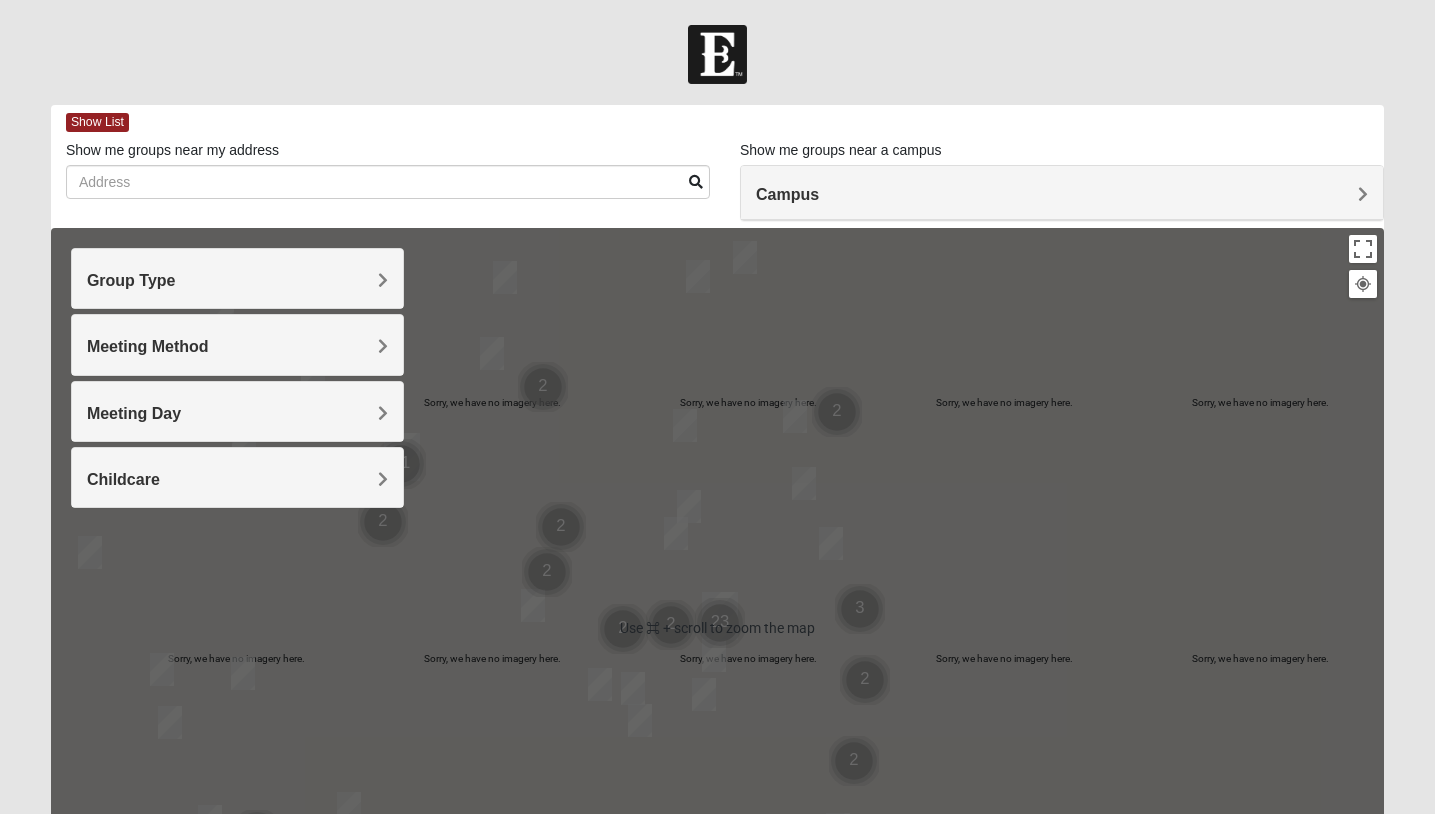 click on "Group Type" at bounding box center (237, 280) 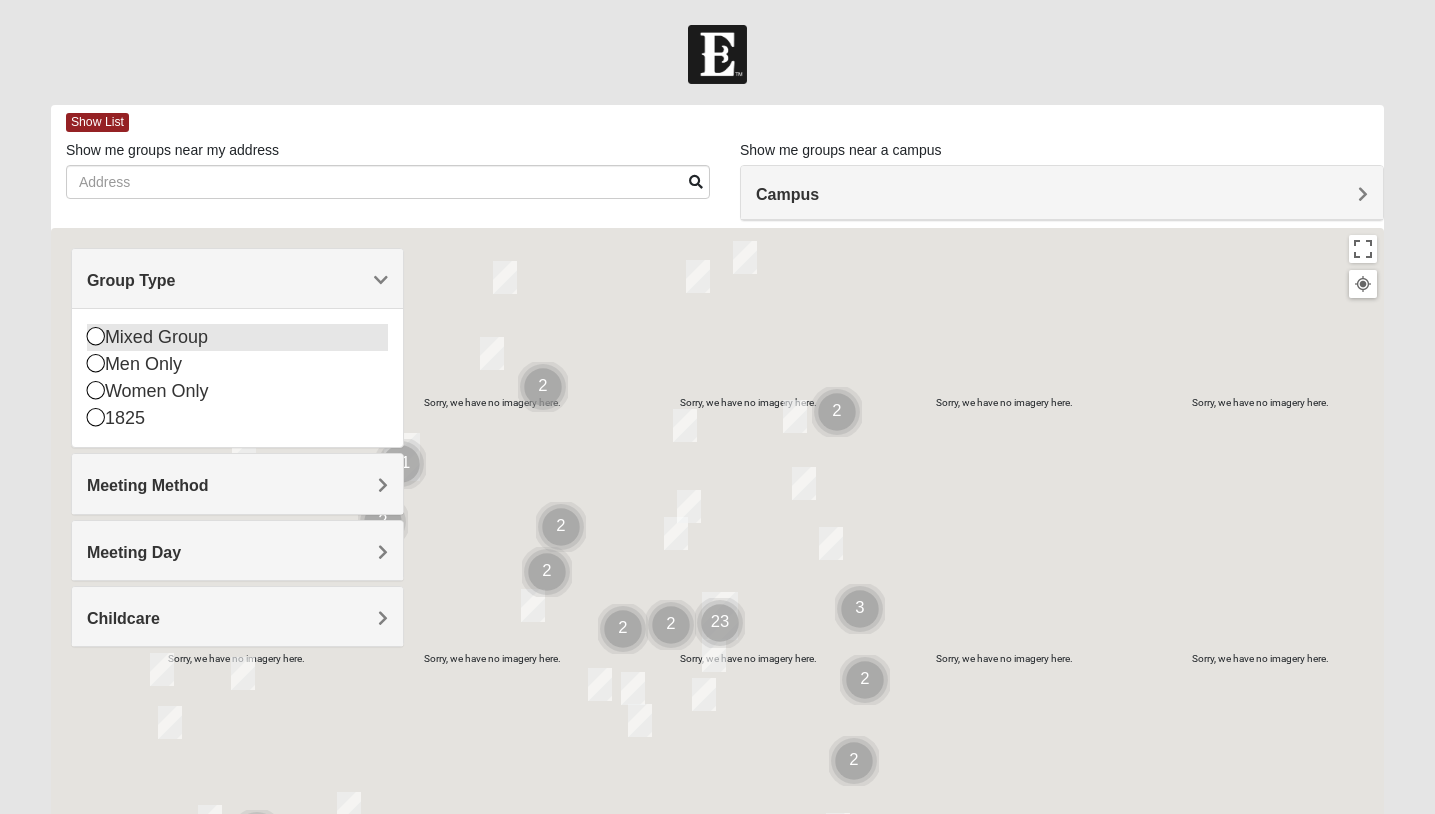 click on "Mixed Group" at bounding box center (237, 337) 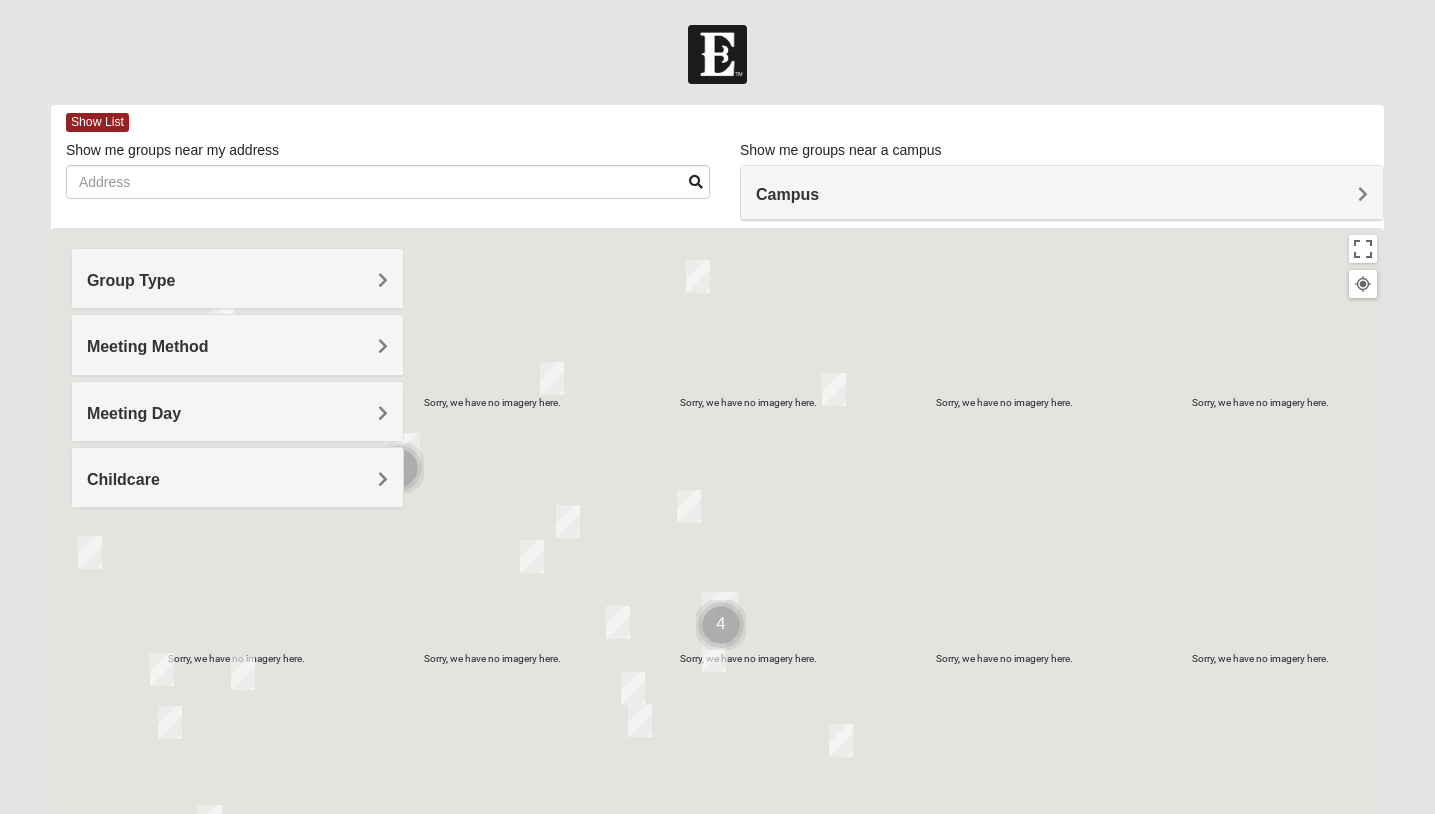 click on "Meeting Method" at bounding box center (148, 346) 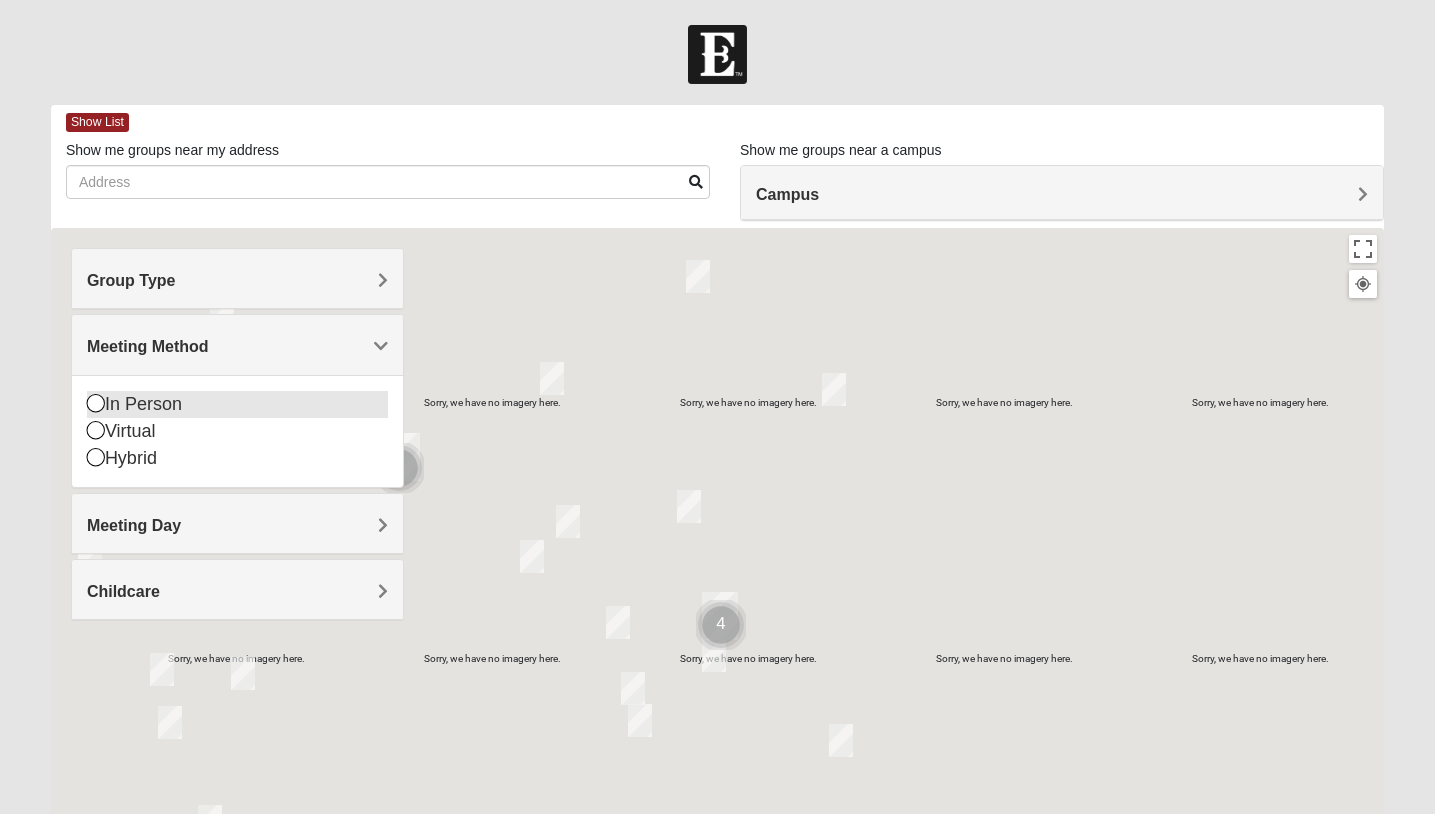 click at bounding box center [96, 403] 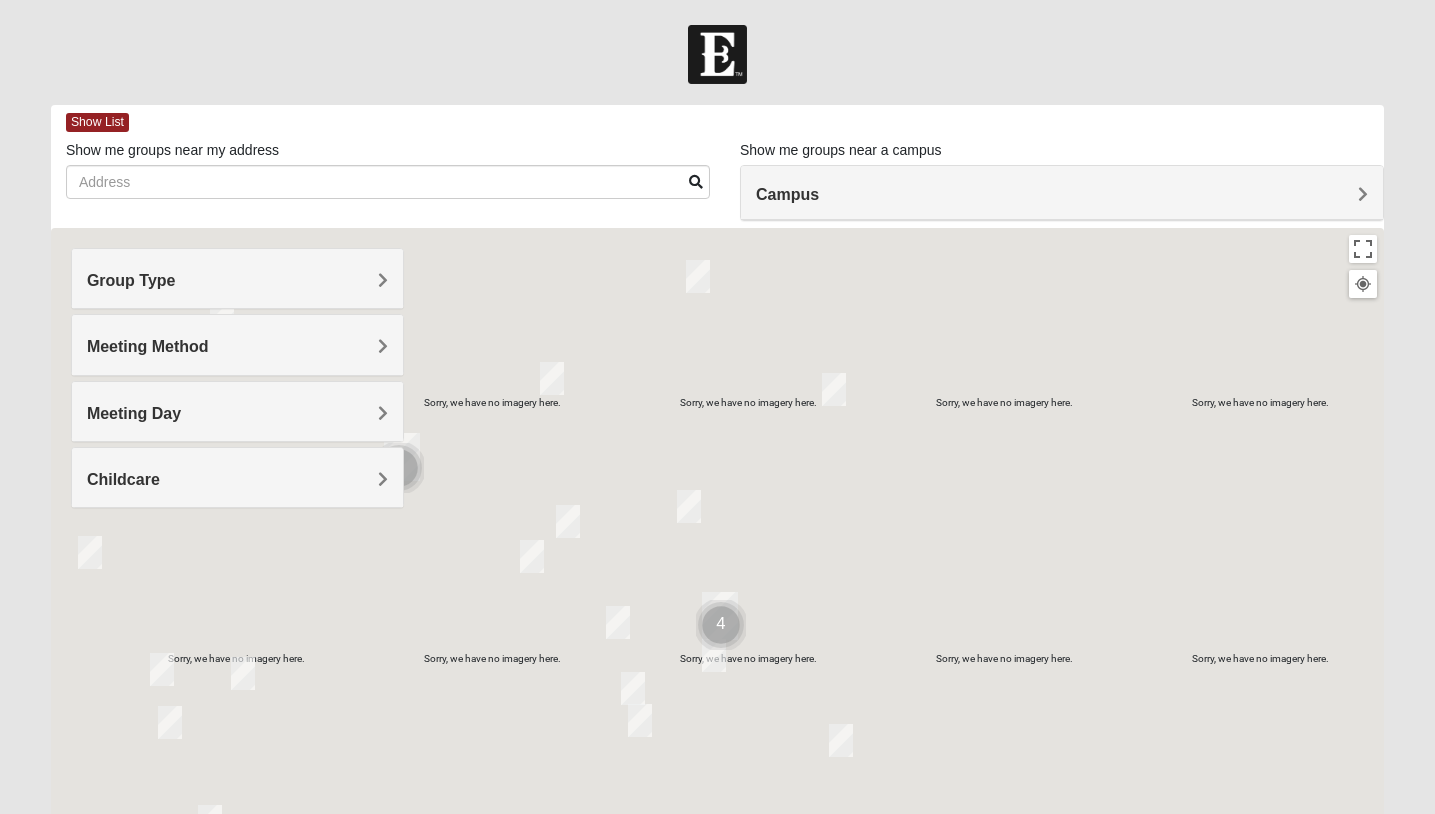 click on "Meeting Day" at bounding box center (237, 411) 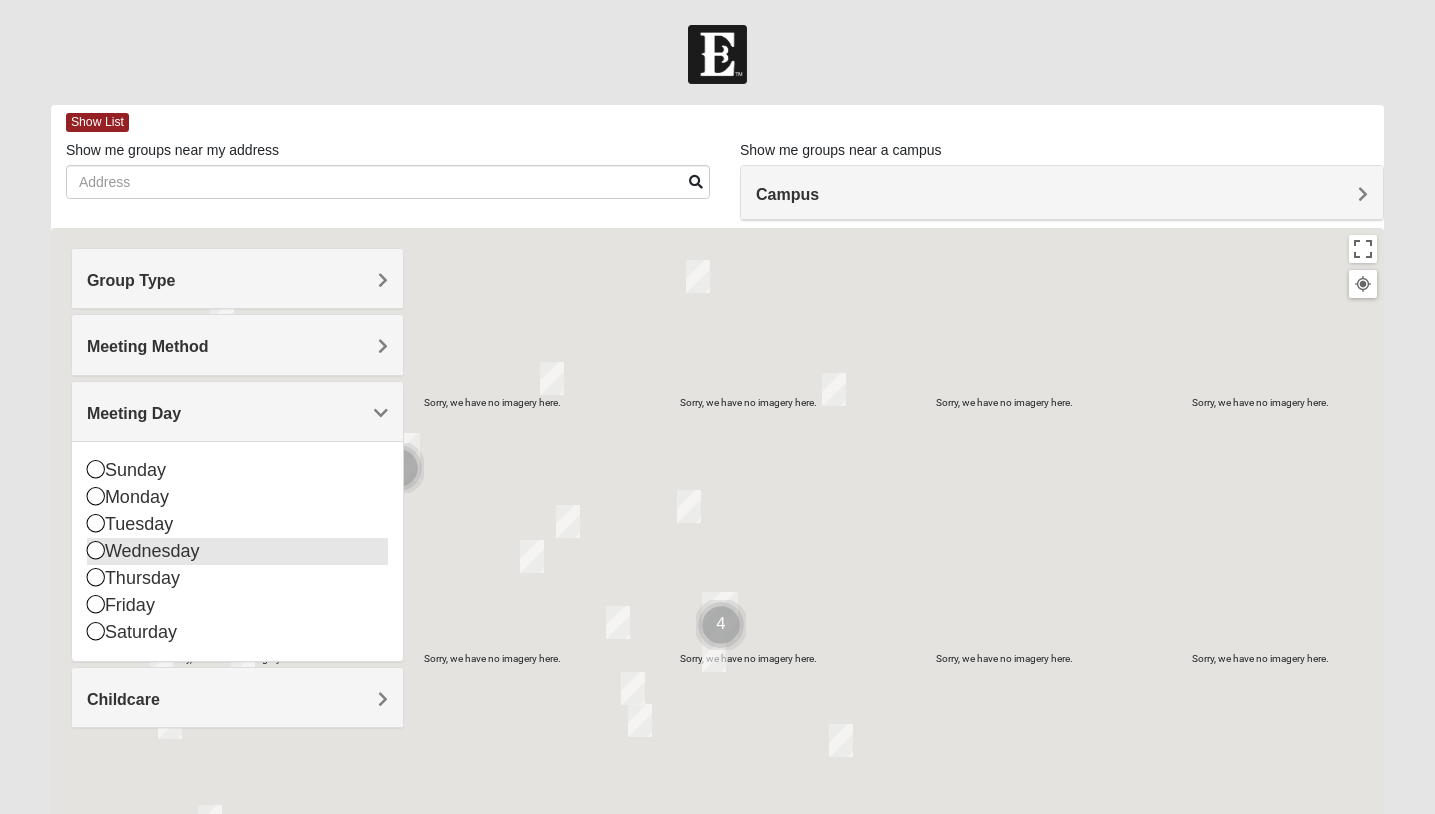 click at bounding box center [96, 550] 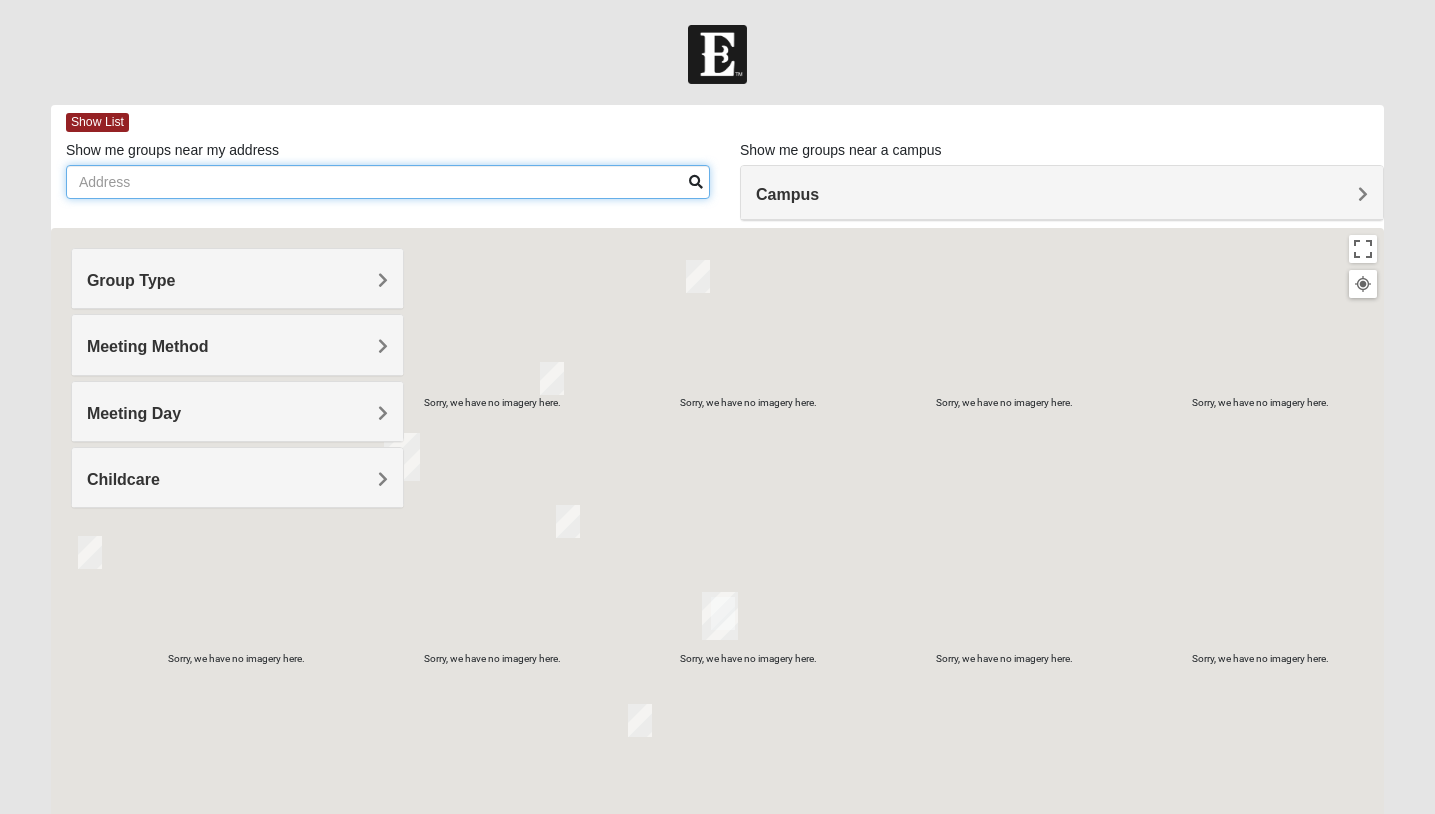 click on "Show me groups near my address" at bounding box center [388, 182] 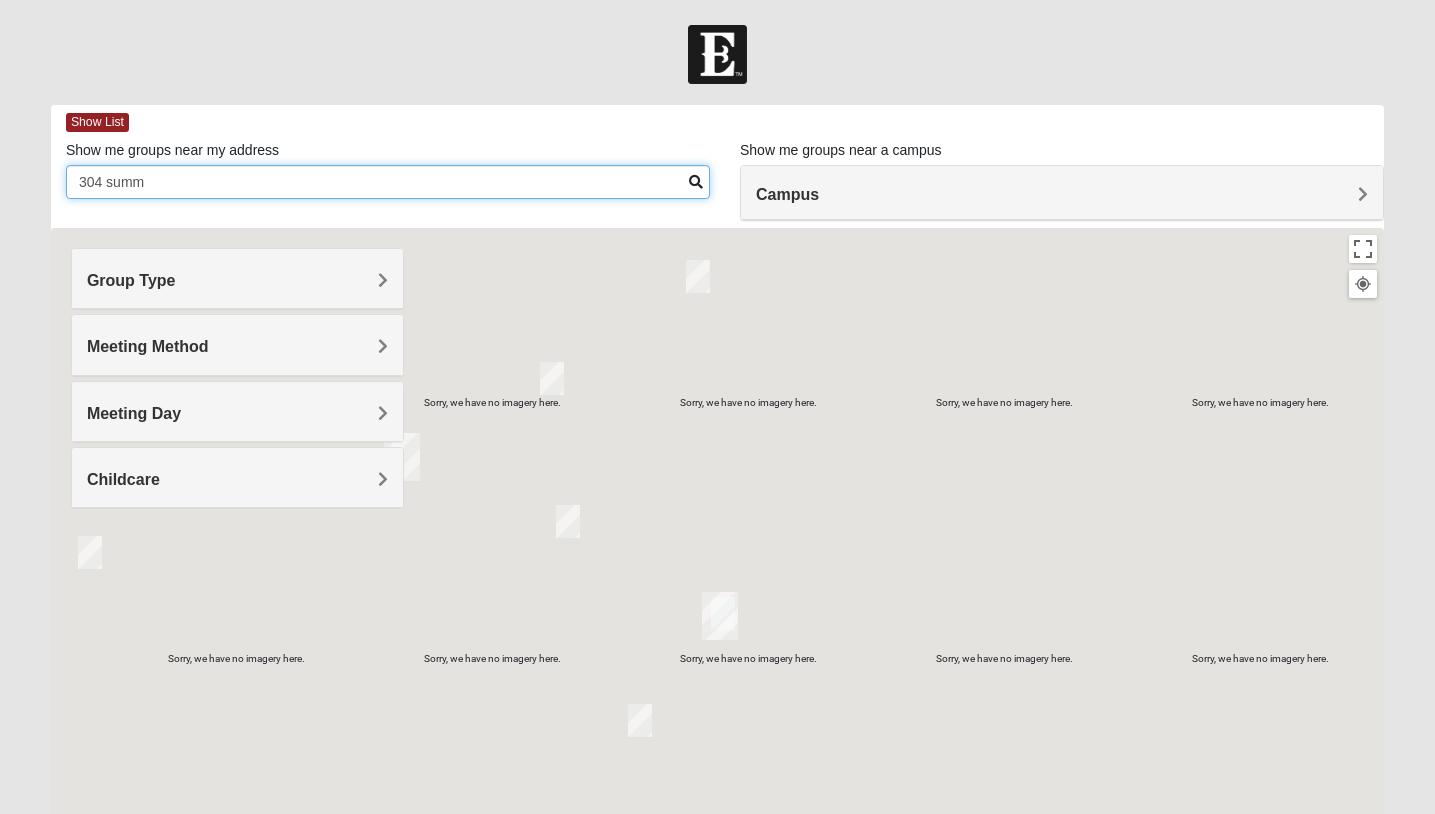 type on "[NUMBER] [STREET] [STREET_NAME]" 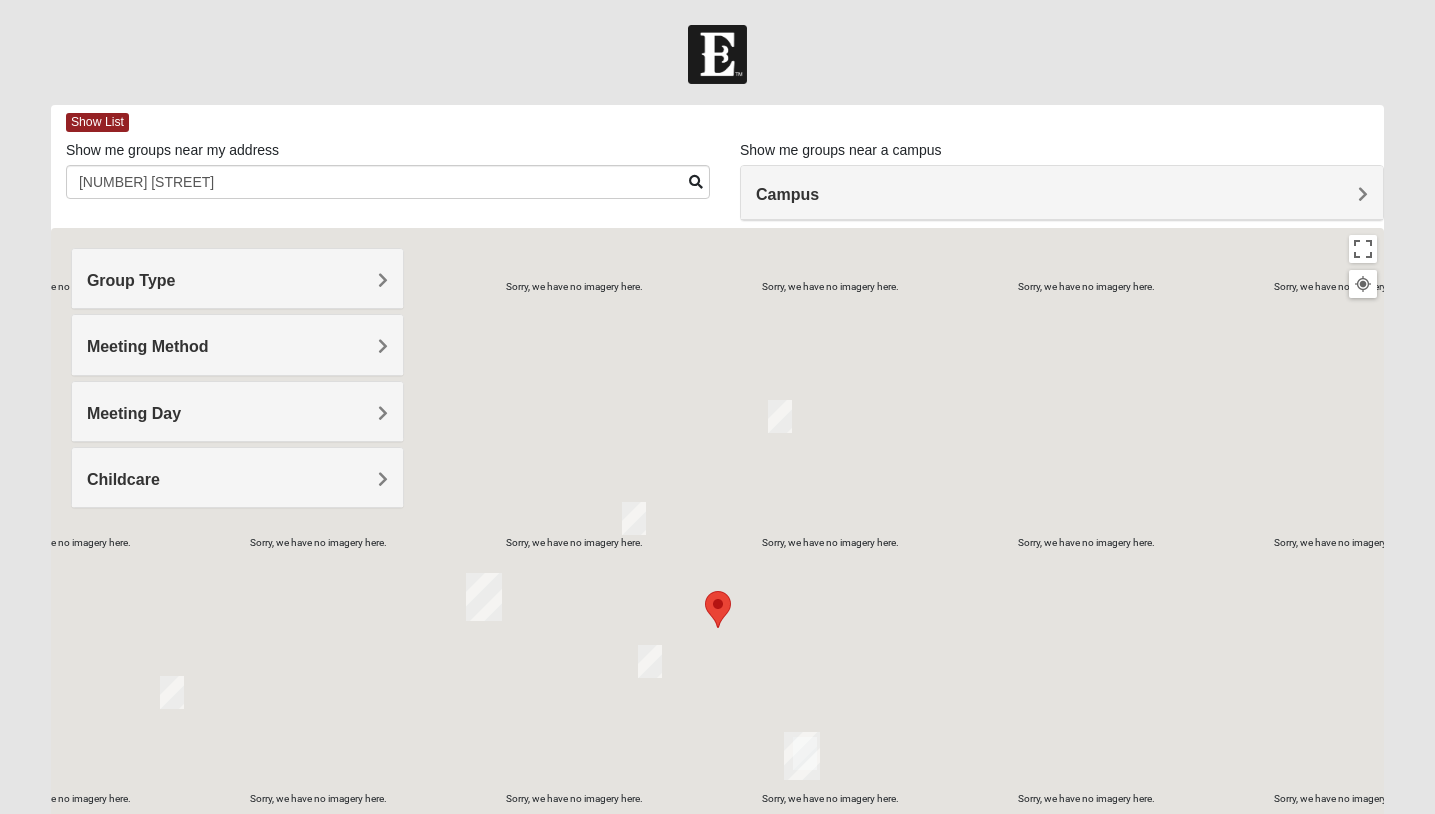 click on "Campus" at bounding box center (1062, 194) 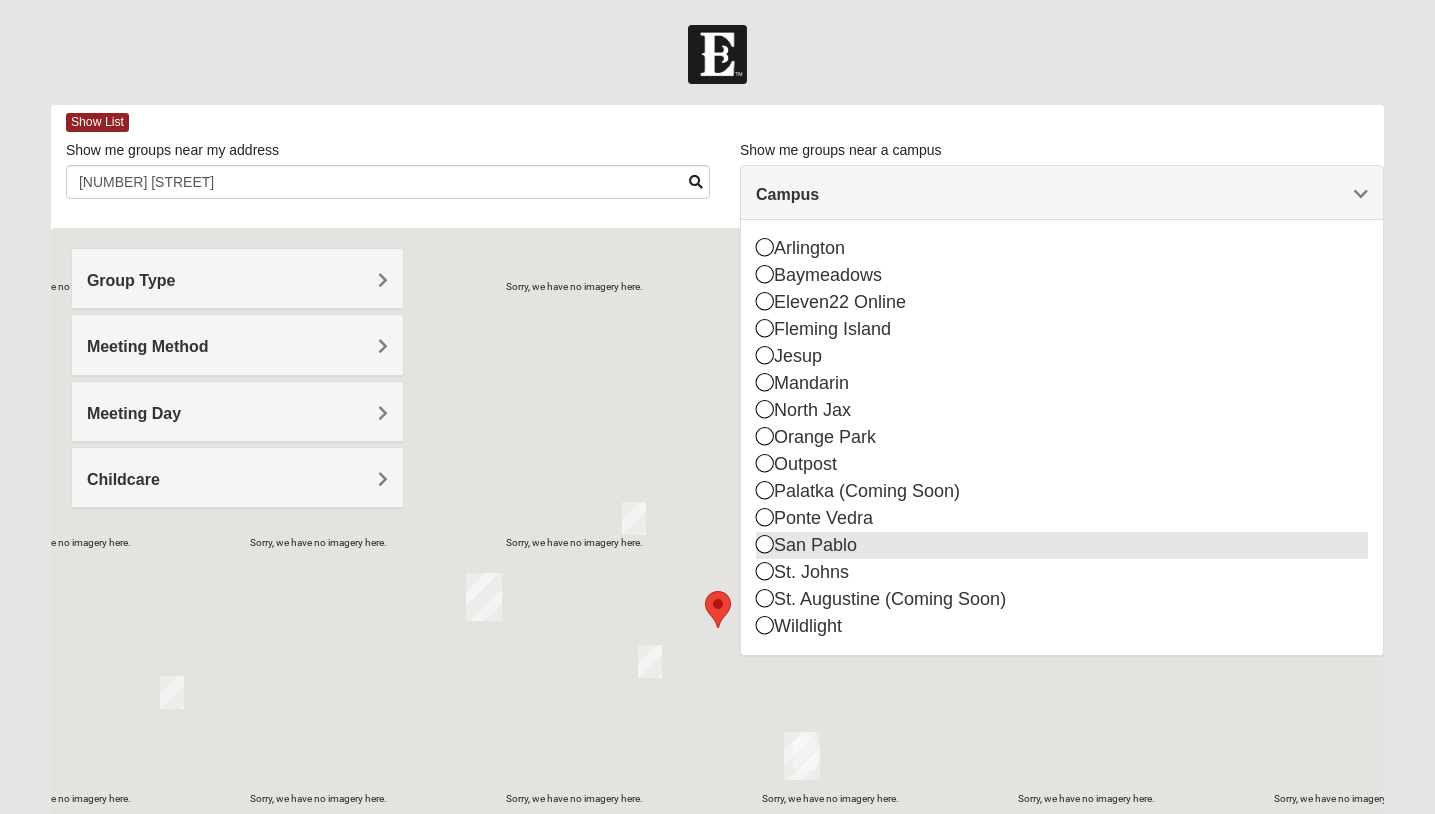 click at bounding box center (765, 544) 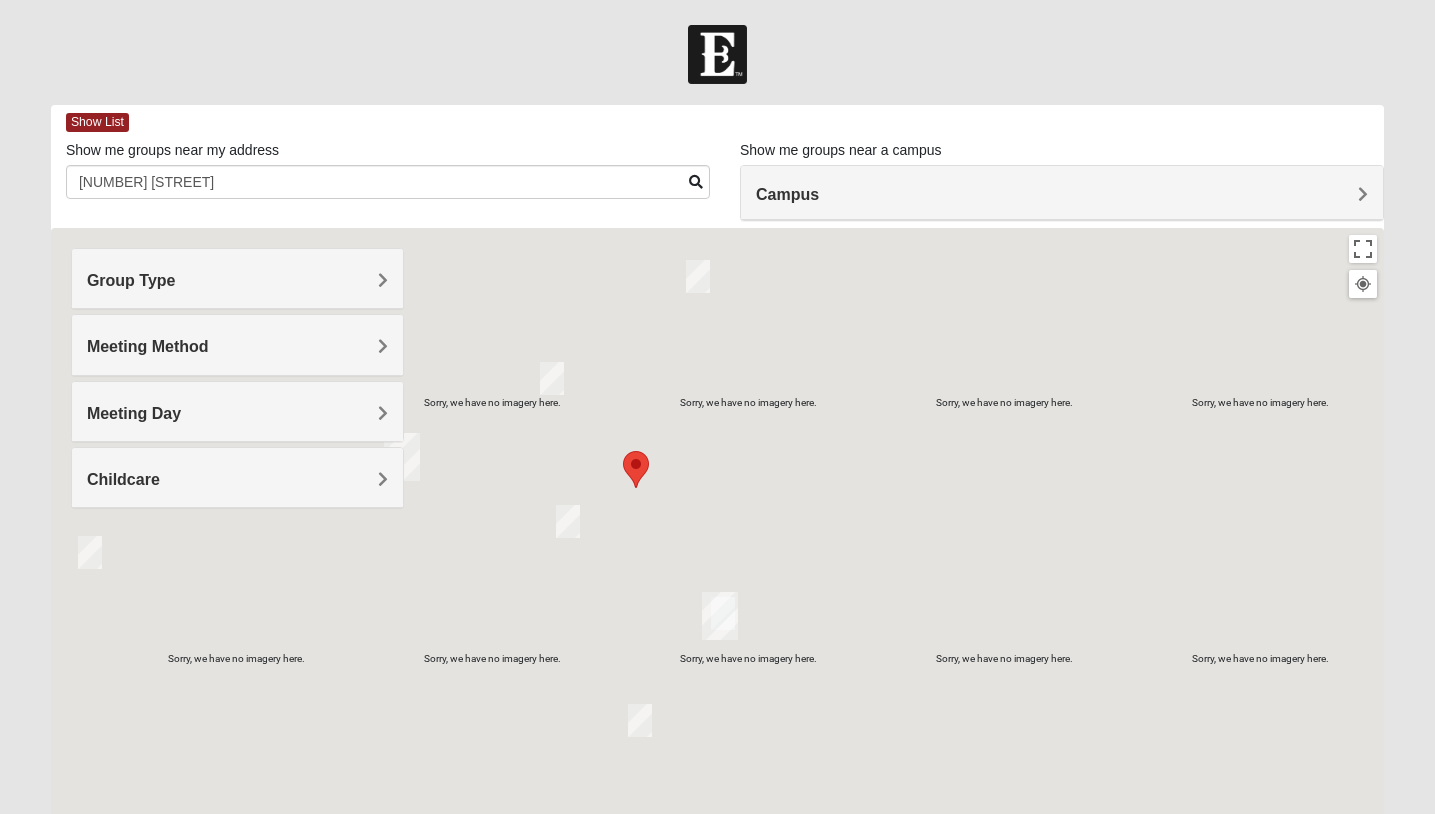 click on "Log In
Find A Group
Error
Show List
Loading Groups" at bounding box center [717, 563] 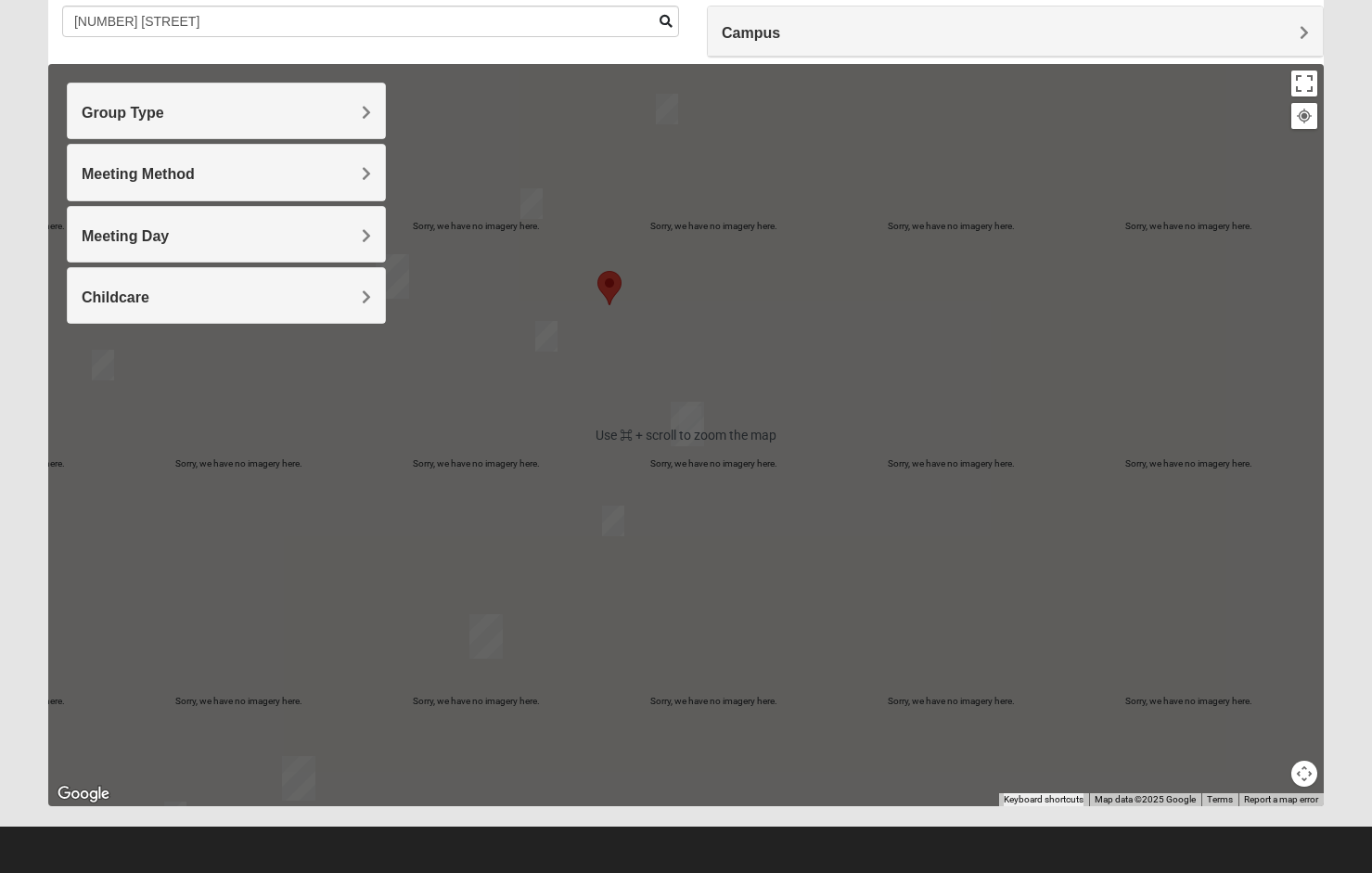 scroll, scrollTop: 144, scrollLeft: 0, axis: vertical 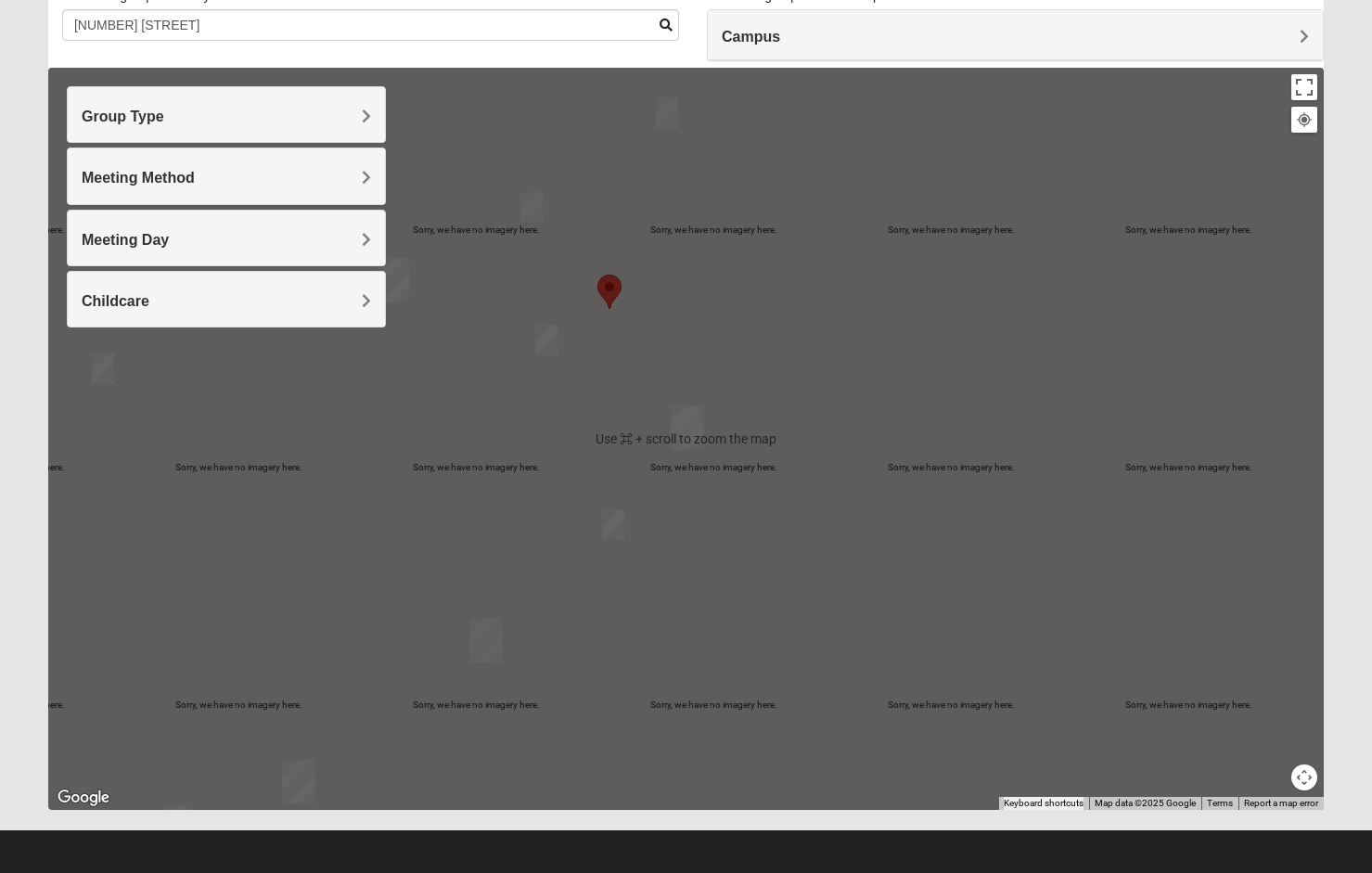 click on "Log In
Find A Group
Error
Show List
Loading Groups" at bounding box center [686, 379] 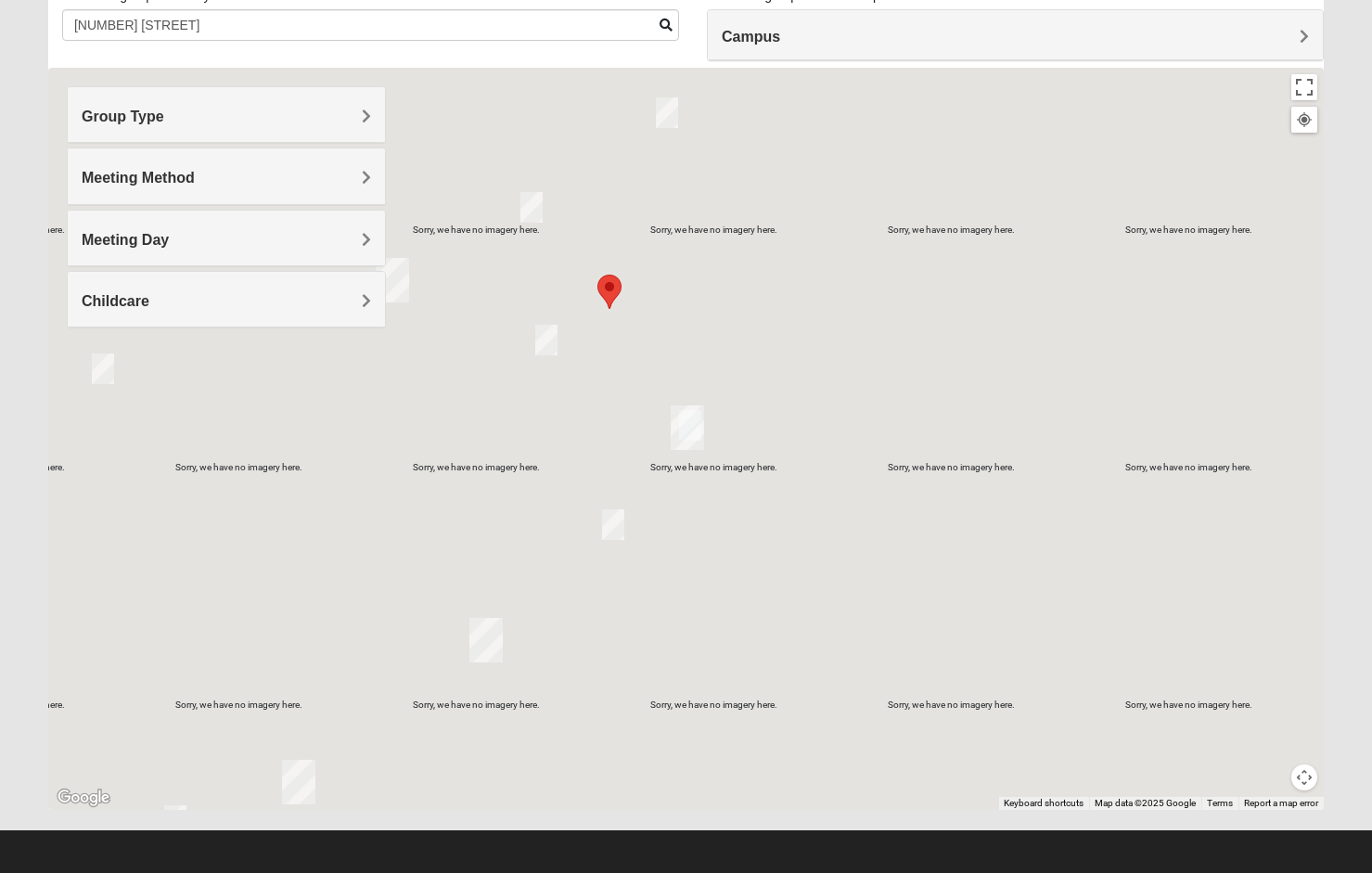 click at bounding box center (686, 439) 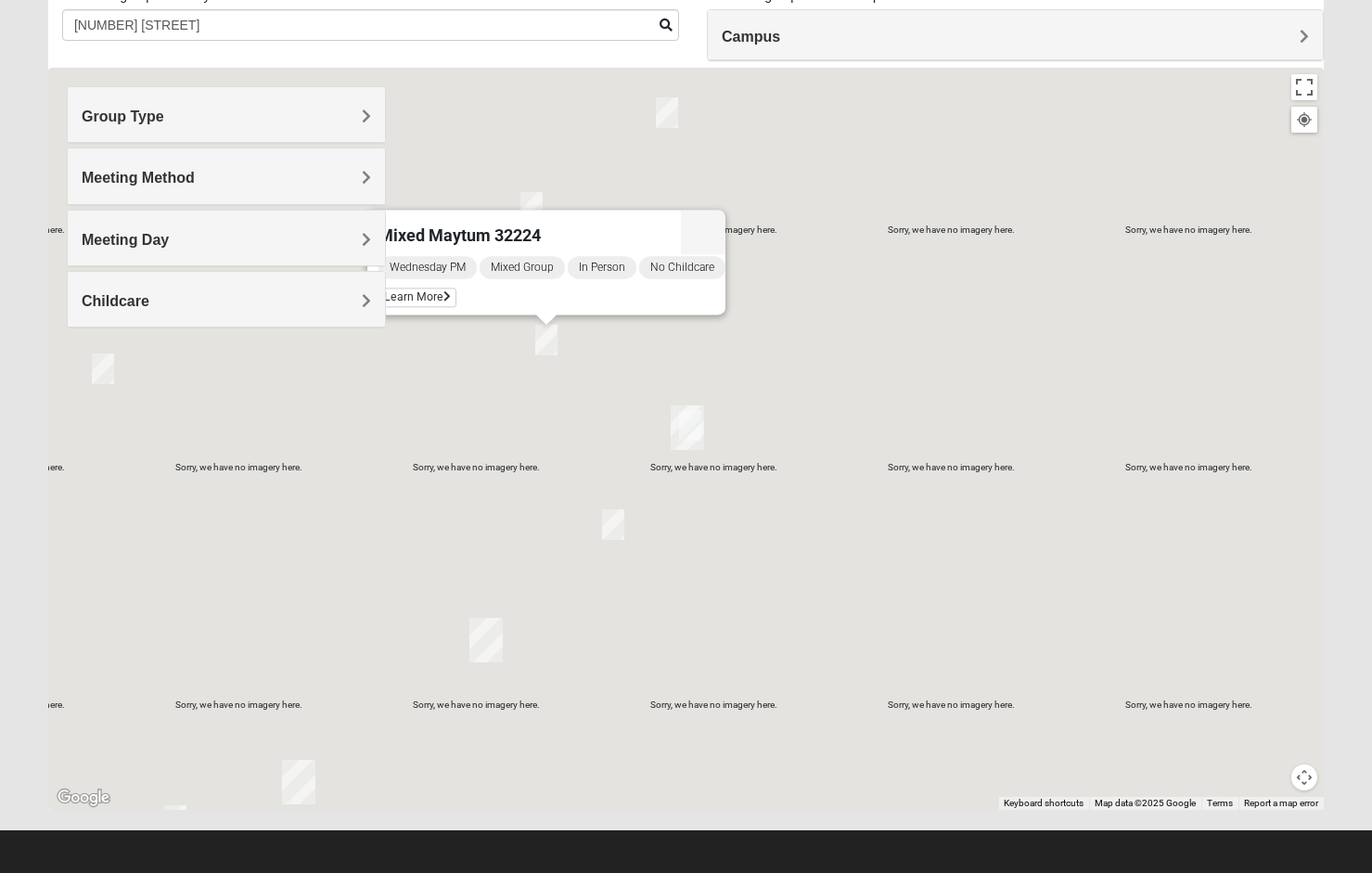 click at bounding box center (532, 207) 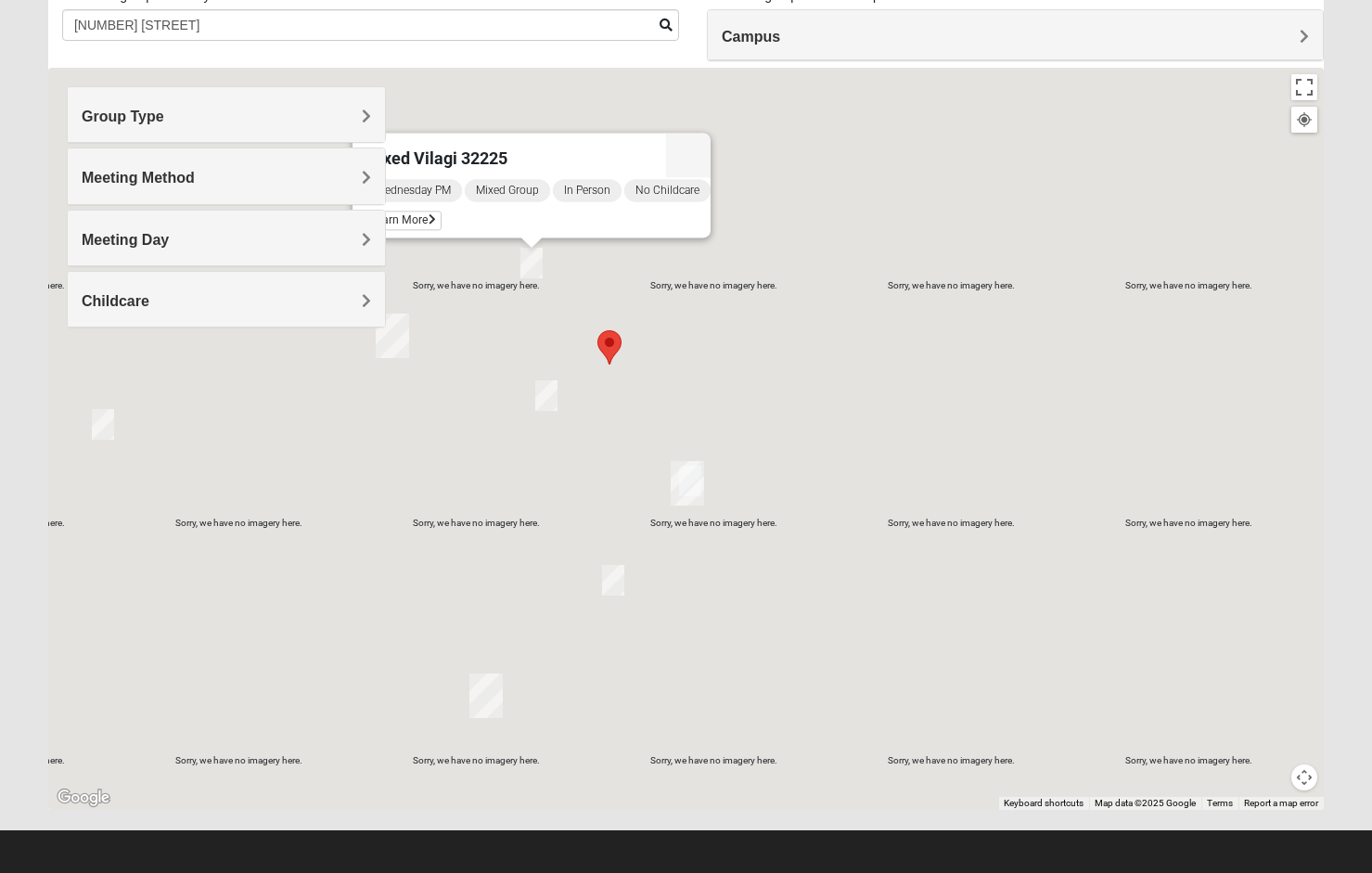 click on "Mixed Vilagi 32225          Wednesday PM      Mixed Group      In Person      No Childcare Learn More" at bounding box center (686, 439) 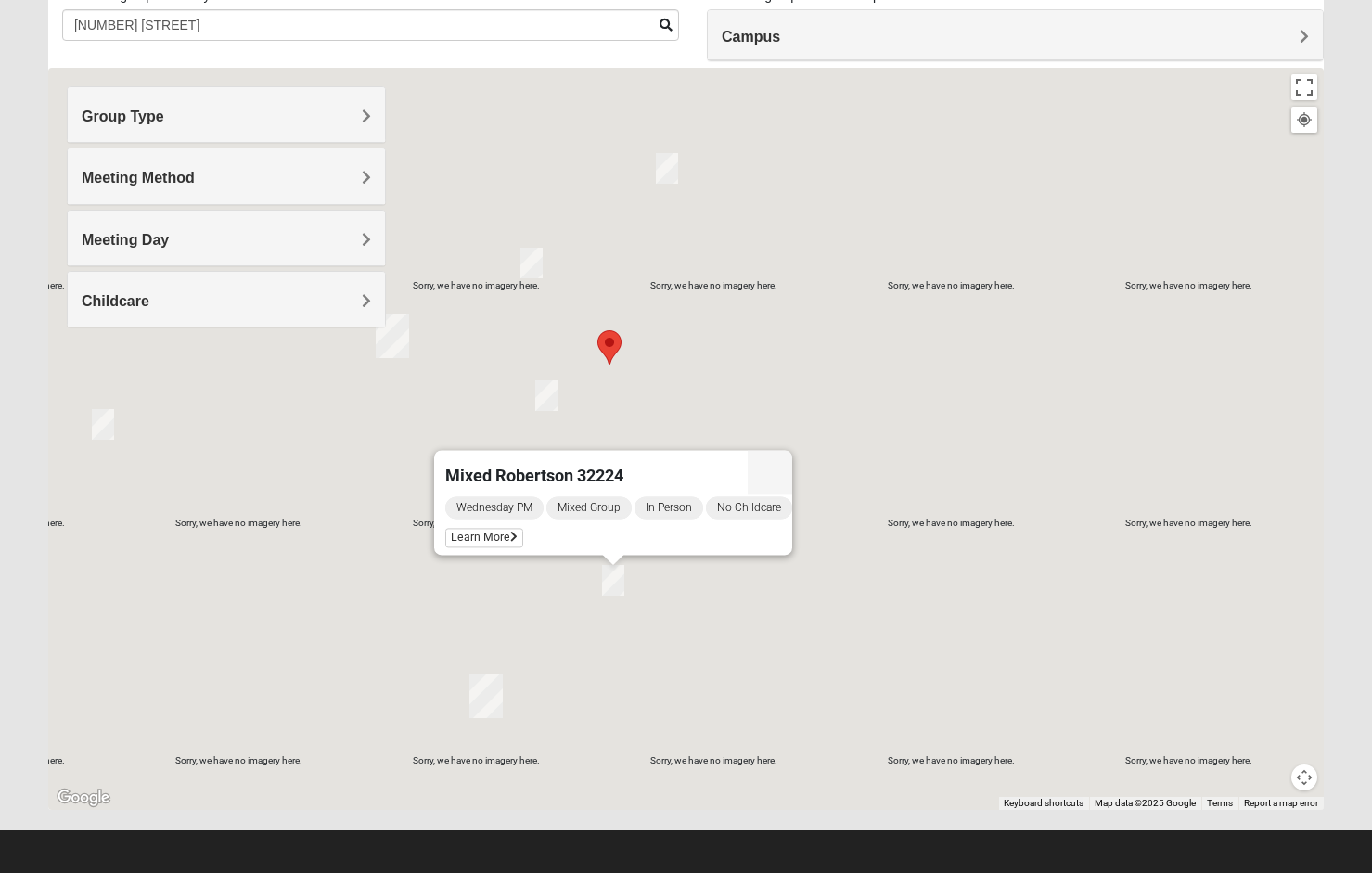 click at bounding box center [667, 168] 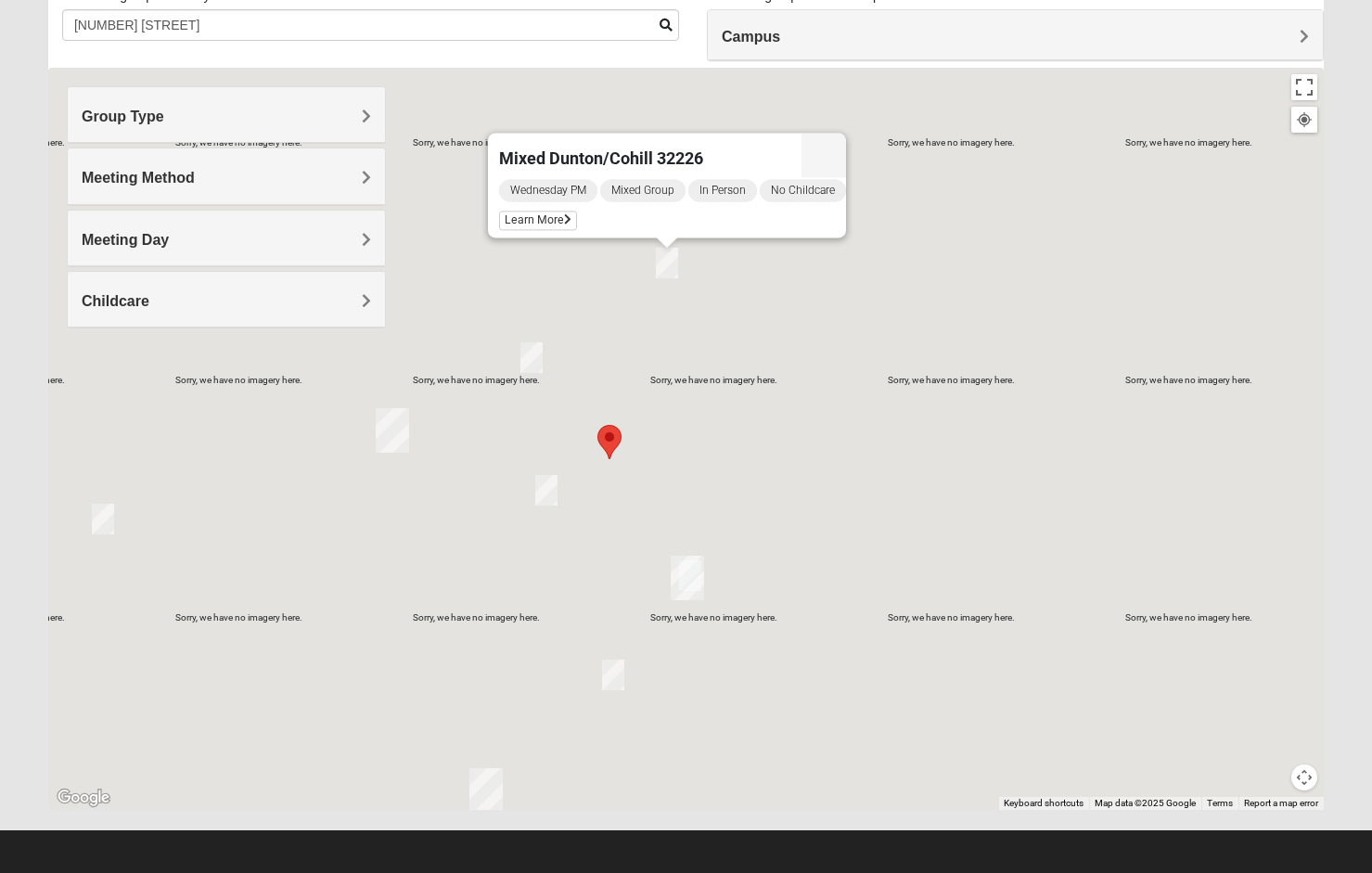 click on "Mixed Dunton/Cohill 32226          Wednesday PM      Mixed Group      In Person      No Childcare Learn More" at bounding box center [686, 439] 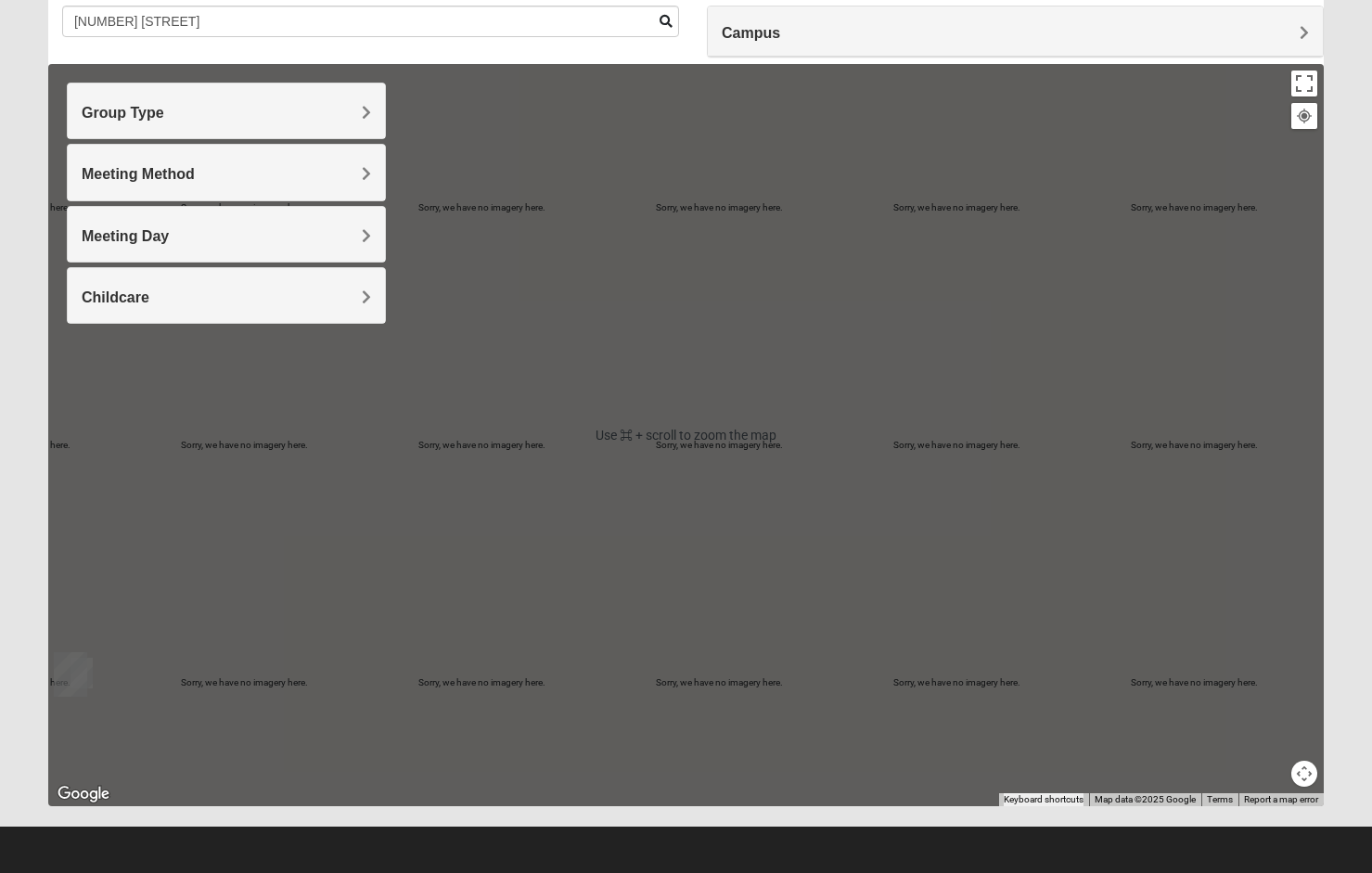 scroll, scrollTop: 0, scrollLeft: 0, axis: both 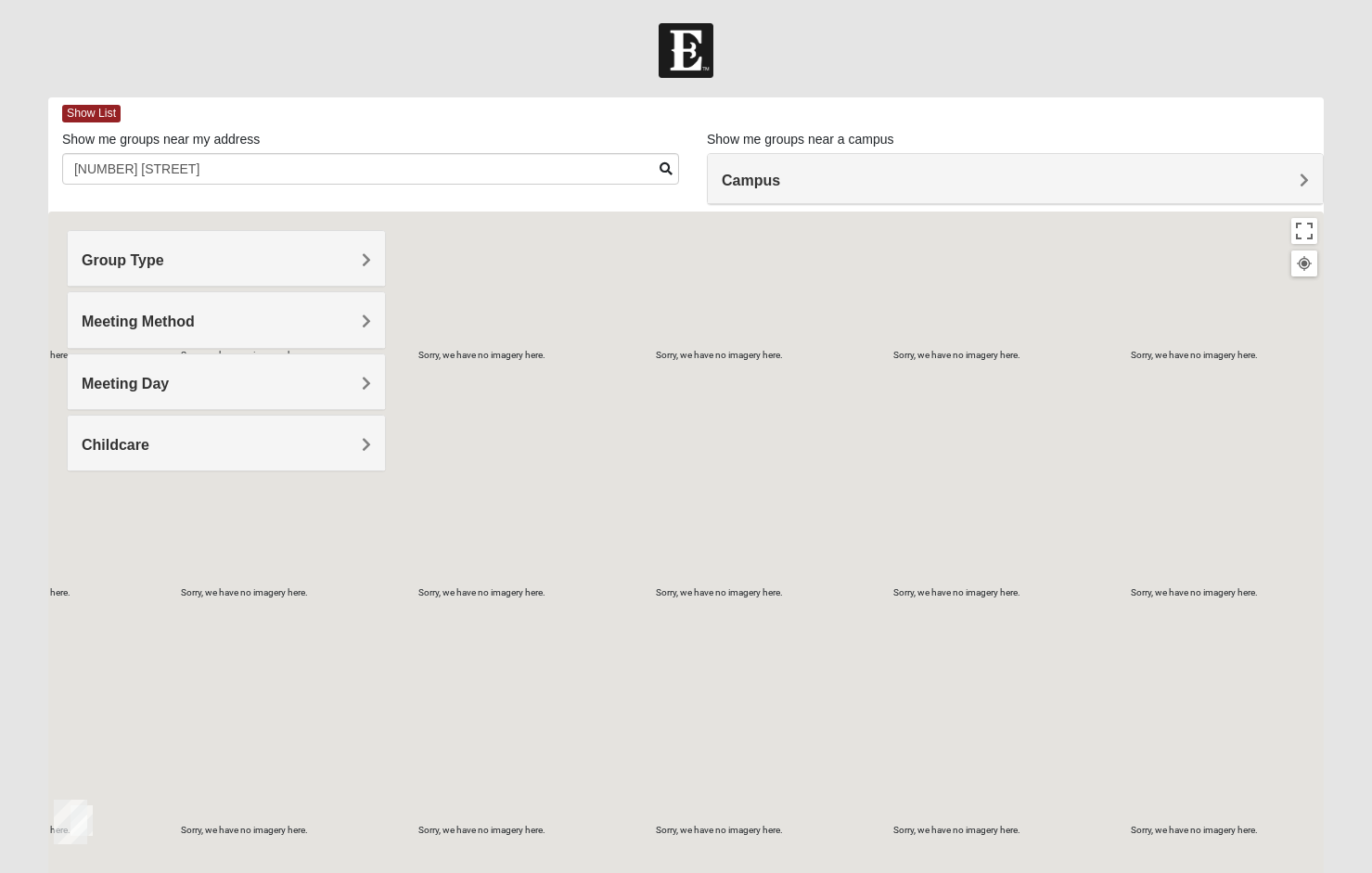 click on "Campus" at bounding box center (1015, 180) 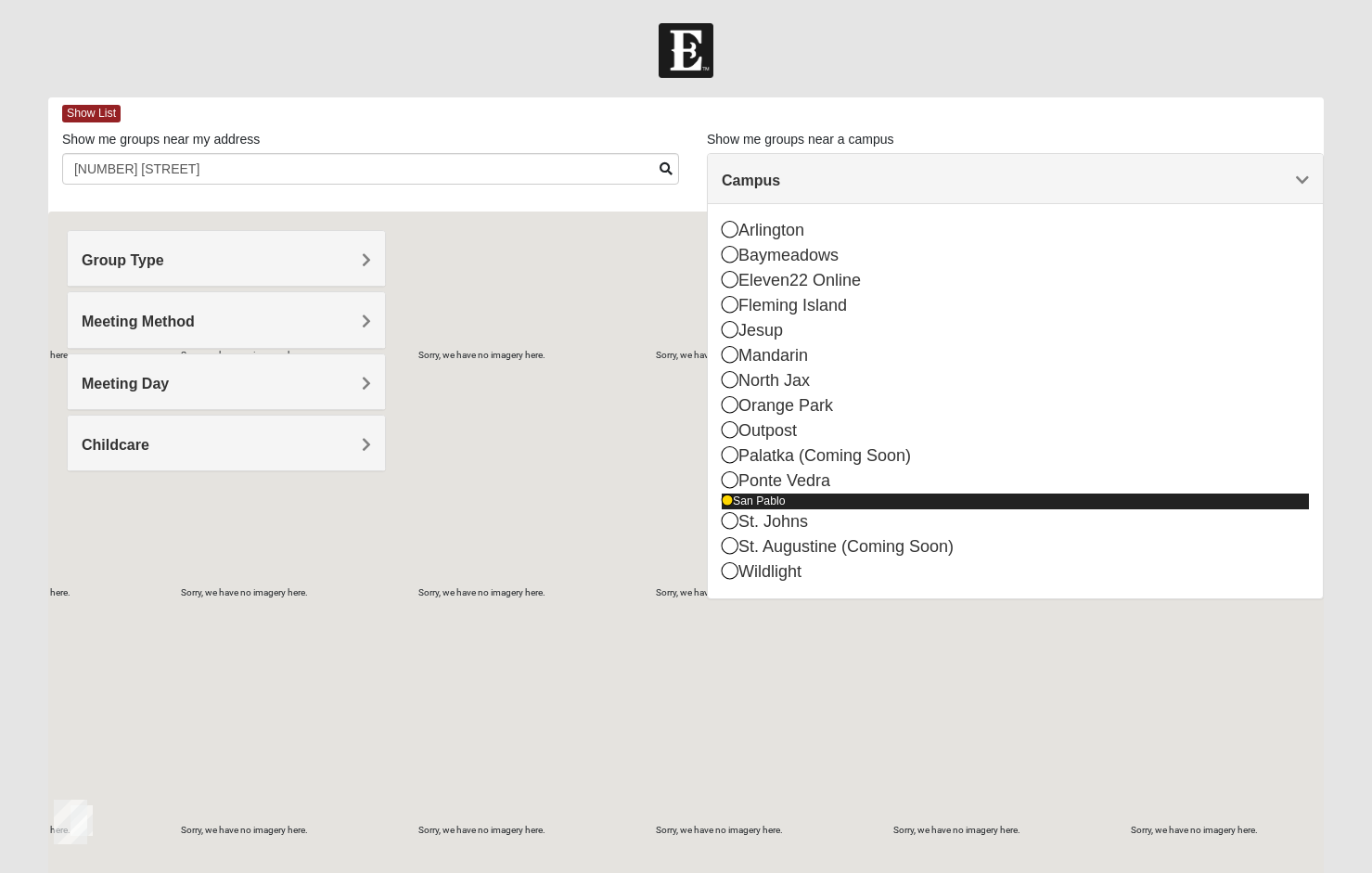 click on "San Pablo" at bounding box center (1015, 501) 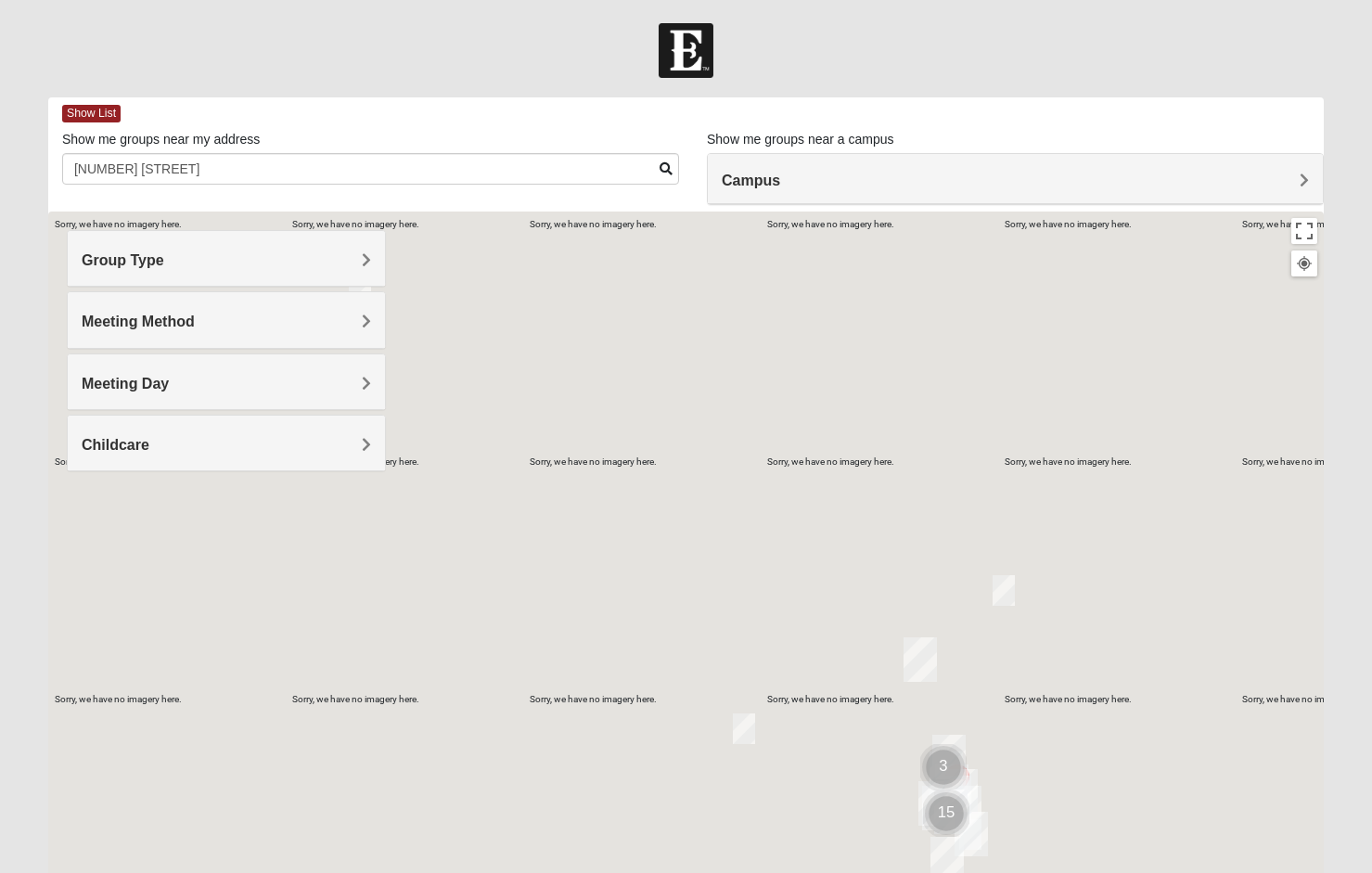 click on "Log In
Find A Group
Error
Show List
Loading Groups" at bounding box center (686, 522) 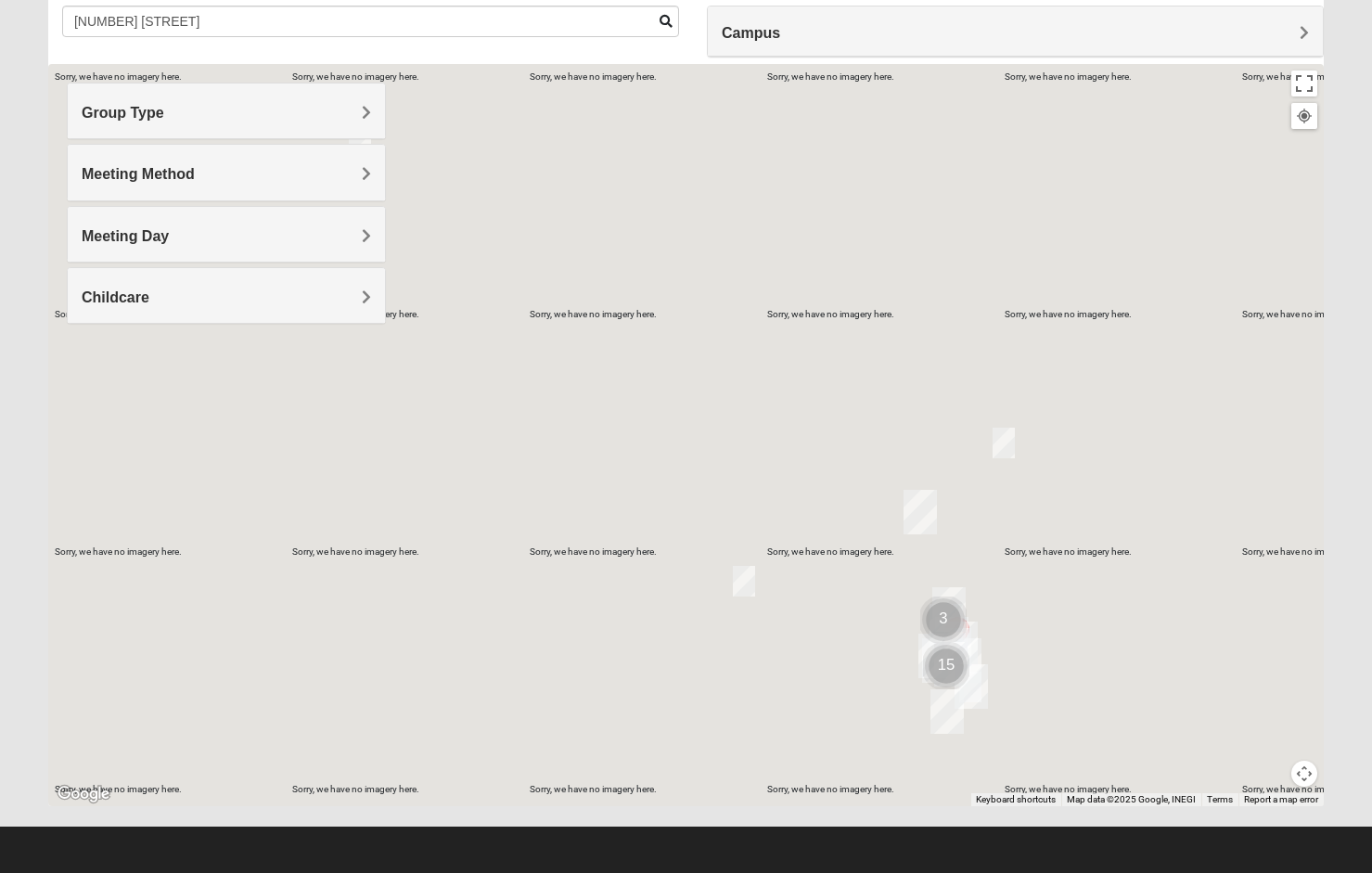 scroll, scrollTop: 0, scrollLeft: 0, axis: both 